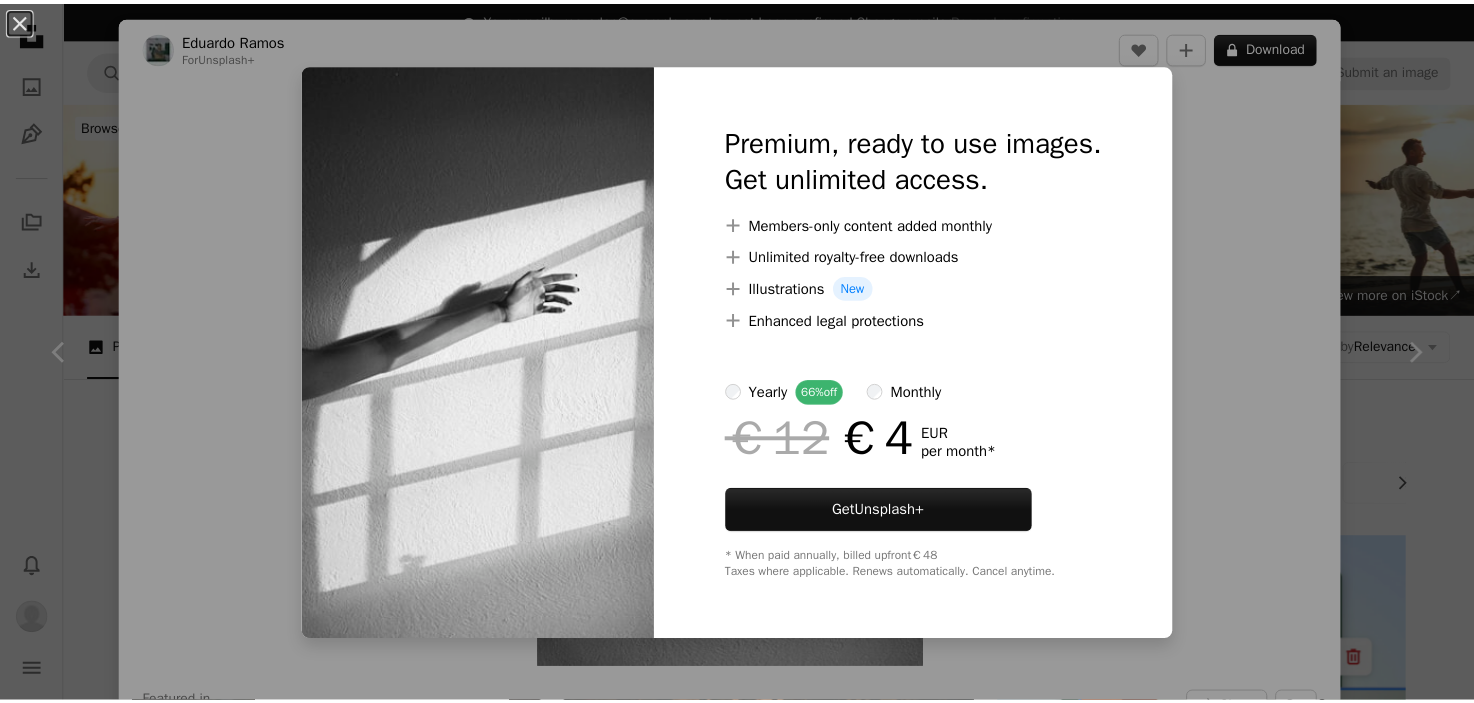 scroll, scrollTop: 863, scrollLeft: 0, axis: vertical 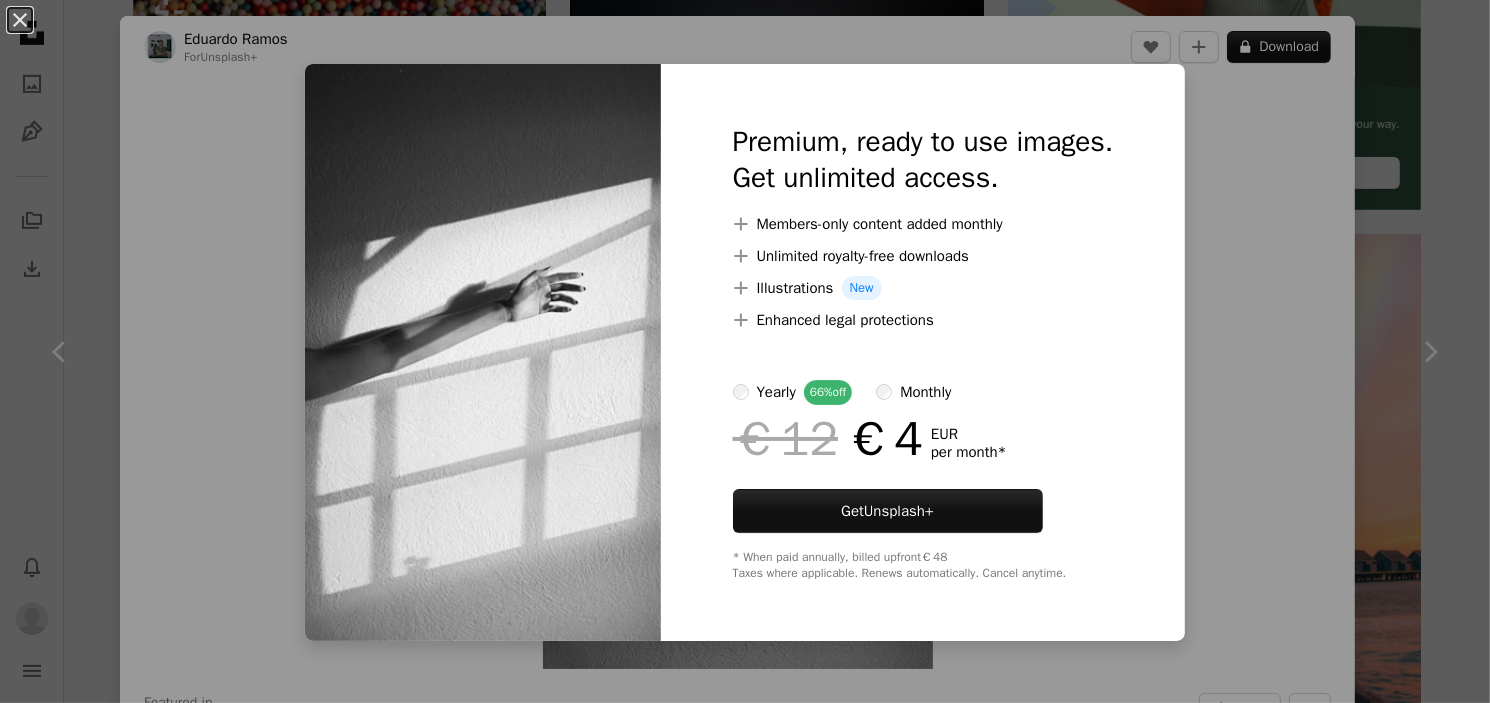 click on "An X shape Premium, ready to use images. Get unlimited access. A plus sign Members-only content added monthly A plus sign Unlimited royalty-free downloads A plus sign Illustrations  New A plus sign Enhanced legal protections yearly 66%  off monthly €12   €4 EUR per month * Get  Unsplash+ * When paid annually, billed upfront  €48 Taxes where applicable. Renews automatically. Cancel anytime." at bounding box center (745, 351) 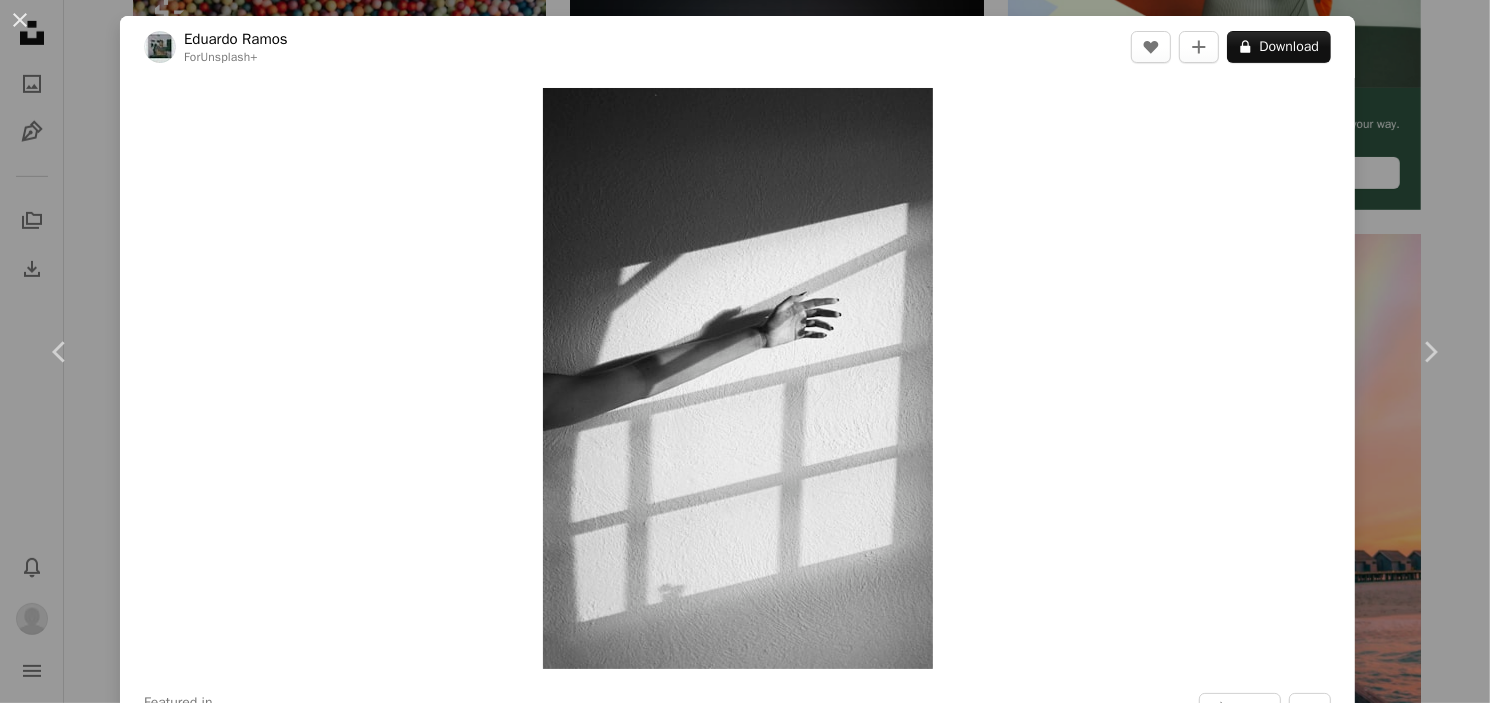 click on "An X shape Chevron left Chevron right Eduardo Ramos For Unsplash+ A heart A plus sign A lock Download Zoom in Featured in Photos , Health & Wellness A forward-right arrow Share More Actions Calendar outlined Published on October 4, 2024 Safety Licensed under the Unsplash+ License aesthetic wellness film film photography shadows black & white analog b&w analogue From this series Chevron right Plus sign for Unsplash+ Plus sign for Unsplash+ Plus sign for Unsplash+ Plus sign for Unsplash+ Related images Plus sign for Unsplash+ A heart A plus sign Sueda Dilli For Unsplash+ A lock Download Plus sign for Unsplash+ A heart A plus sign Stacey Knipe For Unsplash+ A lock Download Plus sign for Unsplash+ A heart A plus sign Annie Spratt For Unsplash+ A lock Download Plus sign for Unsplash+ A heart A plus sign Toa Heftiba For Unsplash+ A lock Download Plus sign for Unsplash+ A heart A plus sign Annie Spratt For Unsplash+ A lock Download Plus sign for Unsplash+ A heart A plus sign Roberta Sant'Anna For Unsplash+" at bounding box center (745, 351) 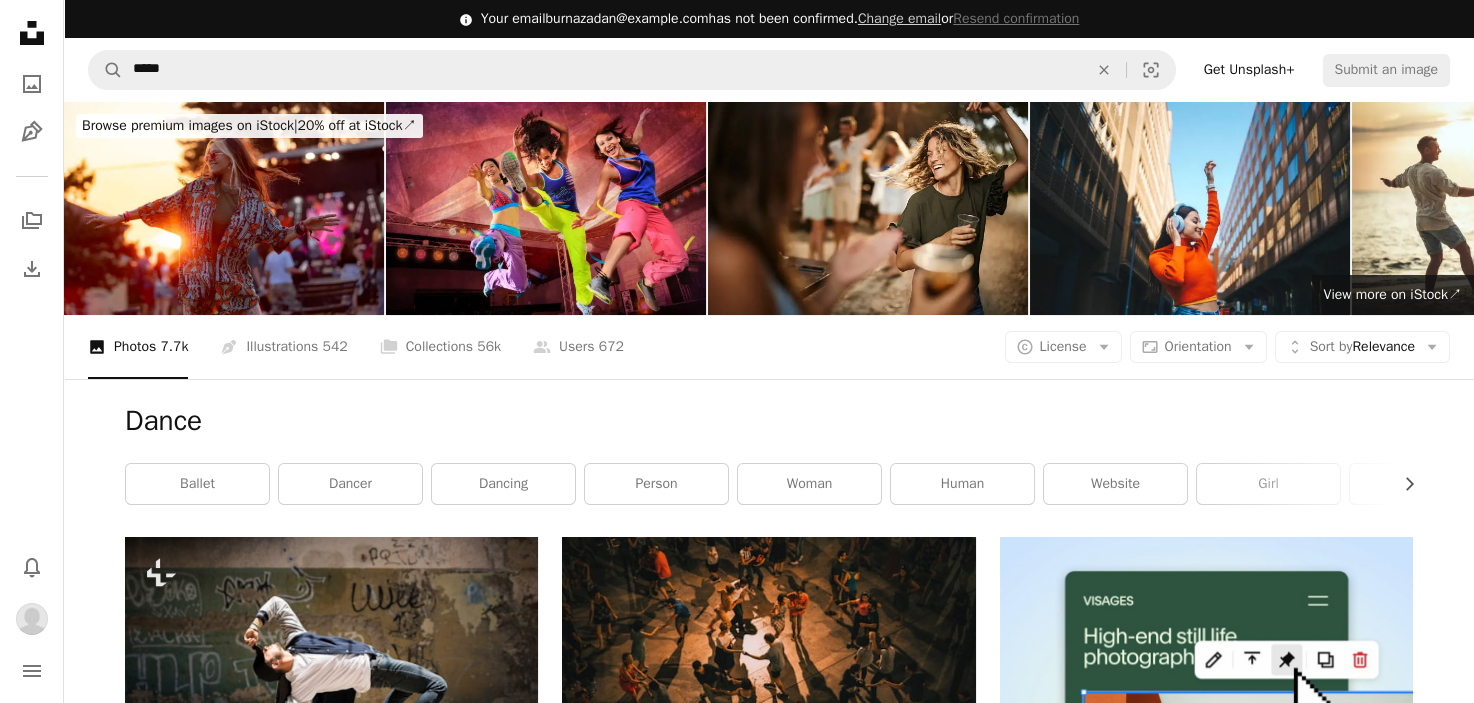 scroll, scrollTop: 0, scrollLeft: 0, axis: both 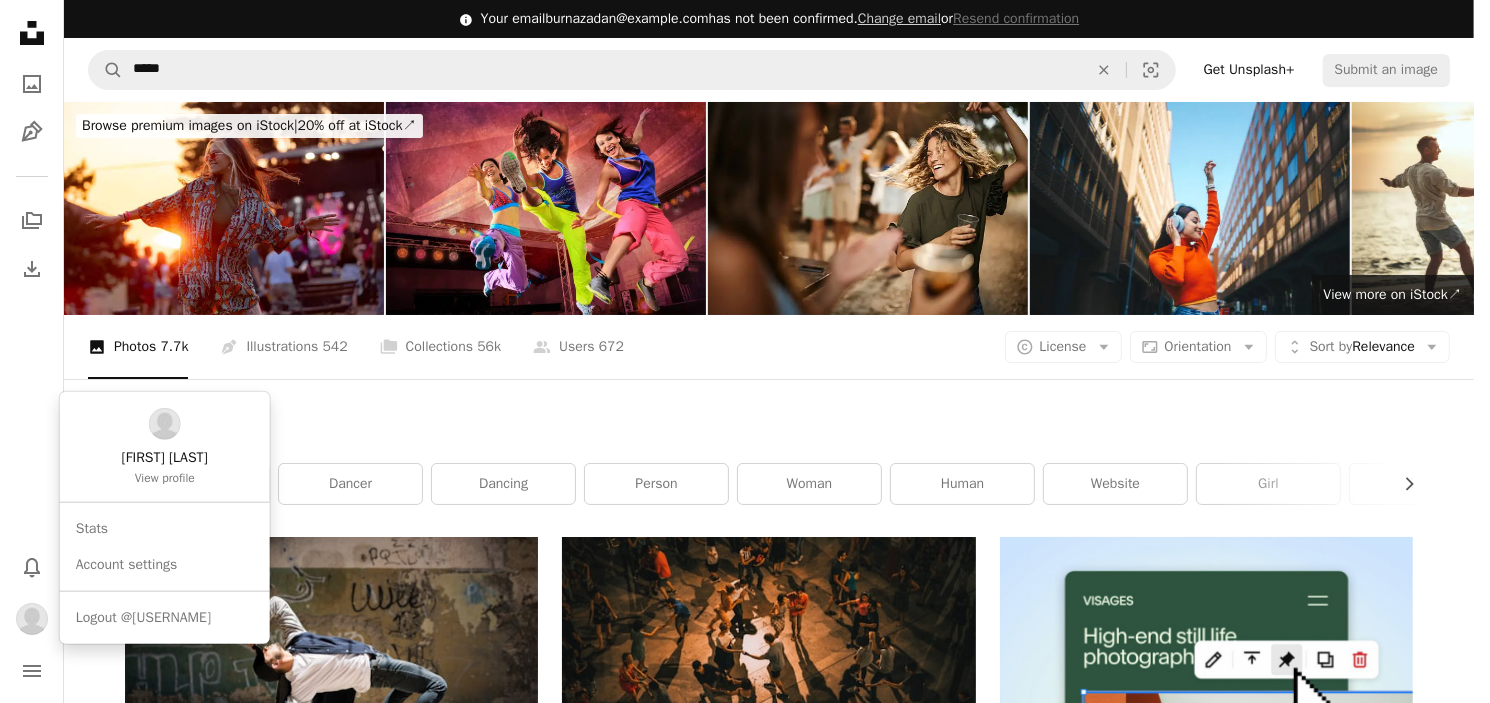 click at bounding box center [32, 619] 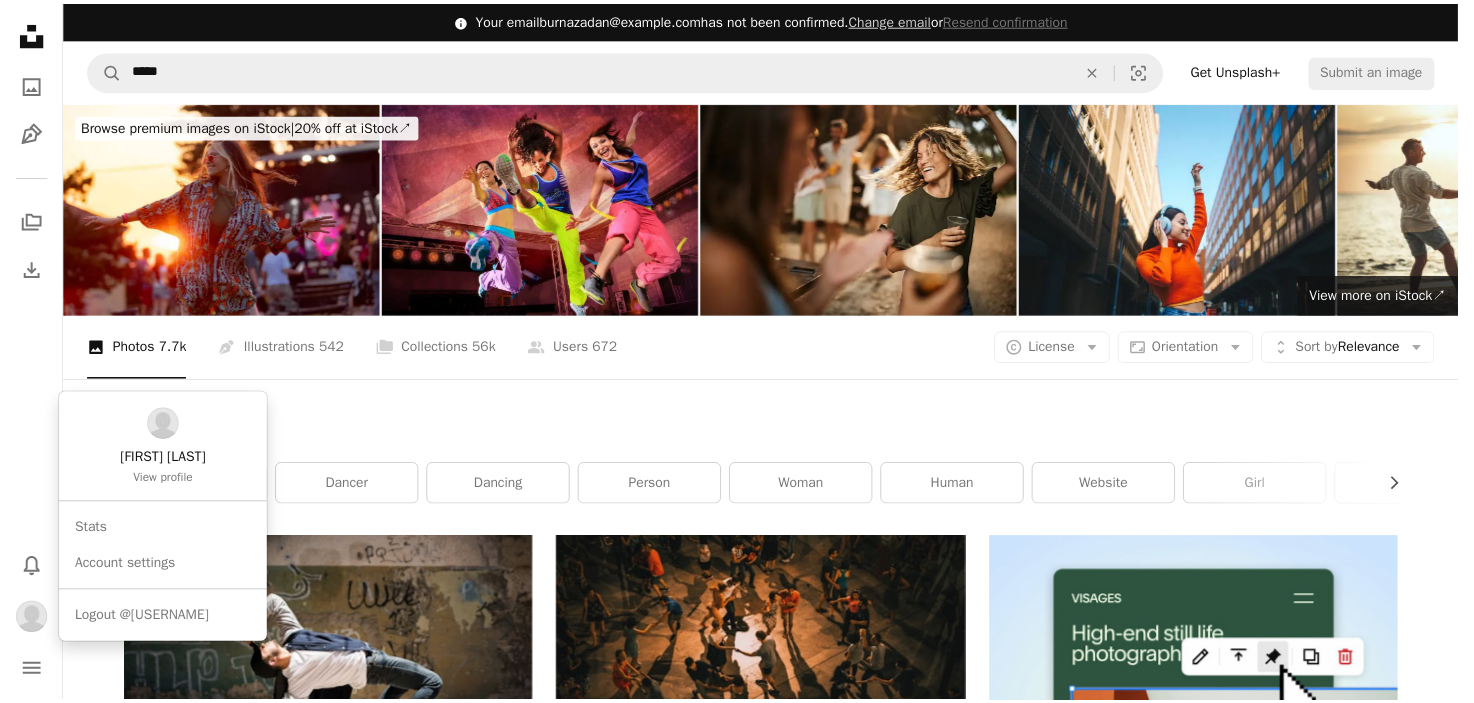 scroll, scrollTop: 0, scrollLeft: 0, axis: both 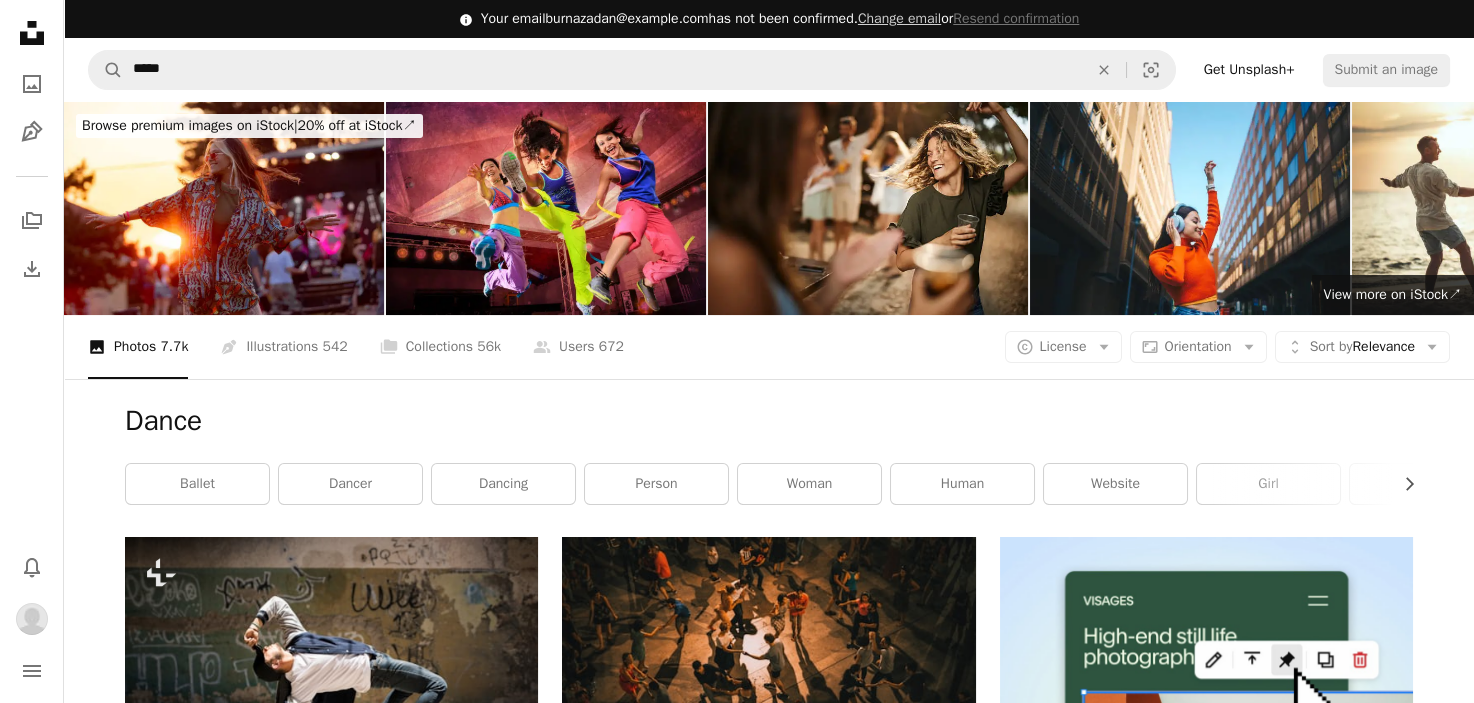 click at bounding box center (1206, 1386) 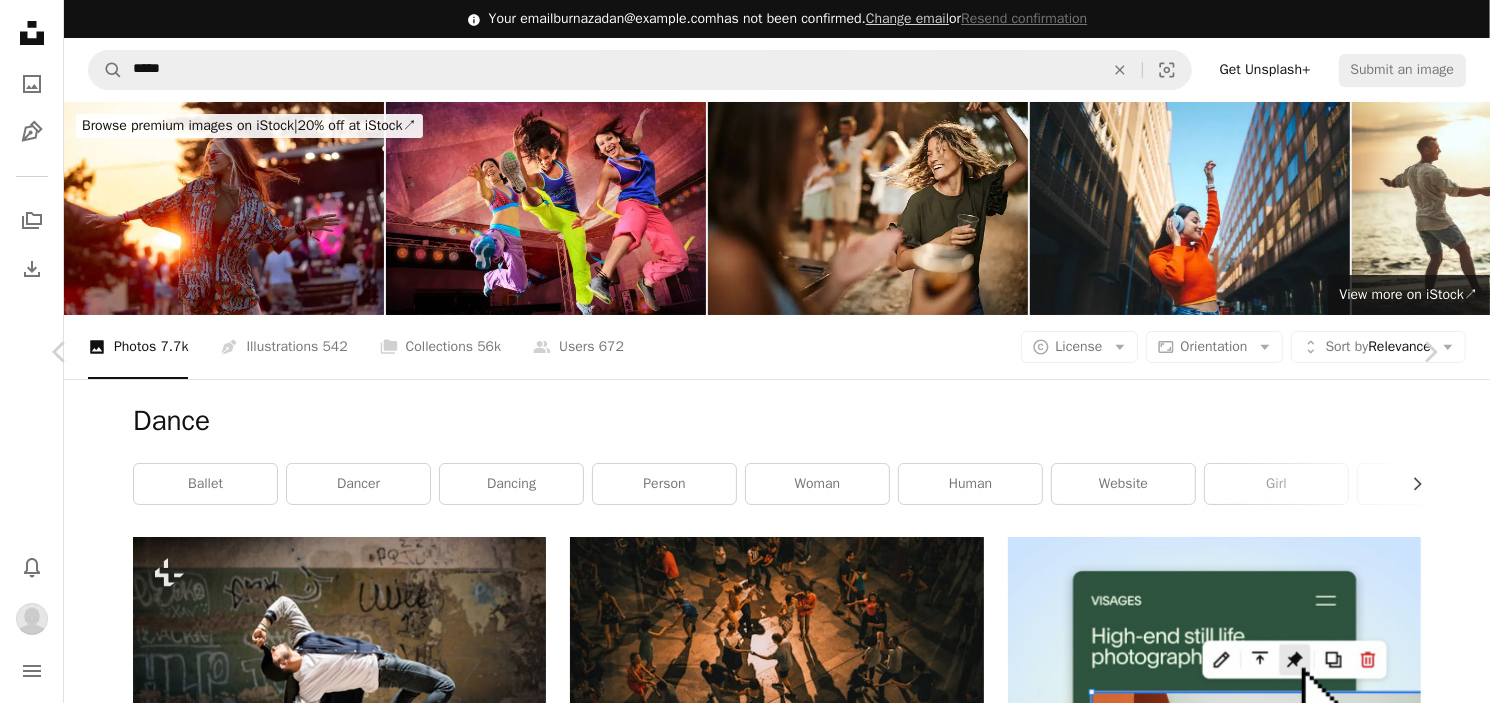 click on "Chevron down" 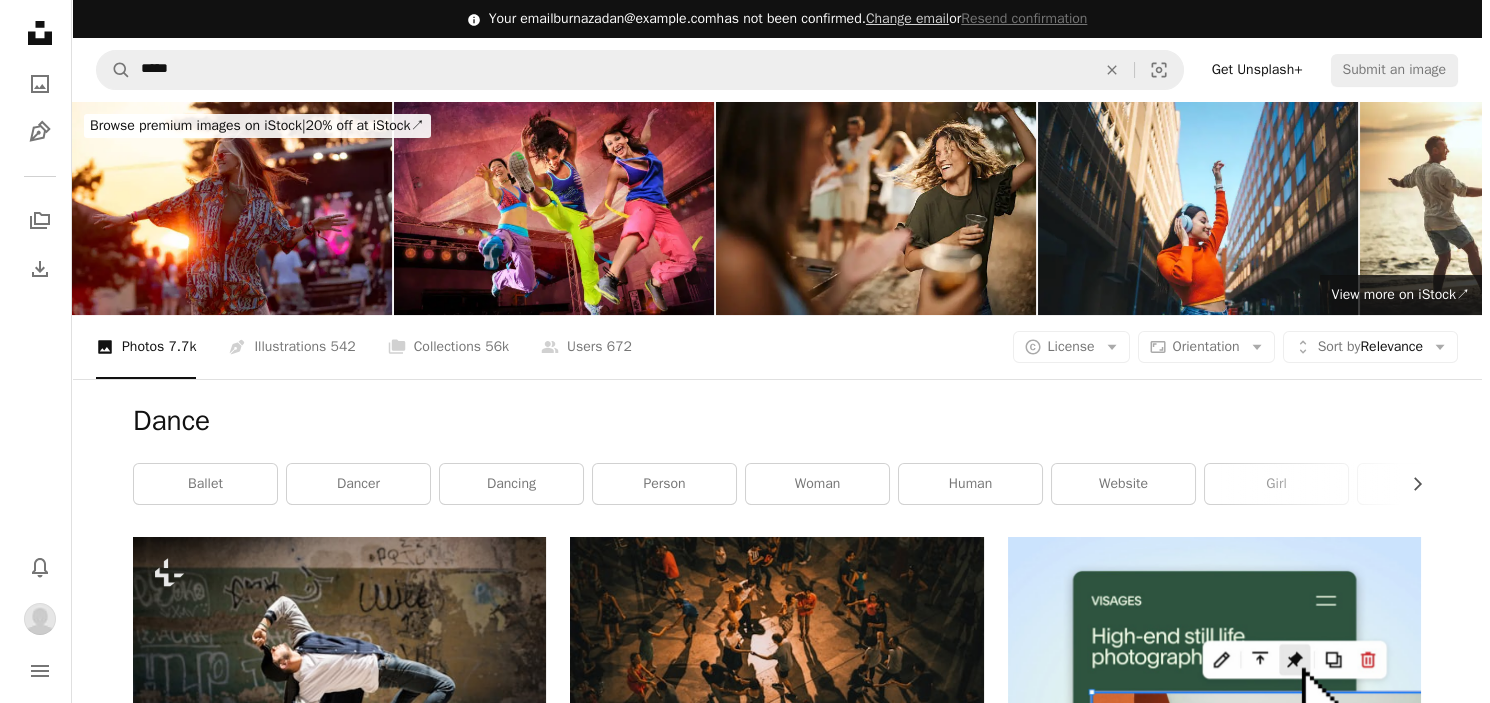 scroll, scrollTop: 687, scrollLeft: 0, axis: vertical 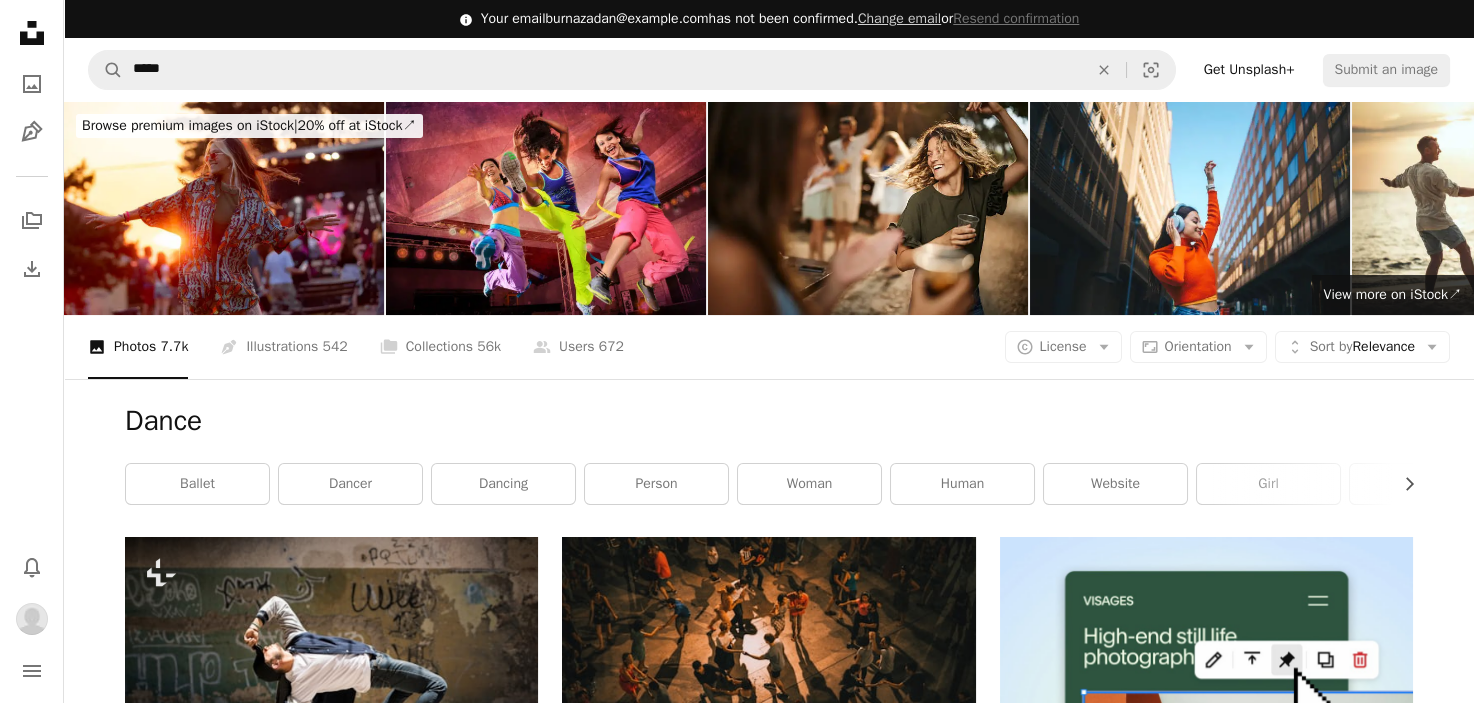 click at bounding box center (1206, 1980) 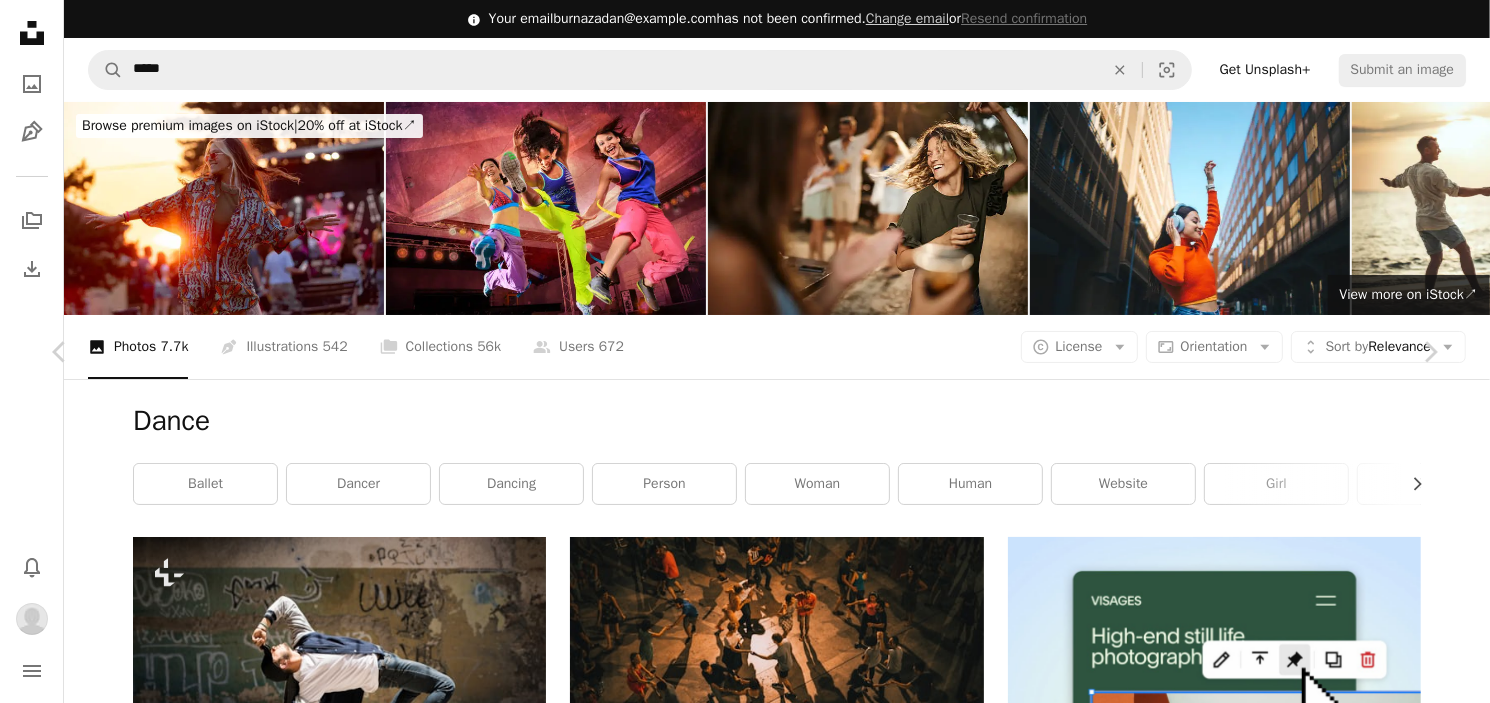 click on "Chevron down" 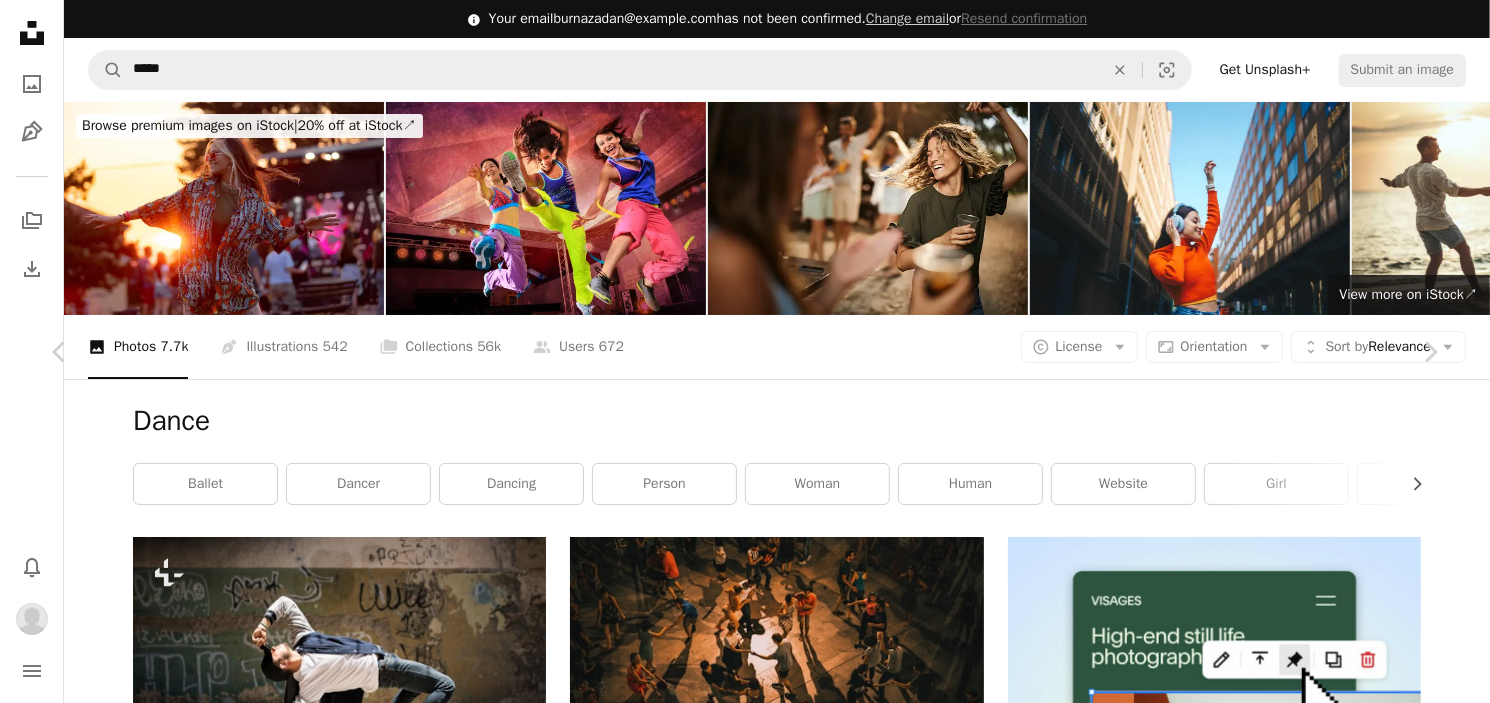 click on "An X shape Chevron left Chevron right Nahid Hatami Available for hire A checkmark inside of a circle A heart A plus sign Download Chevron down Zoom in Views 34,242,052 Downloads 340,383 Featured in Health & Wellness ,  Black & White ,  Experimental A forward-right arrow Share Info icon Info More Actions A map marker [LOCATION] Calendar outlined Published on  November 22, 2018 Camera NIKON CORPORATION, NIKON D5300 Safety Free to use under the  Unsplash License abstract portrait dark dark wallpaper light female dark background wellness hand minimal dance shadow sunlight lady shape finger human heart fingers arms shade Browse premium related images on iStock  |  Save 20% with code UNSPLASH20 View more on iStock  ↗ Related images A heart A plus sign Christopher Campbell Available for hire A checkmark inside of a circle Arrow pointing down Plus sign for Unsplash+ A heart A plus sign Getty Images For  Unsplash+ A lock Download A heart A plus sign Happy Face Emoji Available for hire A checkmark inside of a circle For" at bounding box center (745, 5399) 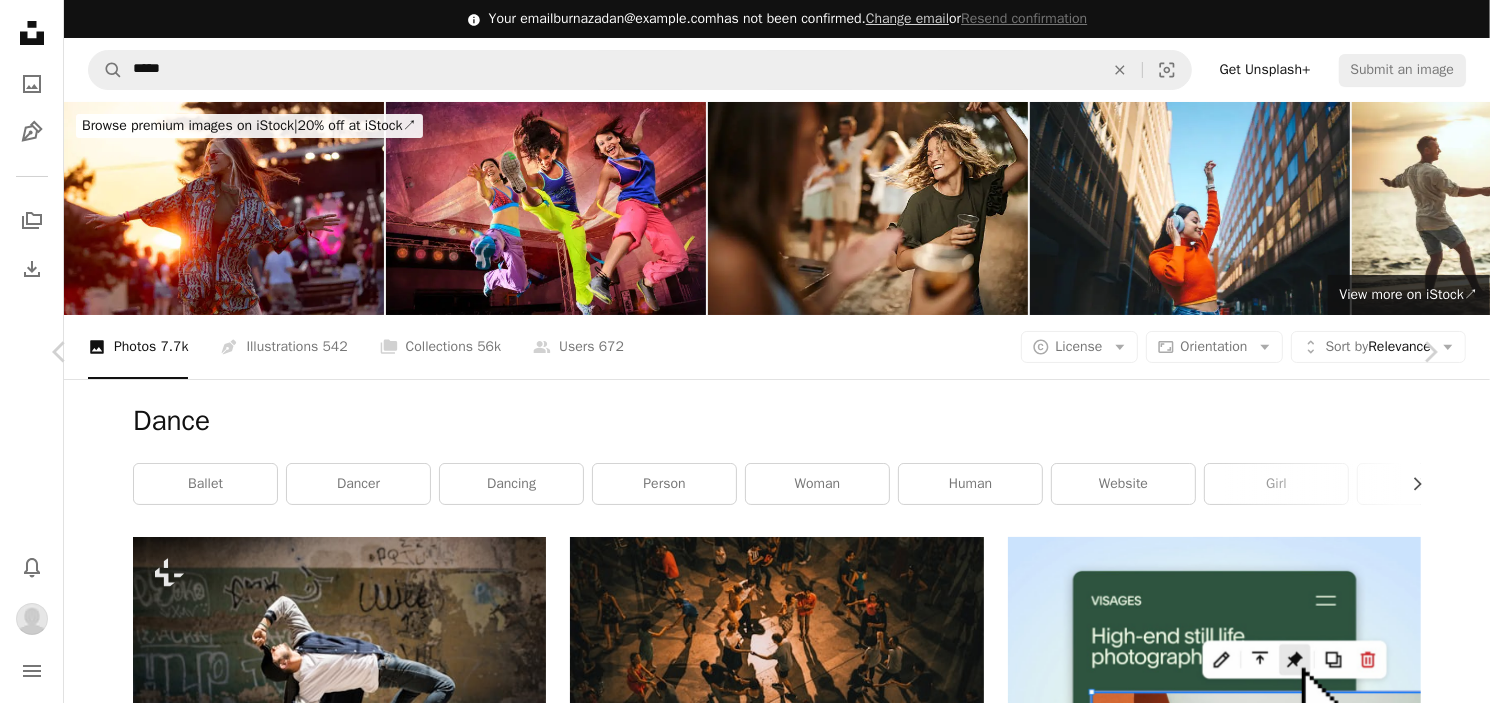 click at bounding box center (738, 5426) 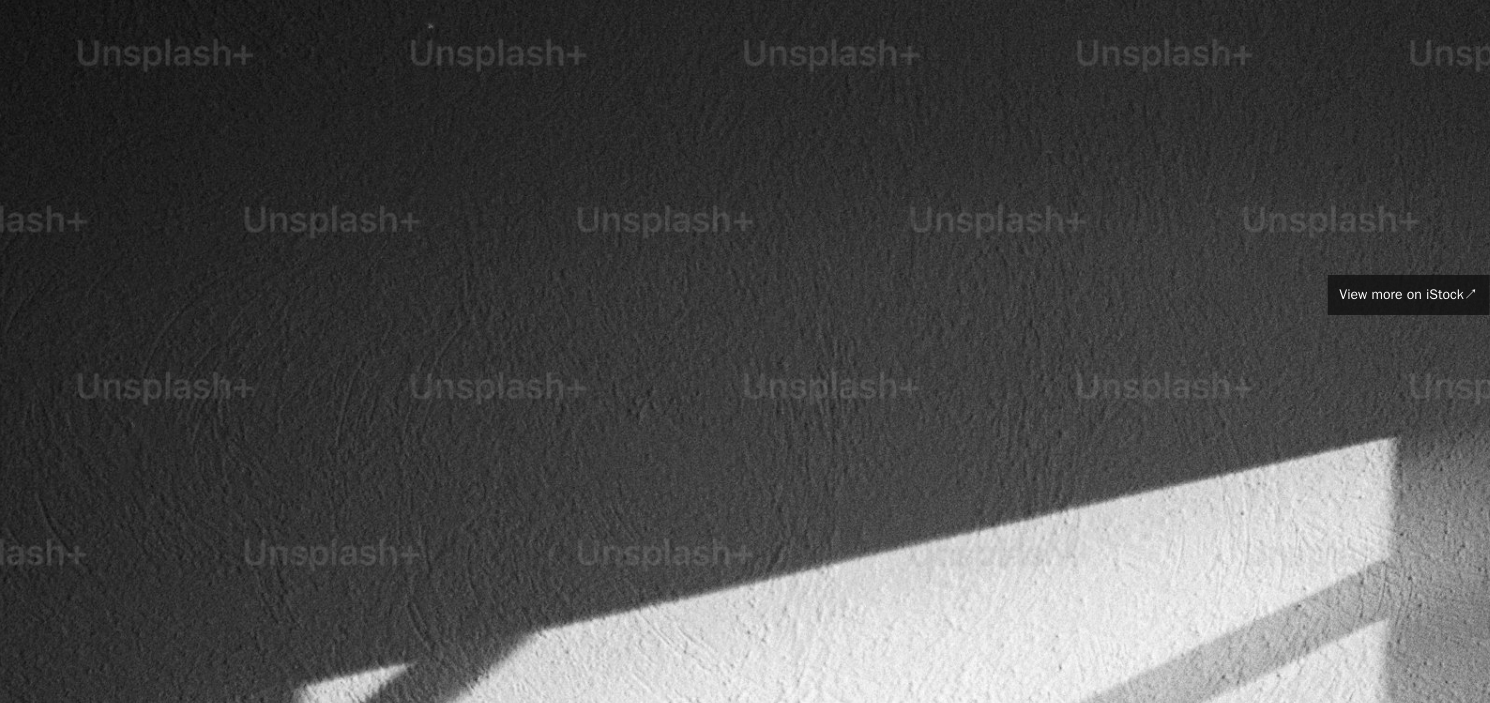 scroll, scrollTop: 688, scrollLeft: 0, axis: vertical 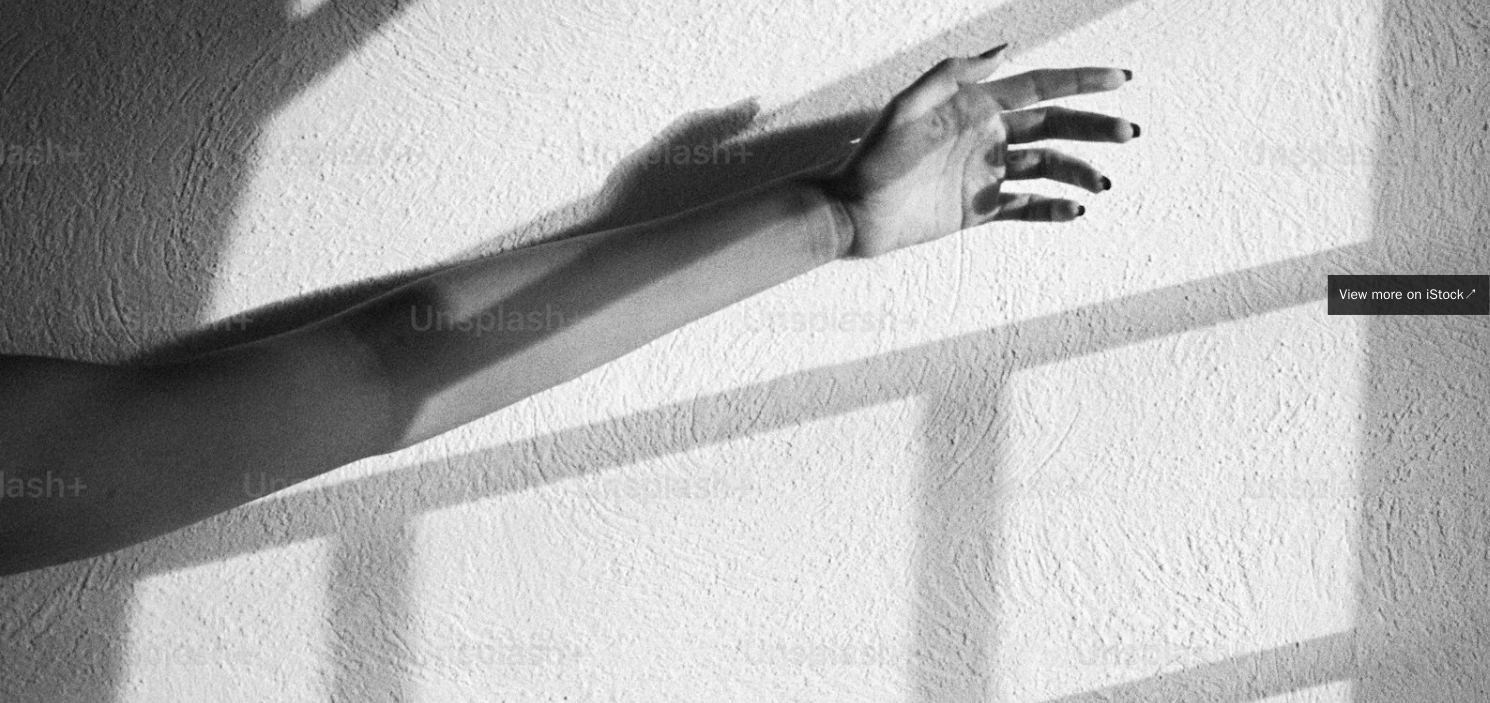 drag, startPoint x: 880, startPoint y: 331, endPoint x: 1421, endPoint y: 37, distance: 615.7248 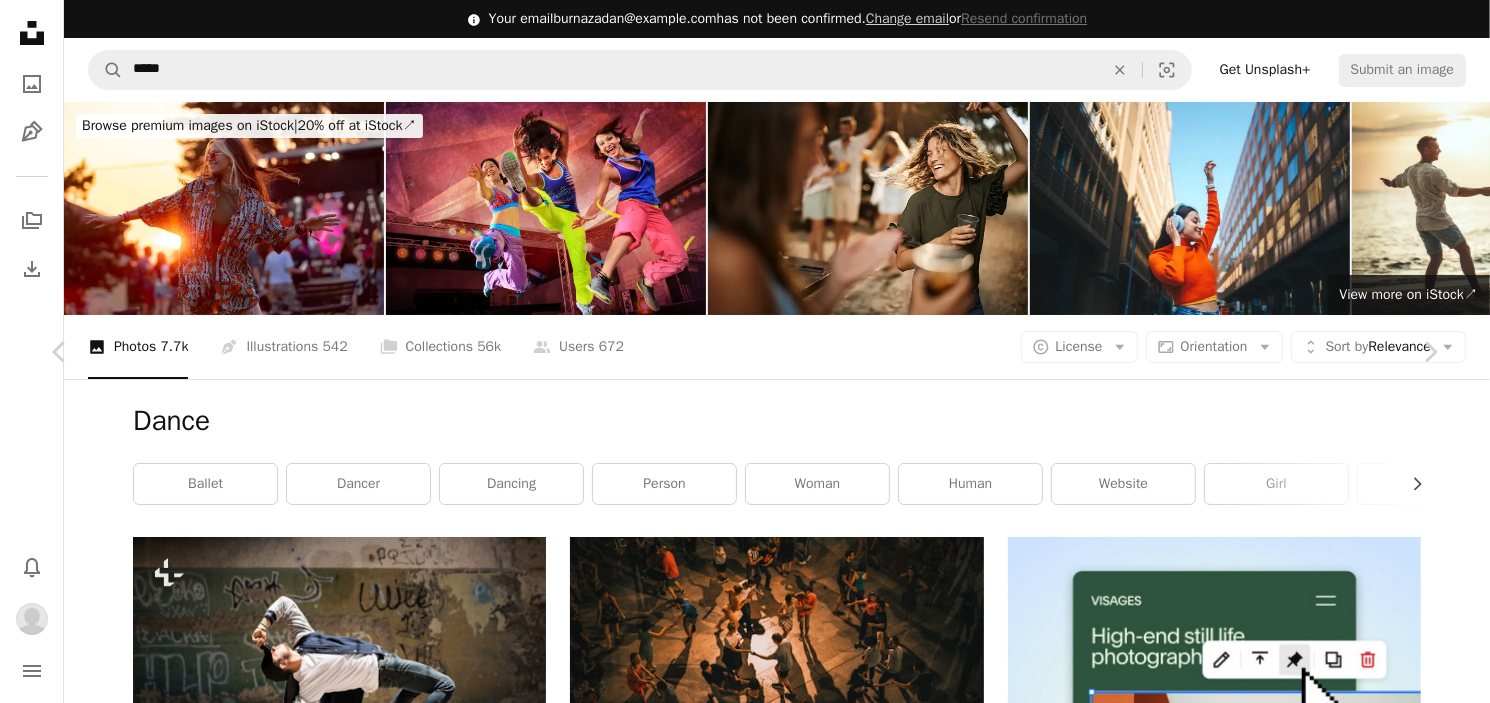 click at bounding box center (738, 5426) 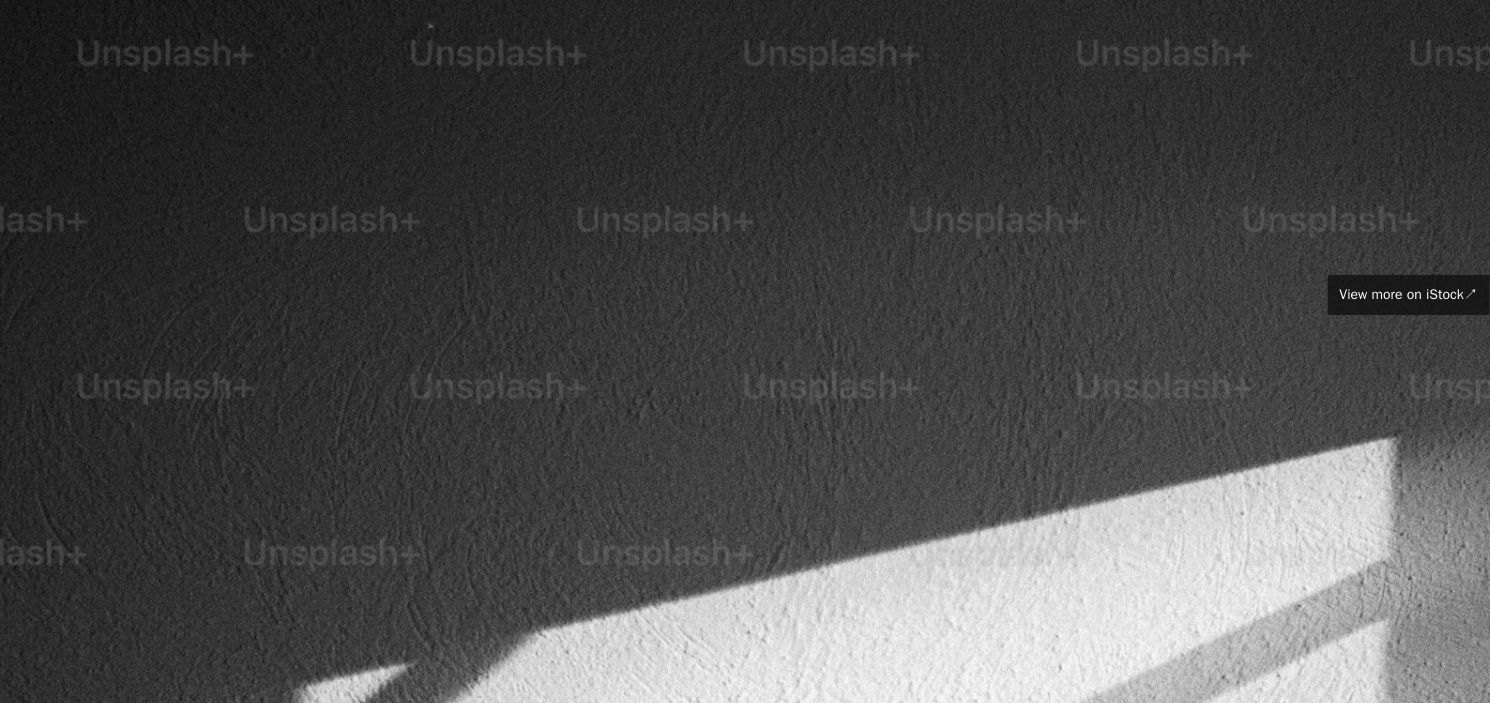 scroll, scrollTop: 734, scrollLeft: 0, axis: vertical 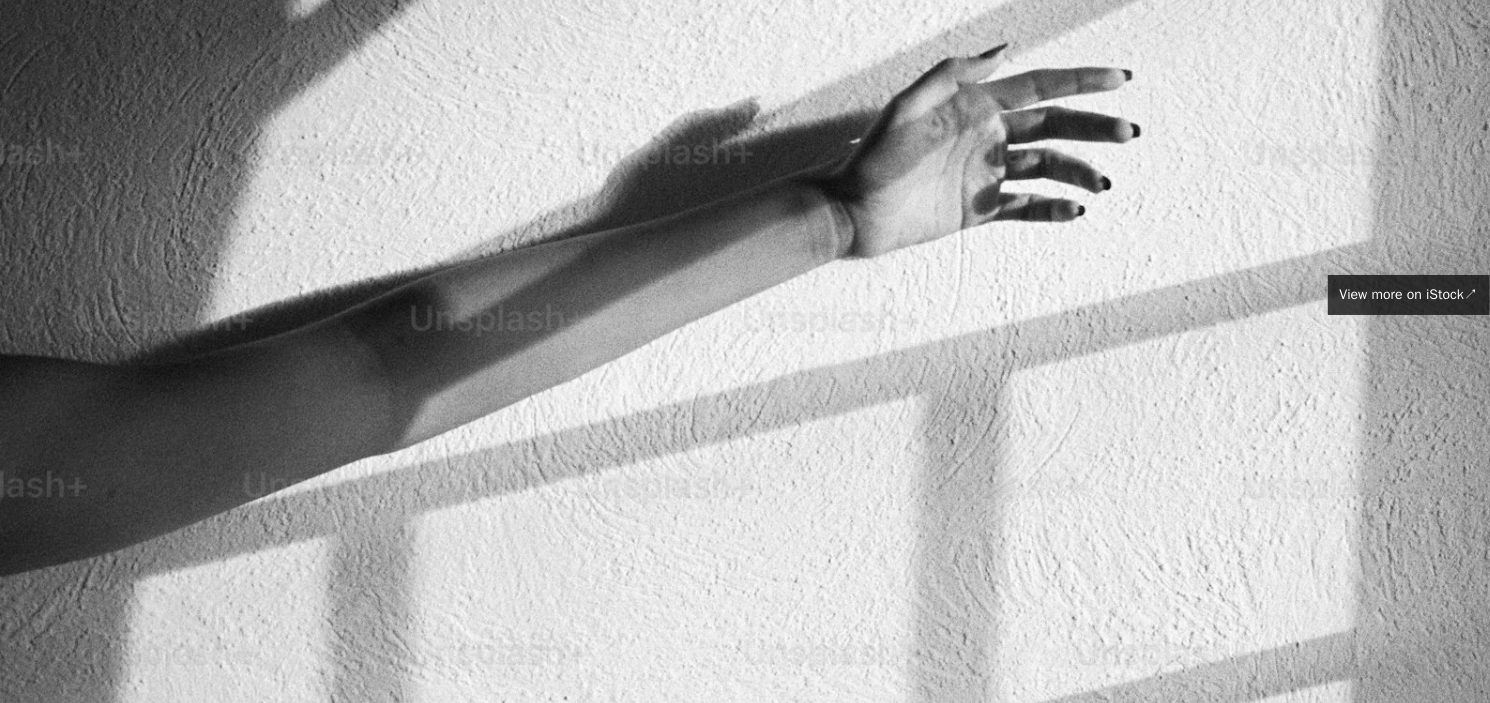 click at bounding box center (745, 376) 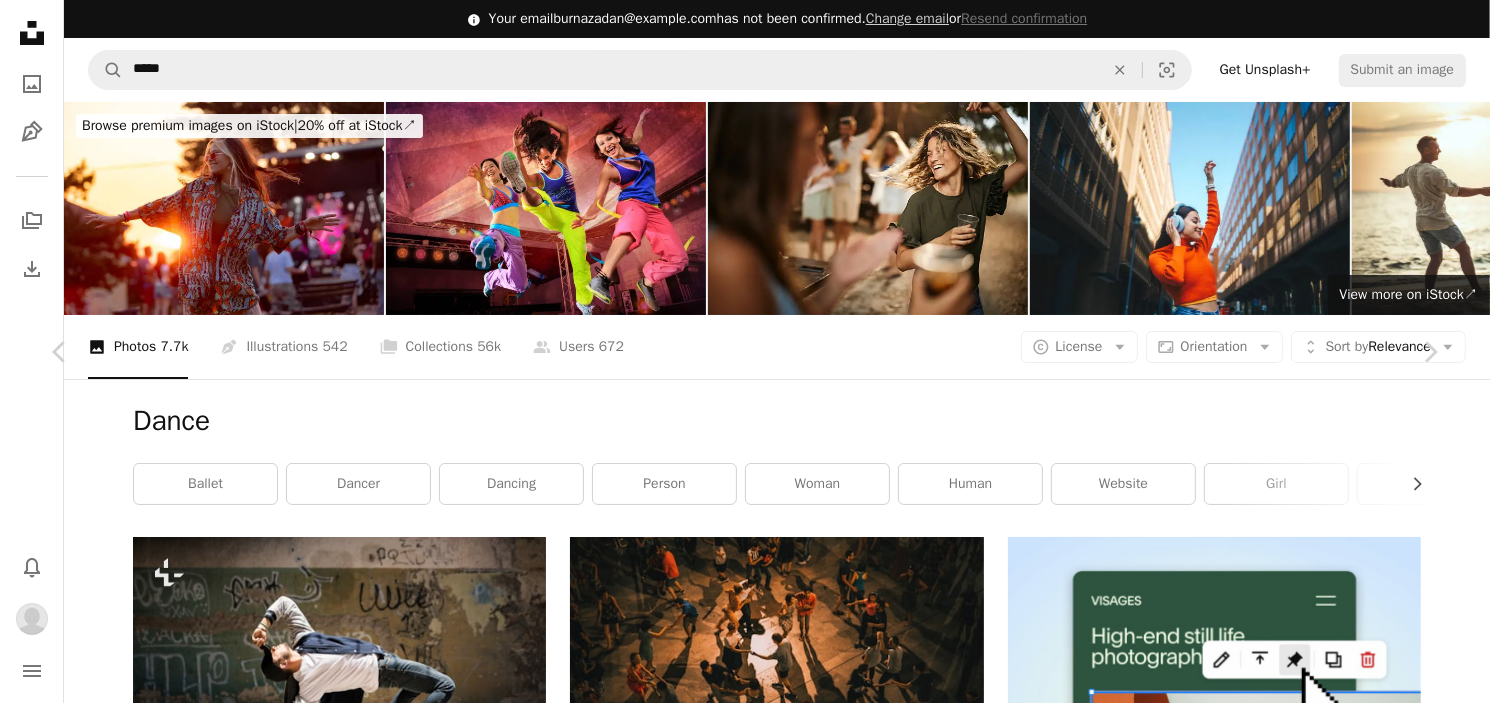 click at bounding box center (738, 5426) 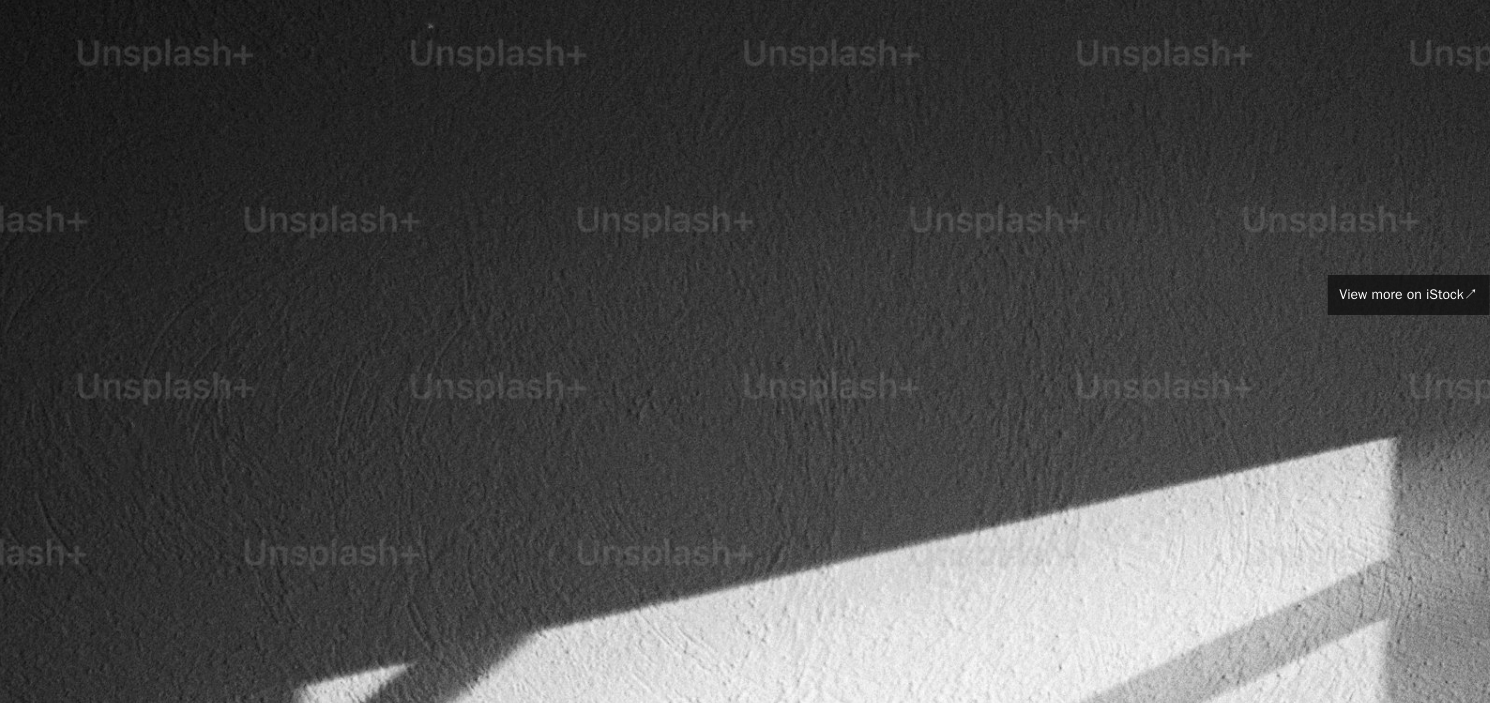 scroll, scrollTop: 734, scrollLeft: 0, axis: vertical 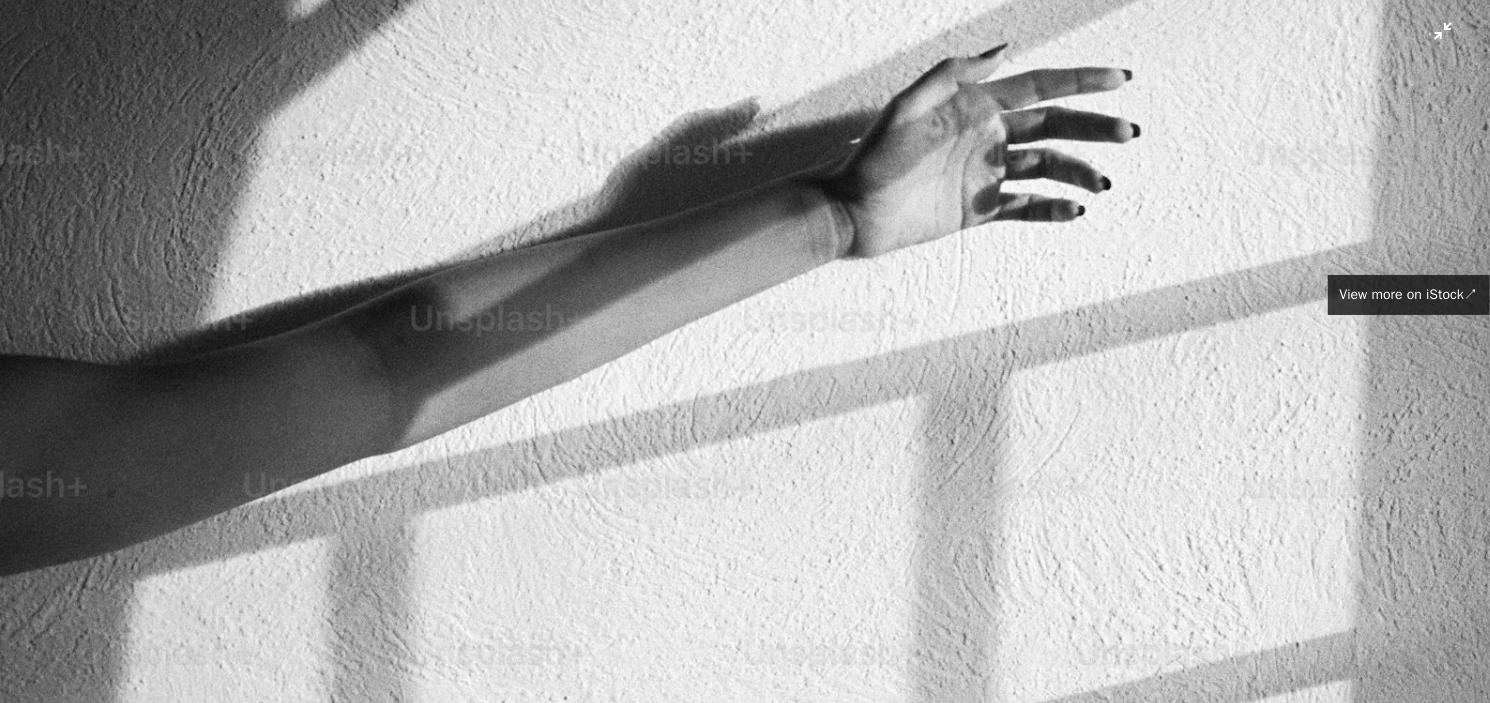 click at bounding box center [745, 376] 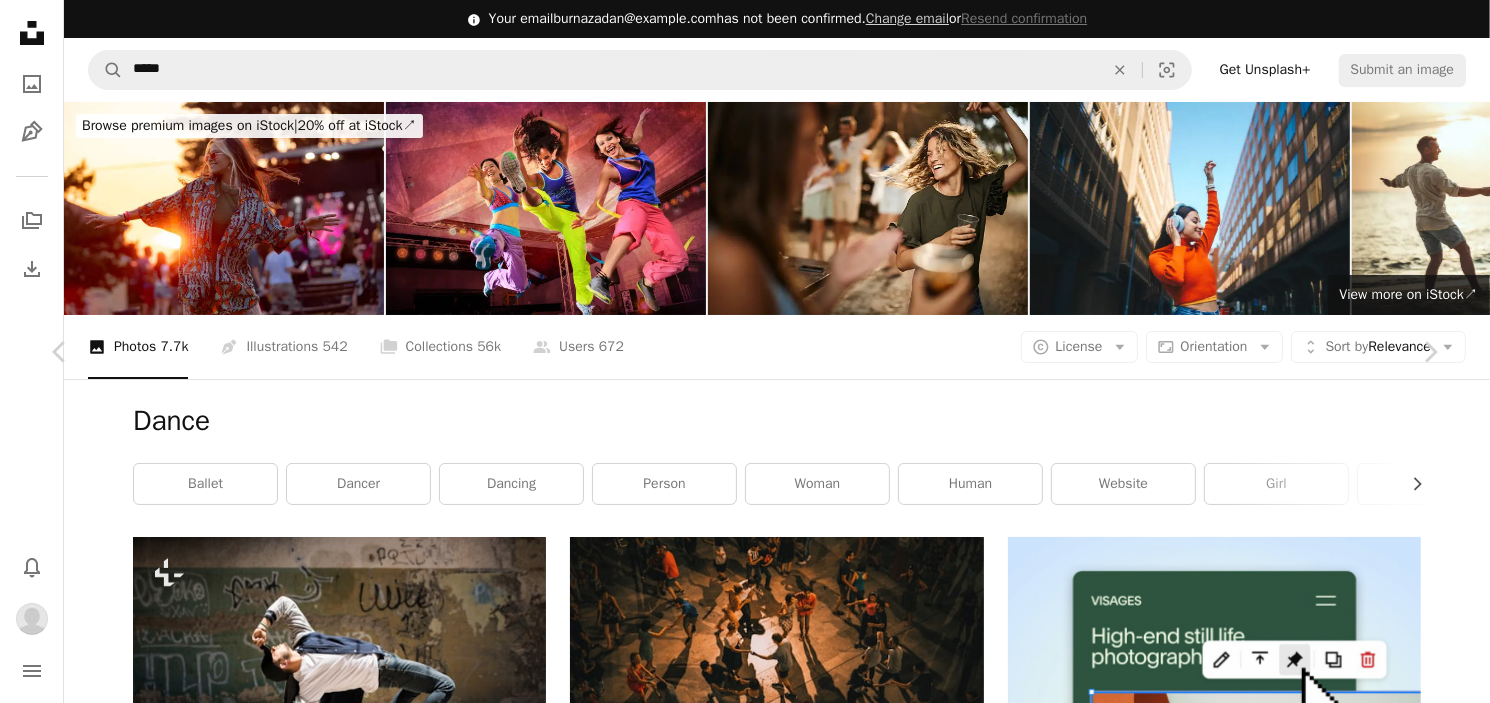 click at bounding box center [738, 5426] 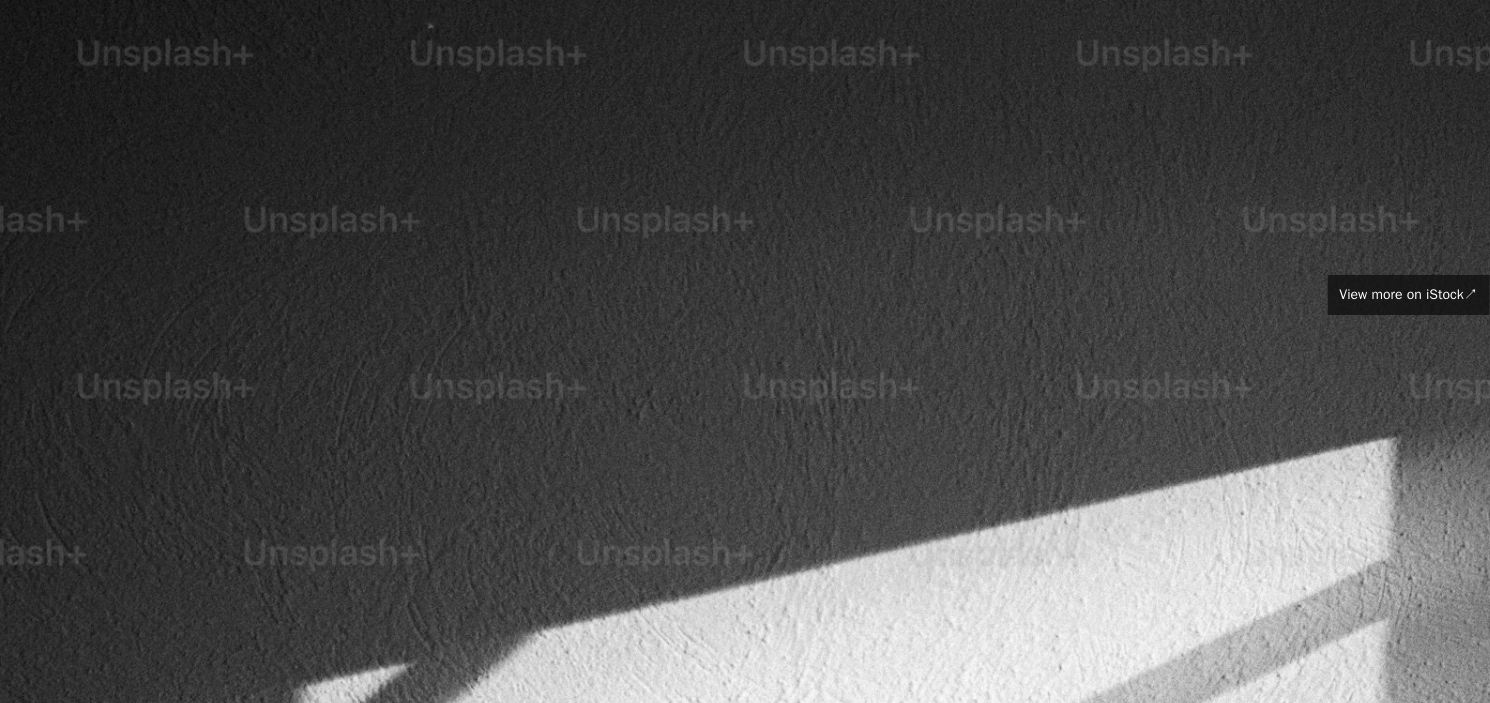 scroll, scrollTop: 735, scrollLeft: 0, axis: vertical 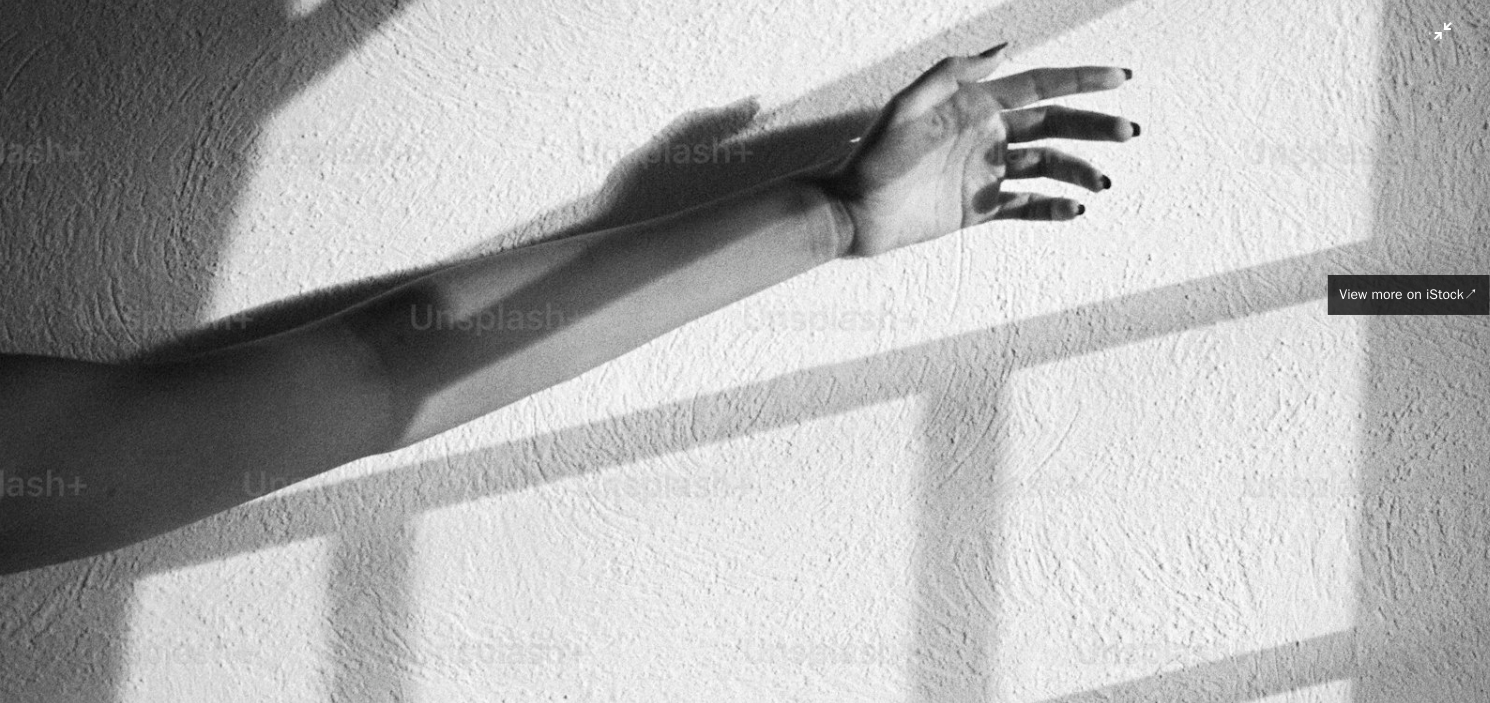click at bounding box center [745, 375] 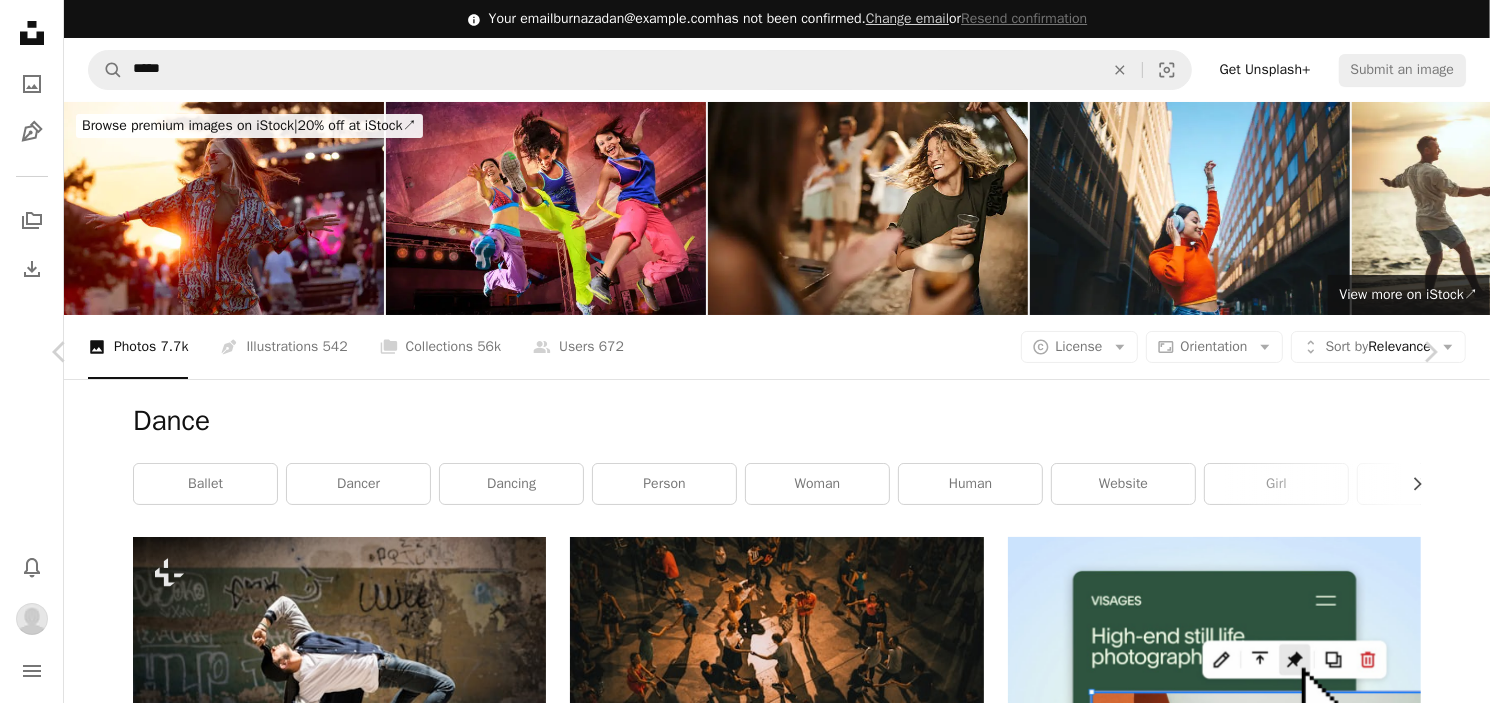 click at bounding box center [738, 5426] 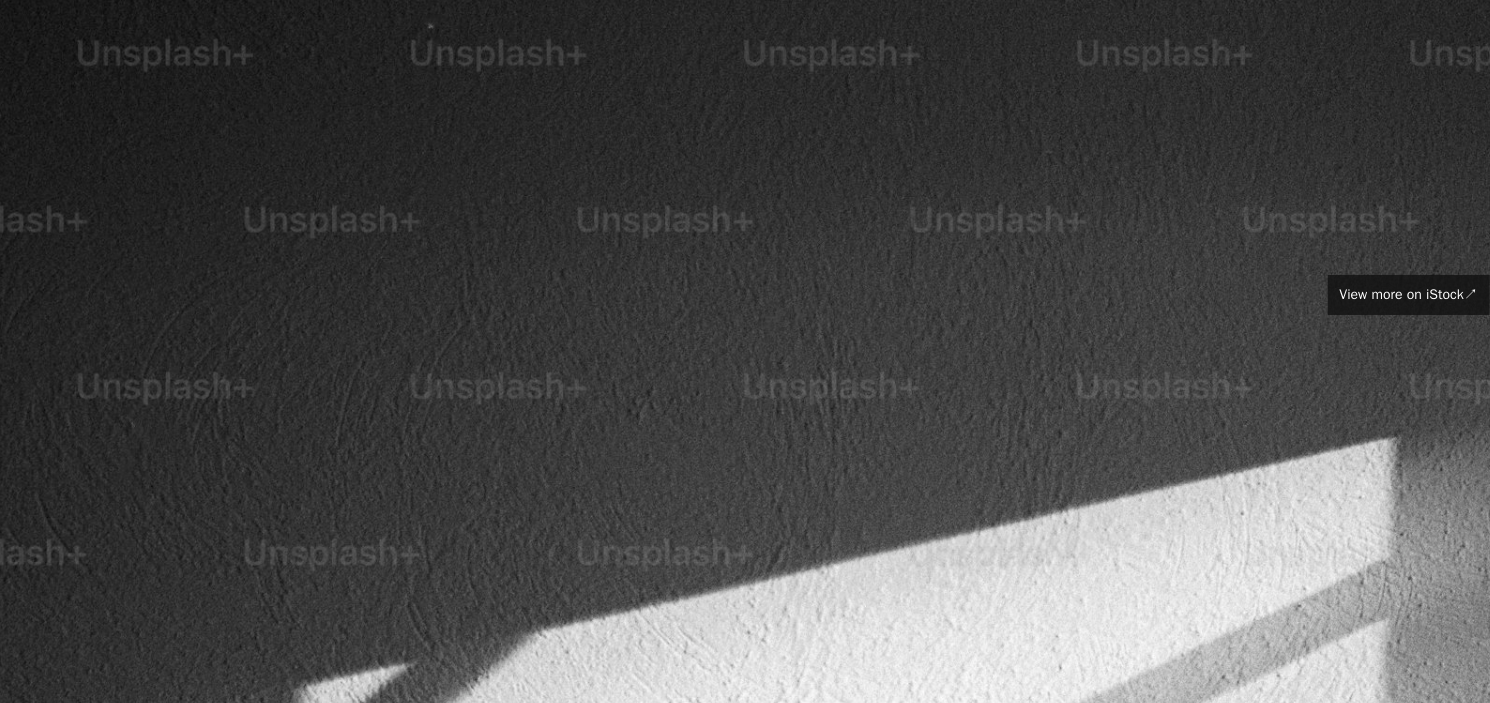 scroll, scrollTop: 734, scrollLeft: 0, axis: vertical 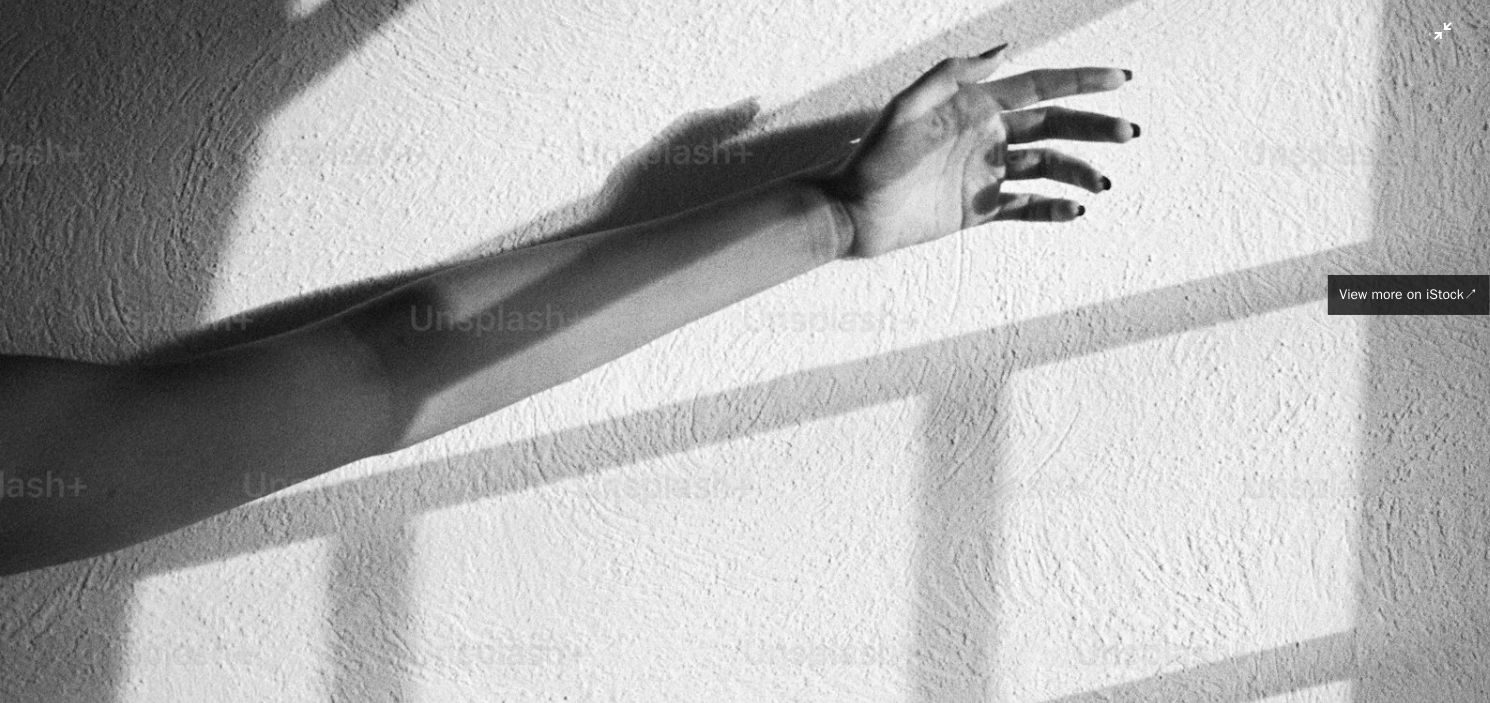 click at bounding box center (745, 376) 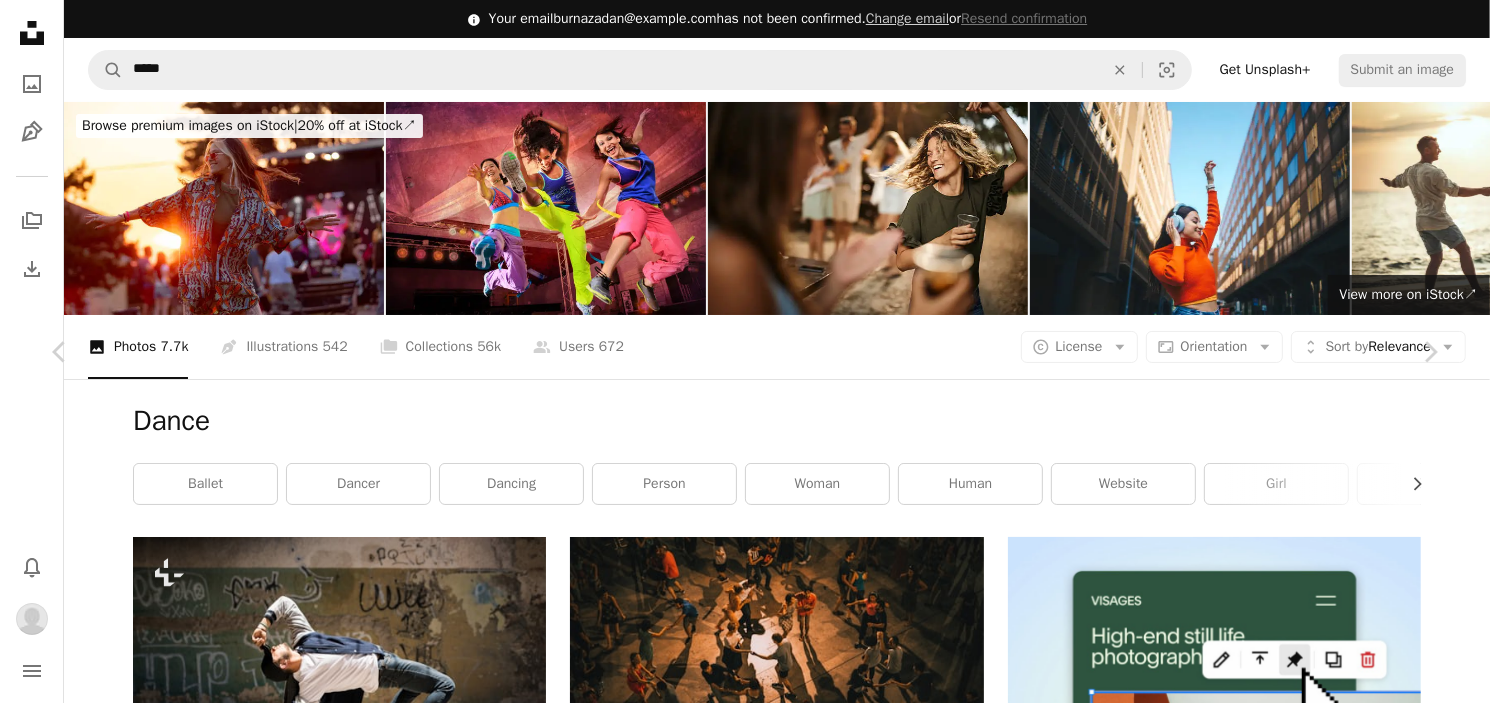 click on "An X shape Chevron left Chevron right Eduardo Ramos For Unsplash+ A heart A plus sign A lock Download Zoom in Featured in Photos , Health & Wellness A forward-right arrow Share More Actions Calendar outlined Published on October 4, 2024 Safety Licensed under the Unsplash+ License aesthetic wellness film film photography shadows black & white analog b&w analogue From this series Chevron right Plus sign for Unsplash+ Plus sign for Unsplash+ Plus sign for Unsplash+ Plus sign for Unsplash+ Related images Plus sign for Unsplash+ A heart A plus sign Sueda Dilli For Unsplash+ A lock Download Plus sign for Unsplash+ A heart A plus sign Stacey Knipe For Unsplash+ A lock Download Plus sign for Unsplash+ A heart A plus sign Annie Spratt For Unsplash+ A lock Download Plus sign for Unsplash+ A heart A plus sign Toa Heftiba For Unsplash+ A lock Download Plus sign for Unsplash+ A heart A plus sign Annie Spratt For Unsplash+ A lock Download Plus sign for Unsplash+ A heart A plus sign Roberta Sant'Anna For Unsplash+" at bounding box center [745, 5399] 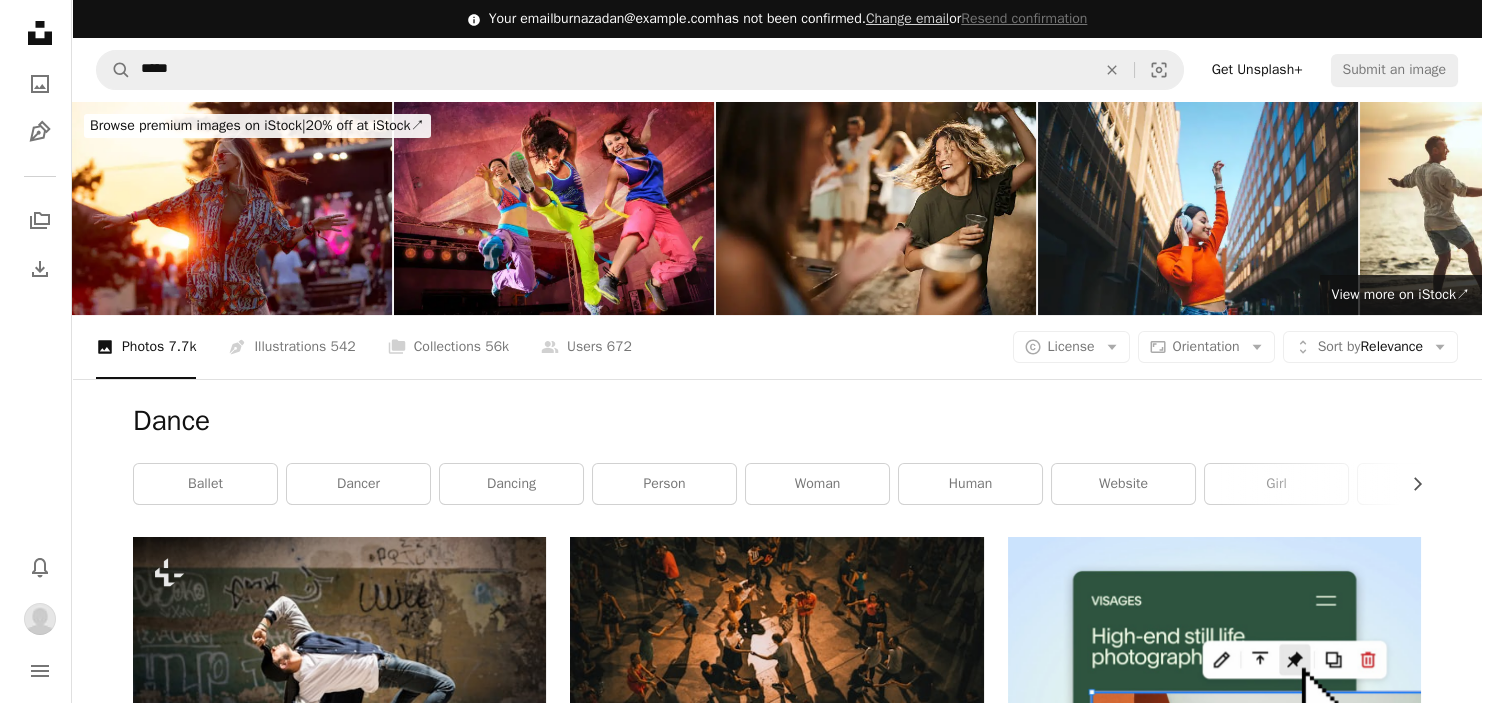 scroll, scrollTop: 435, scrollLeft: 0, axis: vertical 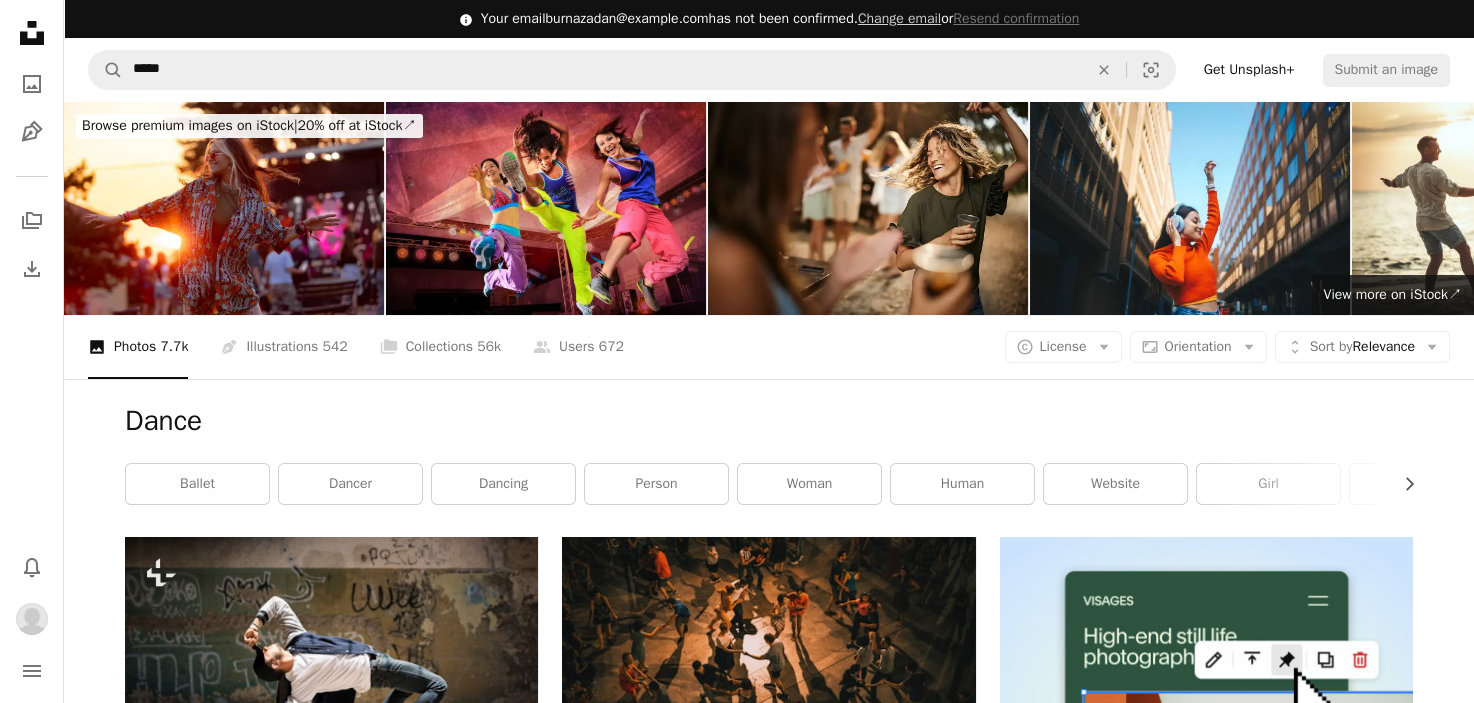 click at bounding box center [1206, 1980] 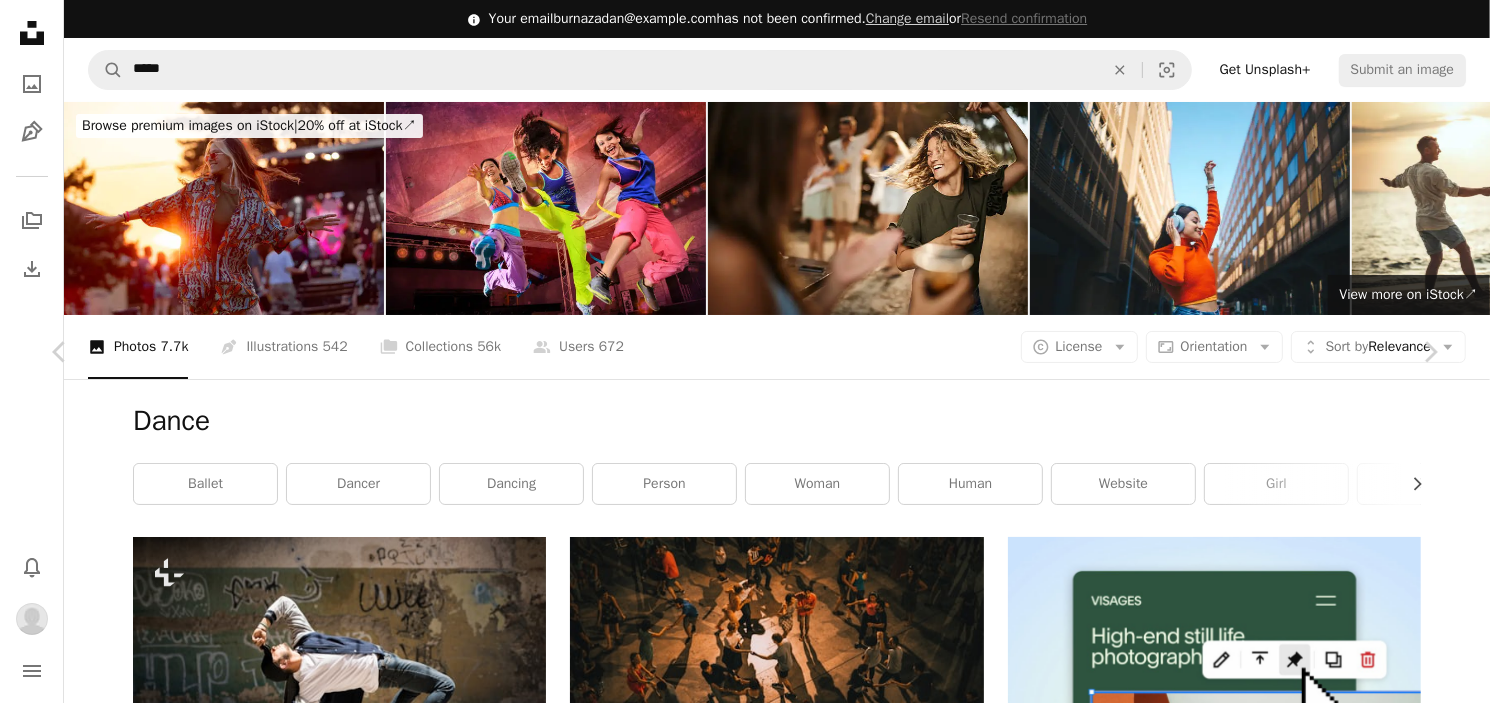 scroll, scrollTop: 89, scrollLeft: 0, axis: vertical 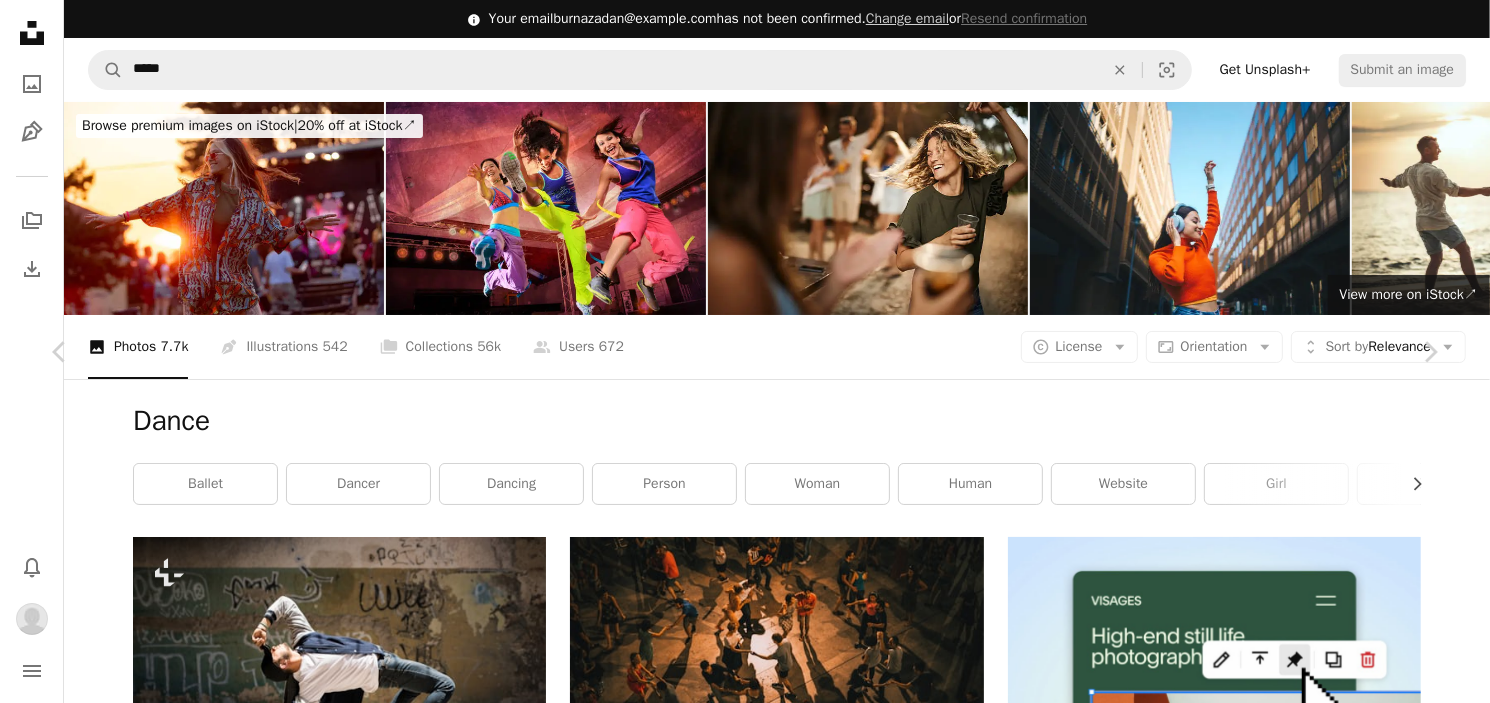 click on "Ho Chi Minh, Ho Chi Minh City, Vietnam" at bounding box center [745, 8069] 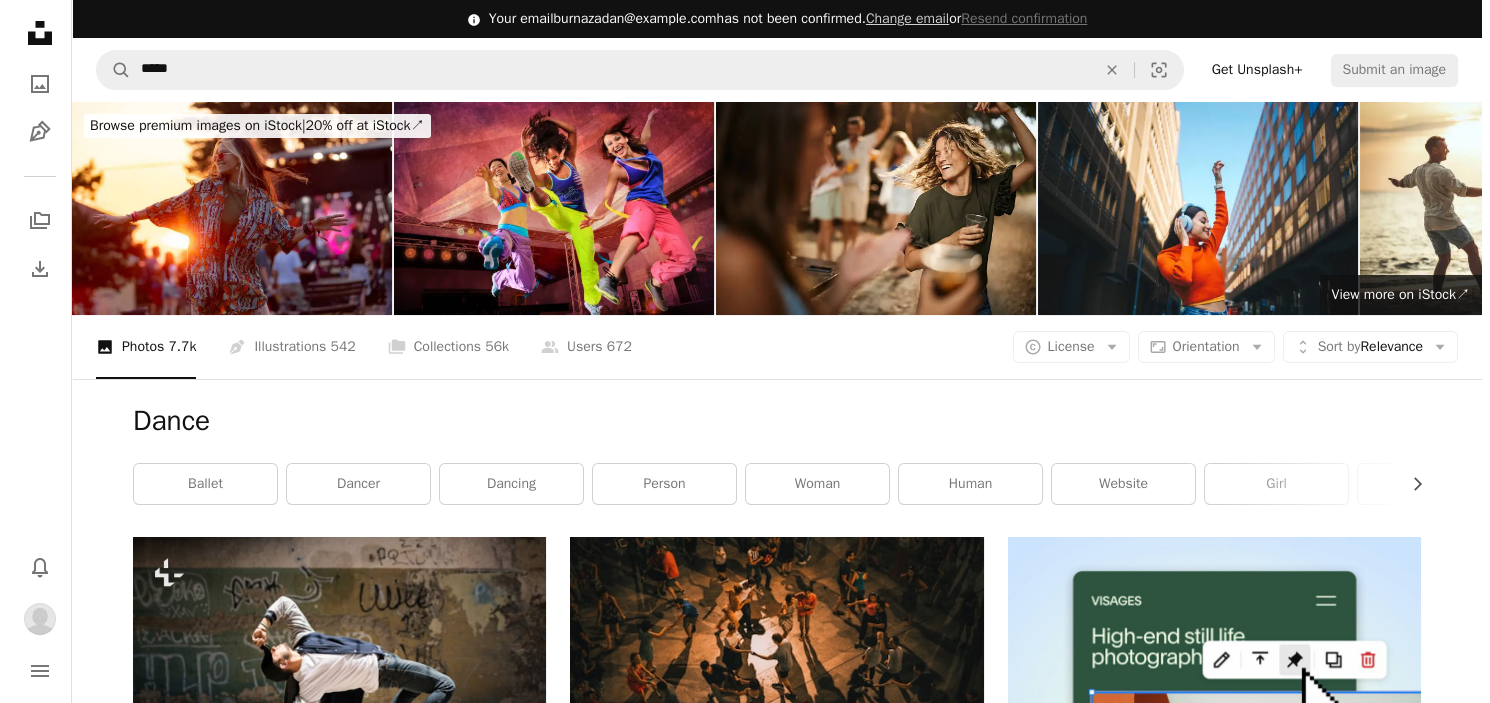 scroll, scrollTop: 1028, scrollLeft: 0, axis: vertical 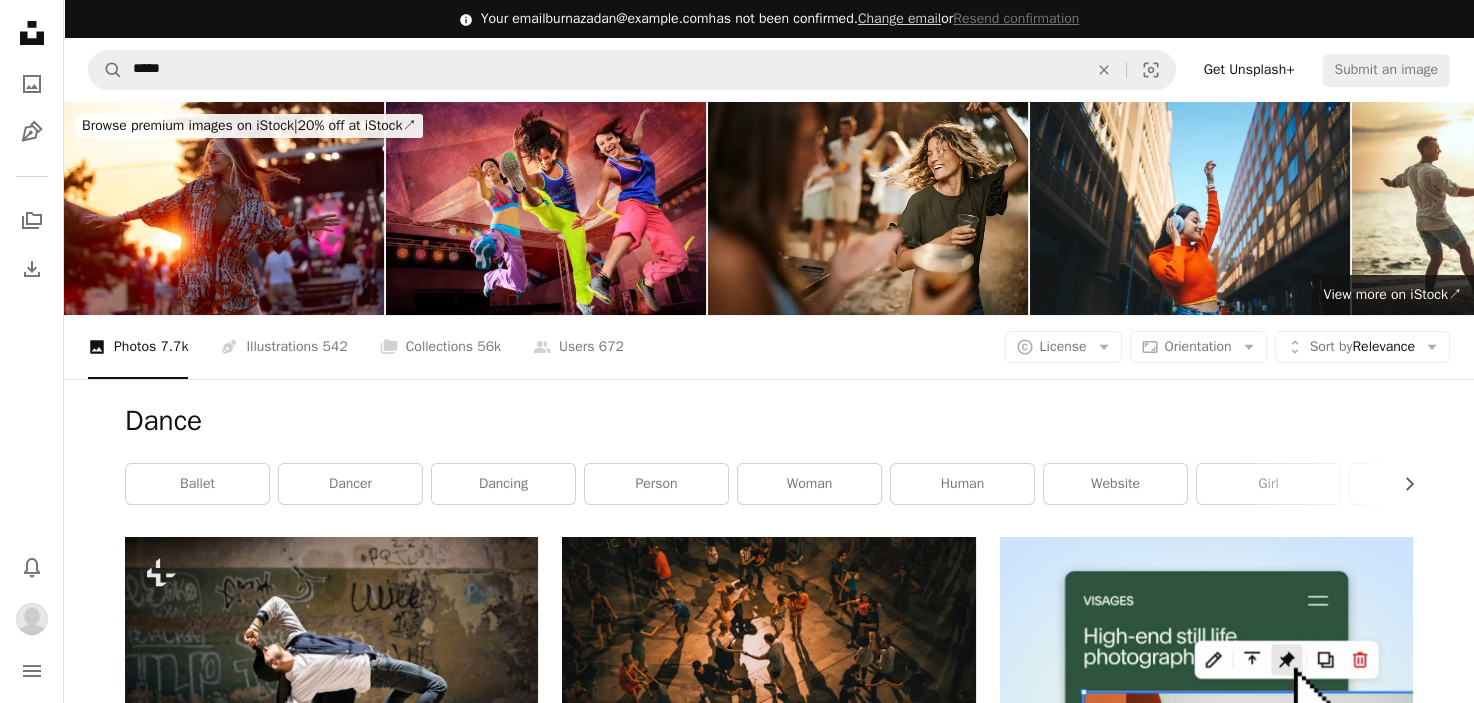 click at bounding box center (1206, 1980) 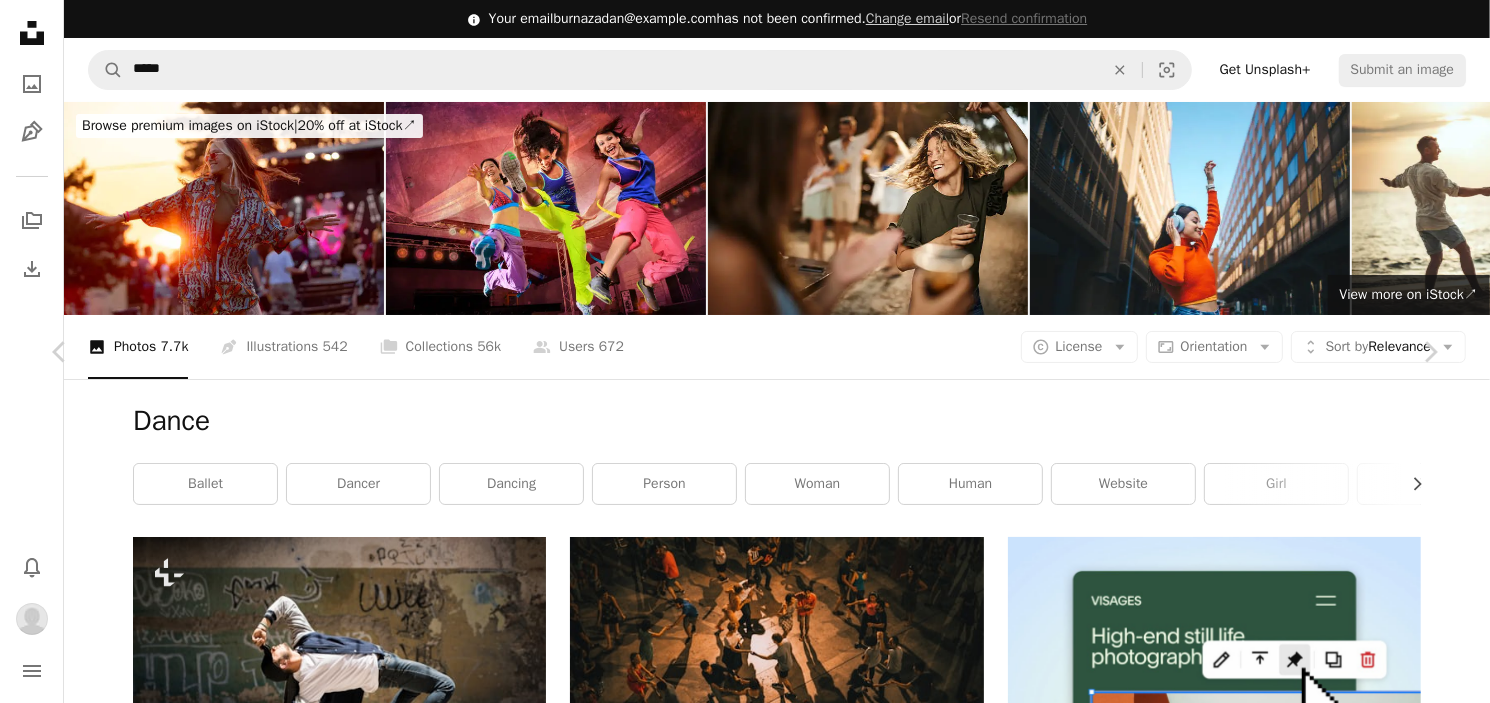scroll, scrollTop: 3138, scrollLeft: 0, axis: vertical 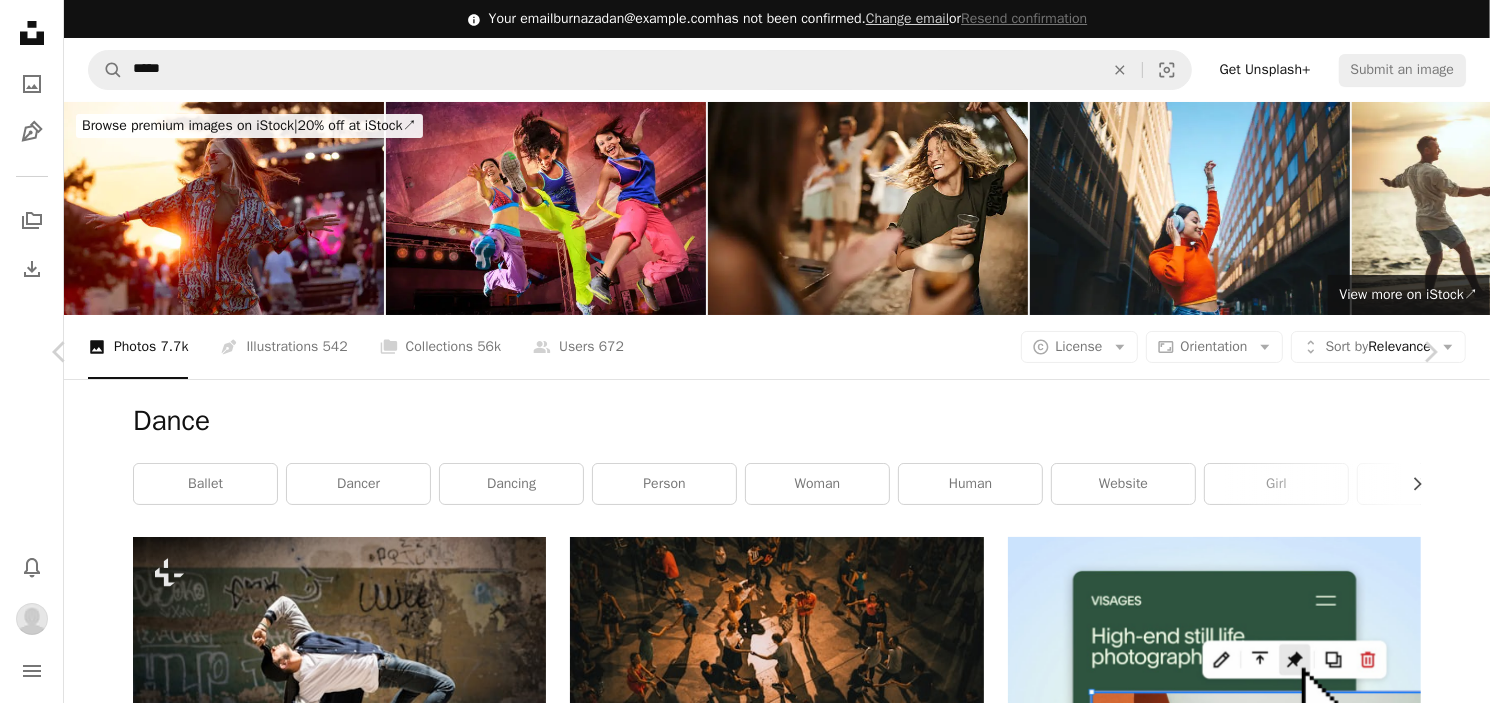 click on "An X shape Chevron left Chevron right Eduardo Ramos For Unsplash+ A heart A plus sign A lock Download Zoom in Featured in Photos , Health & Wellness A forward-right arrow Share More Actions Calendar outlined Published on October 4, 2024 Safety Licensed under the Unsplash+ License aesthetic wellness film film photography shadows black & white analog b&w analogue From this series Chevron right Plus sign for Unsplash+ Plus sign for Unsplash+ Plus sign for Unsplash+ Plus sign for Unsplash+ Related images Plus sign for Unsplash+ A heart A plus sign Sueda Dilli For Unsplash+ A lock Download Plus sign for Unsplash+ A heart A plus sign Stacey Knipe For Unsplash+ A lock Download Plus sign for Unsplash+ A heart A plus sign Annie Spratt For Unsplash+ A lock Download Plus sign for Unsplash+ A heart A plus sign Toa Heftiba For Unsplash+ A lock Download Plus sign for Unsplash+ A heart A plus sign Annie Spratt For Unsplash+ A lock Download Plus sign for Unsplash+ A heart A plus sign Roberta Sant'Anna For Unsplash+" at bounding box center [745, 8069] 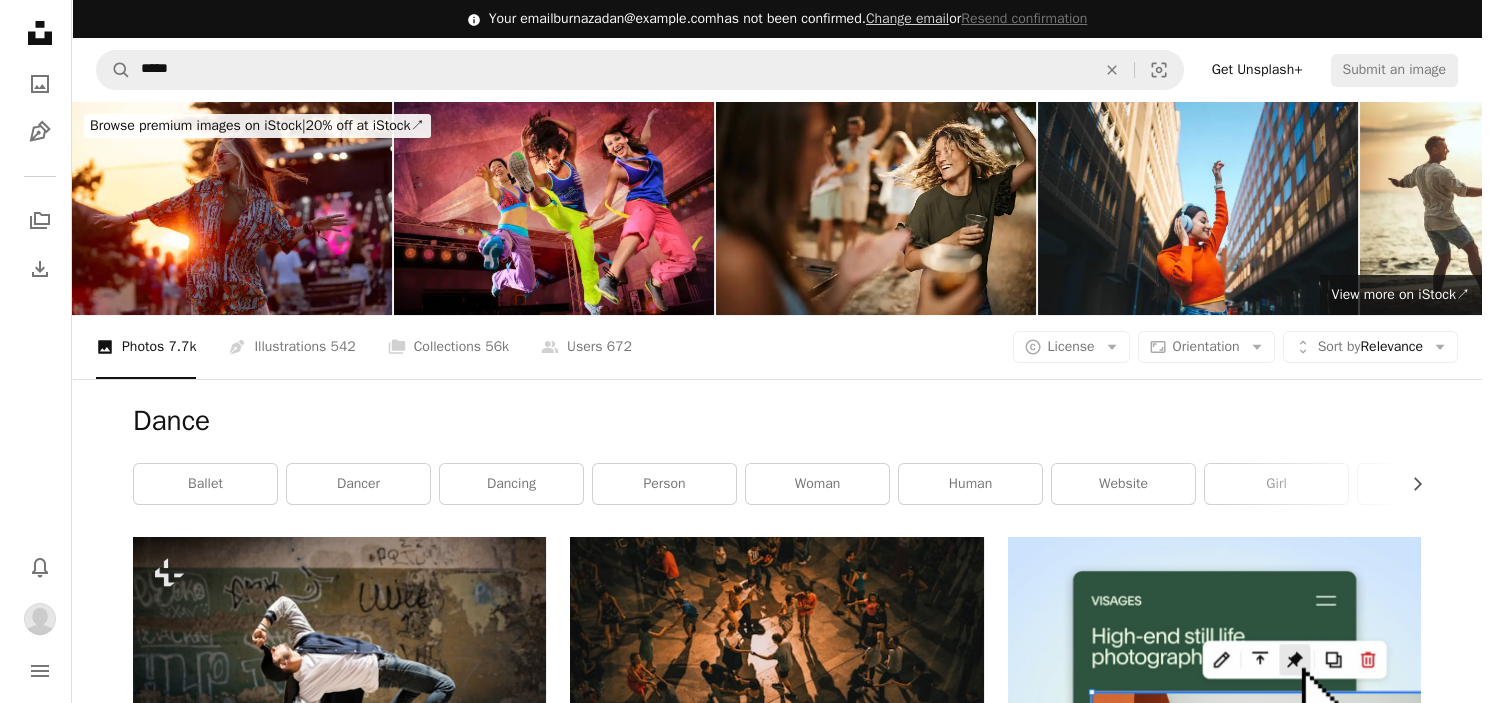 scroll, scrollTop: 443, scrollLeft: 0, axis: vertical 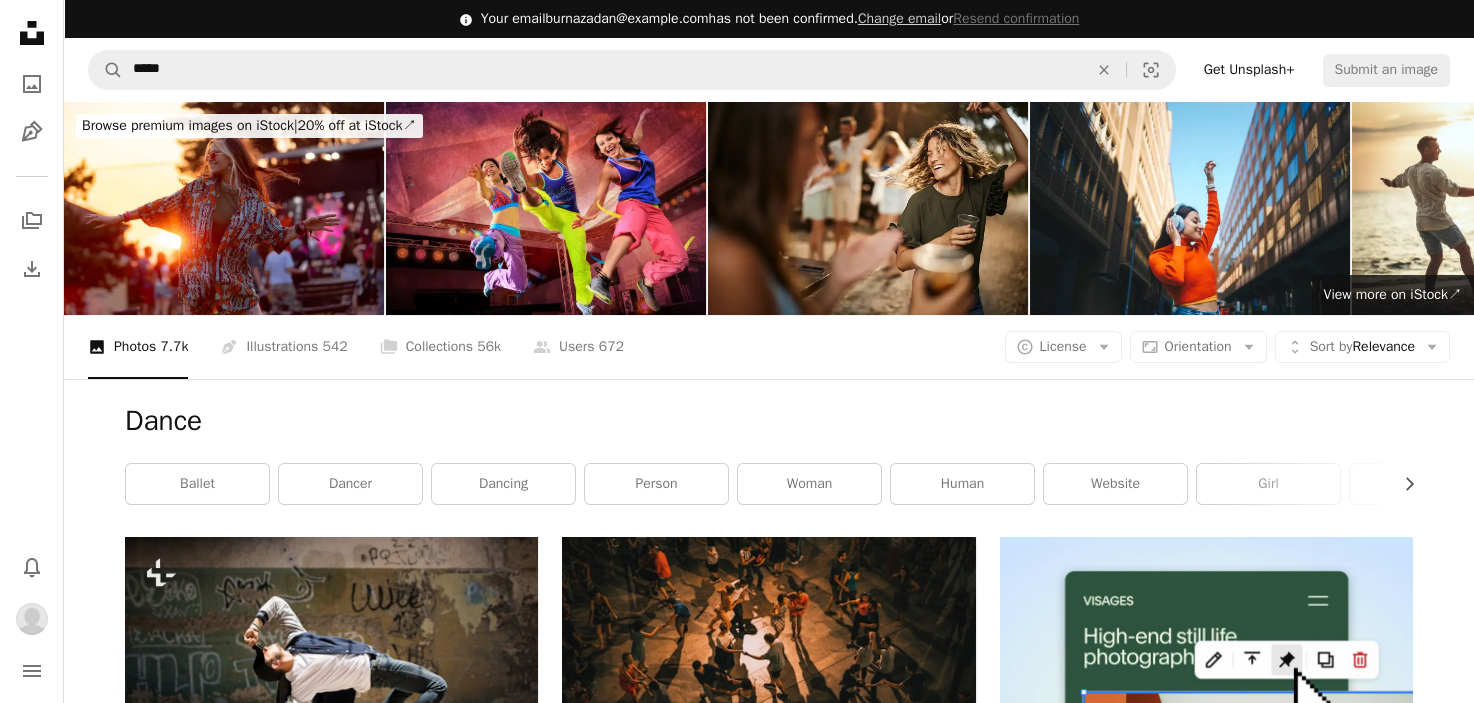 click at bounding box center (1206, 1980) 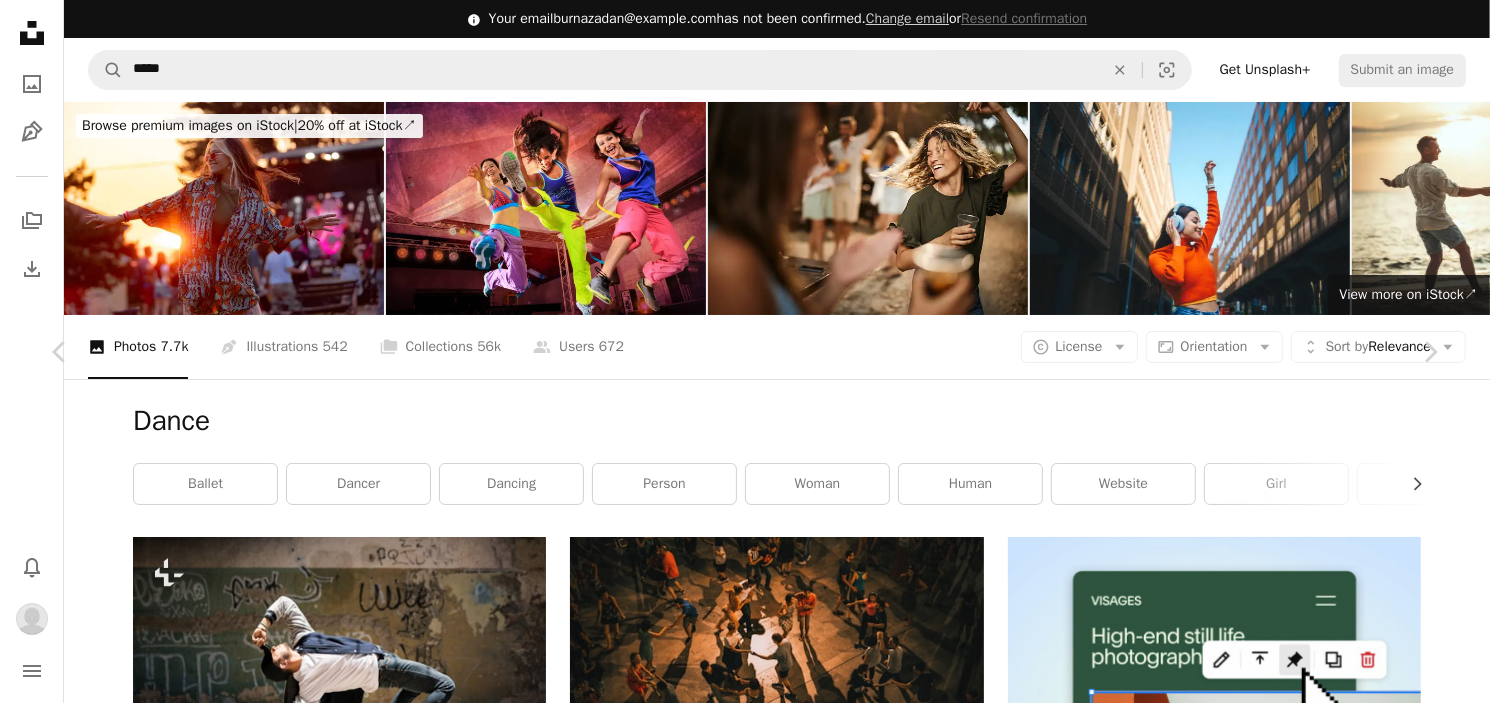 scroll, scrollTop: 1043, scrollLeft: 0, axis: vertical 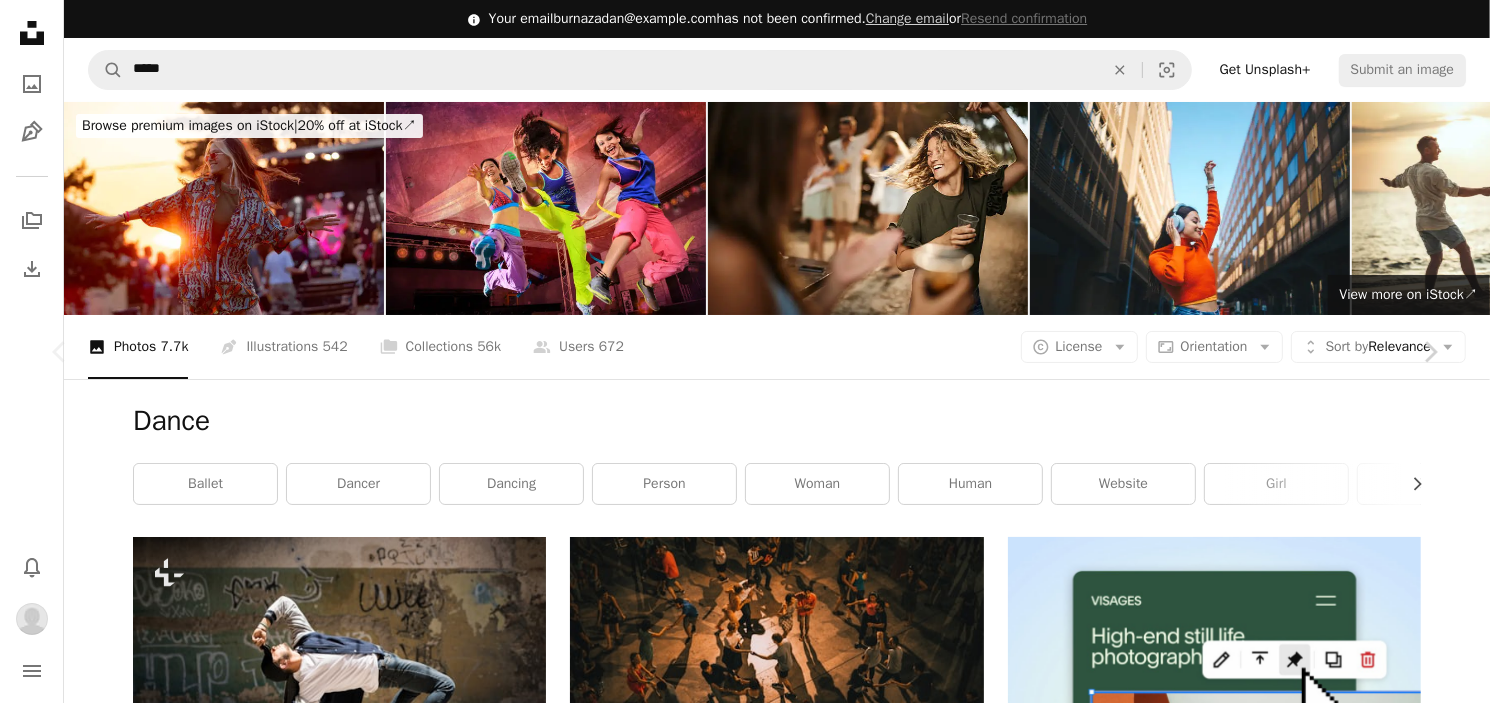click at bounding box center [738, 8441] 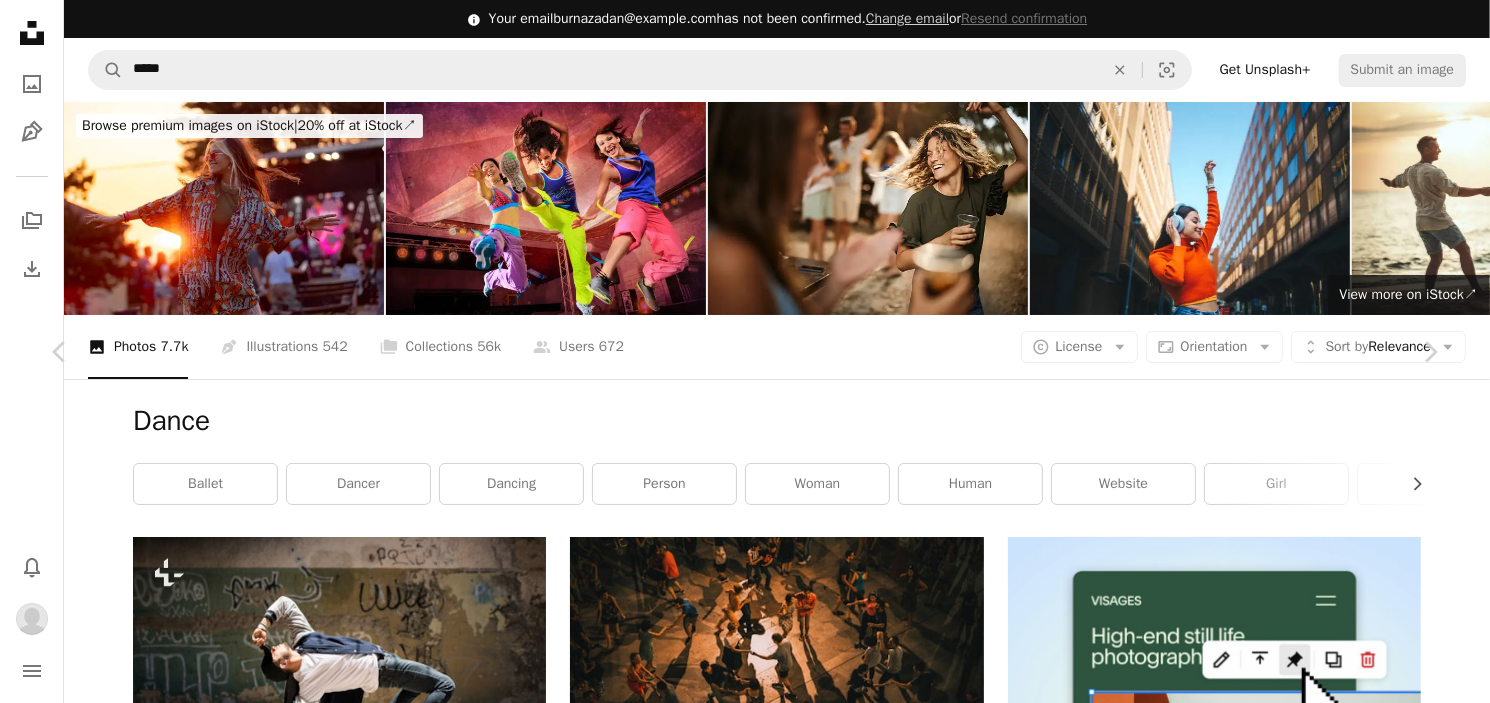 scroll, scrollTop: 0, scrollLeft: 0, axis: both 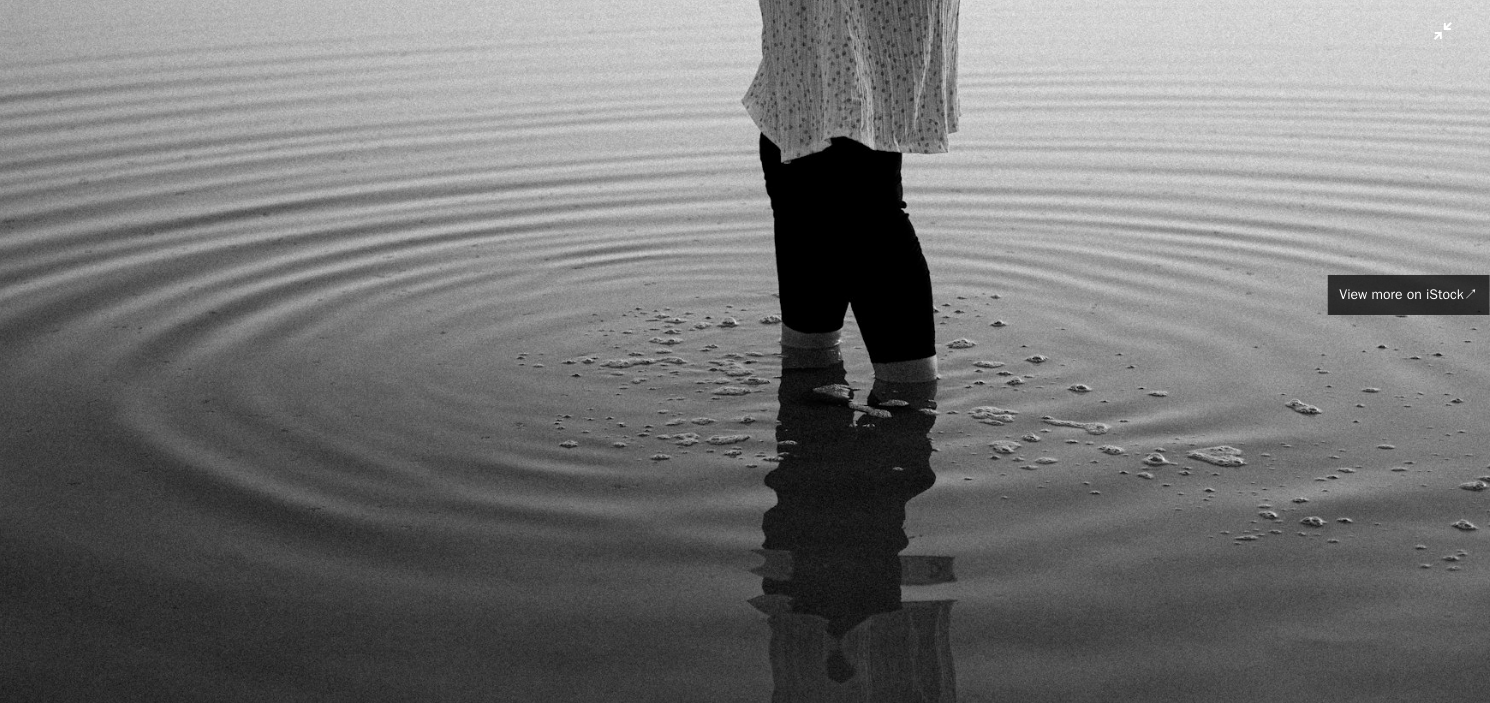 click at bounding box center (745, 362) 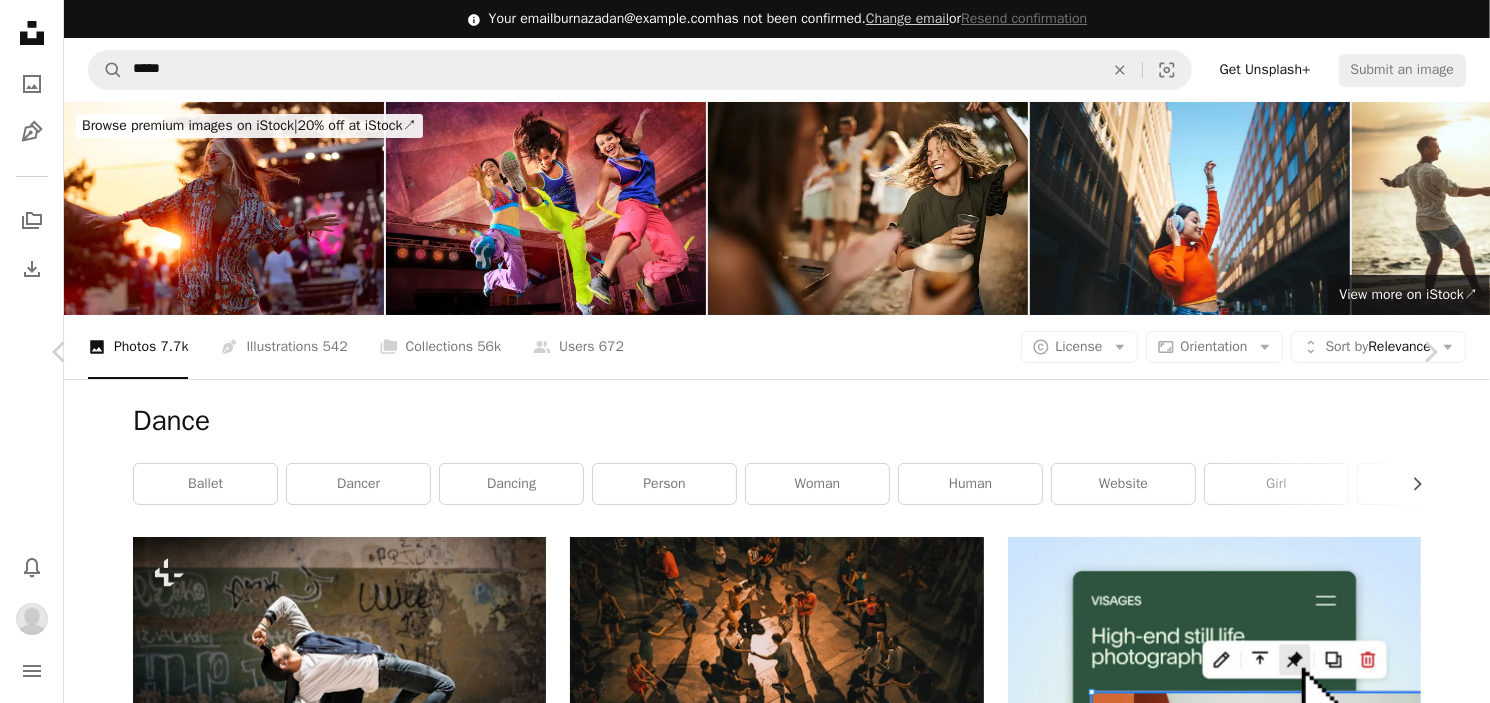 scroll, scrollTop: 1010, scrollLeft: 0, axis: vertical 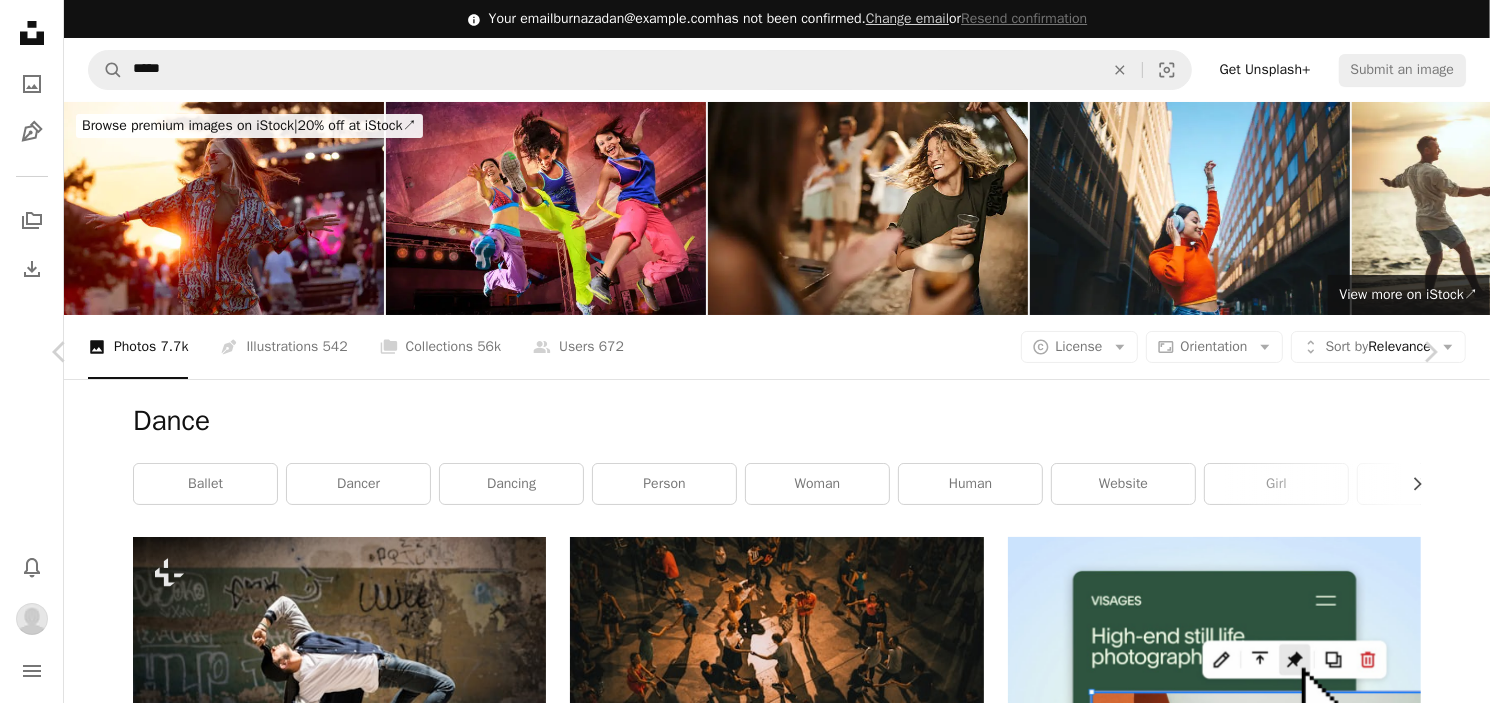 click at bounding box center (334, 8202) 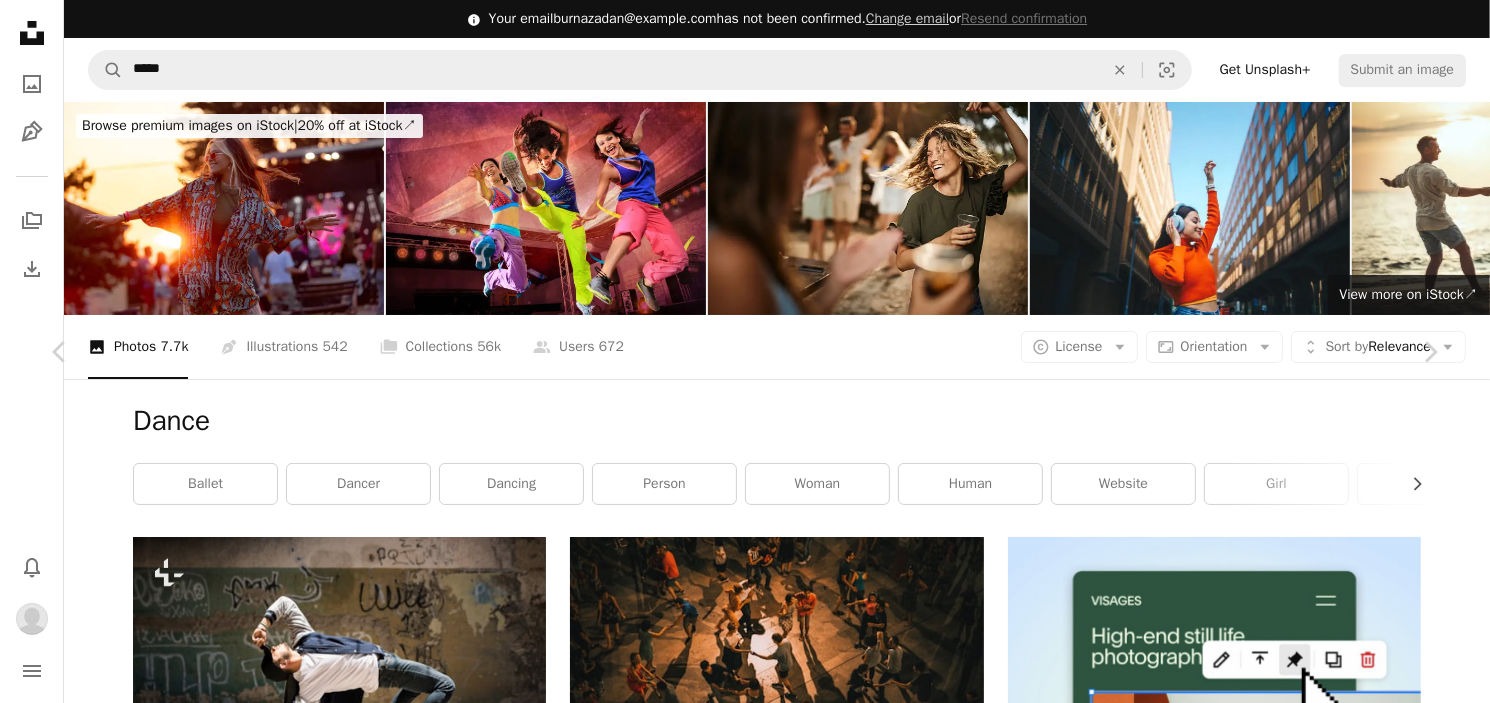 scroll, scrollTop: 0, scrollLeft: 0, axis: both 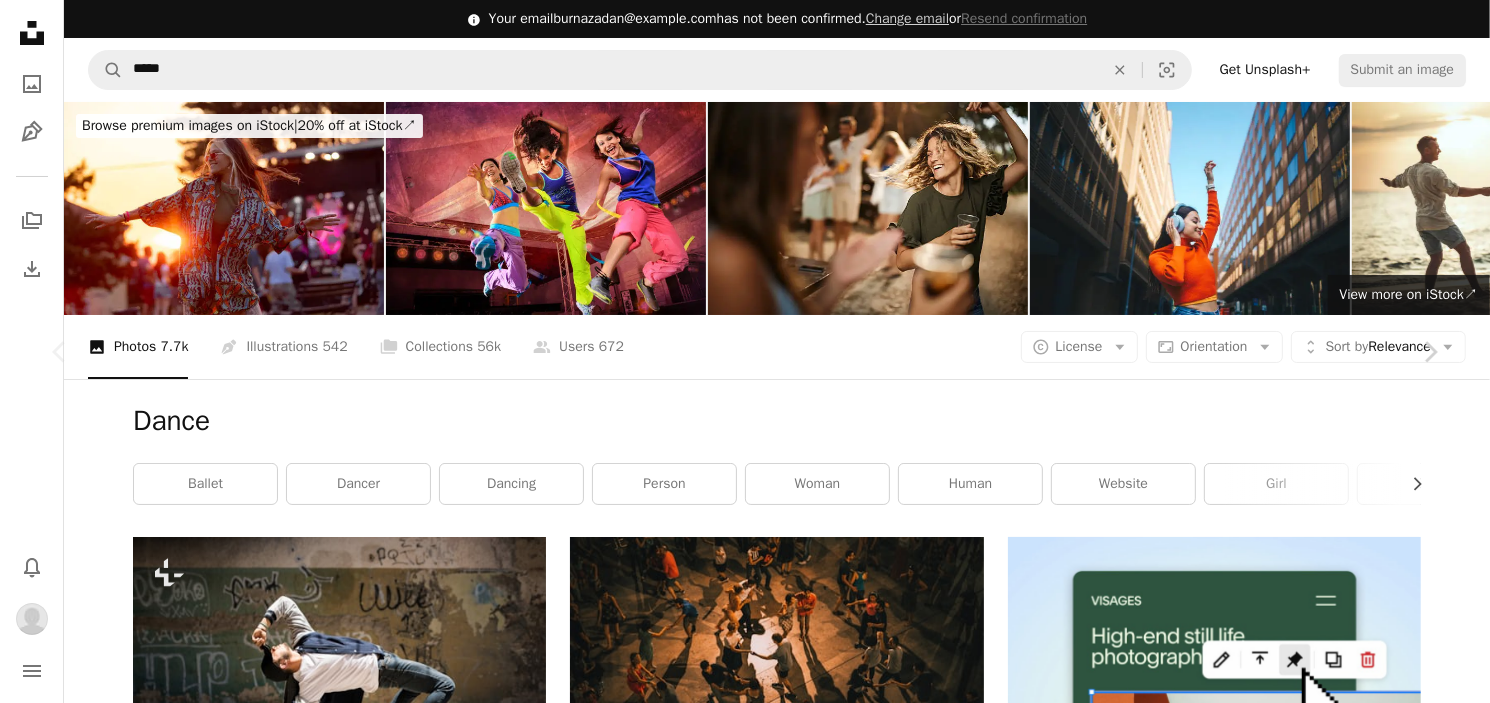 click at bounding box center (738, 8096) 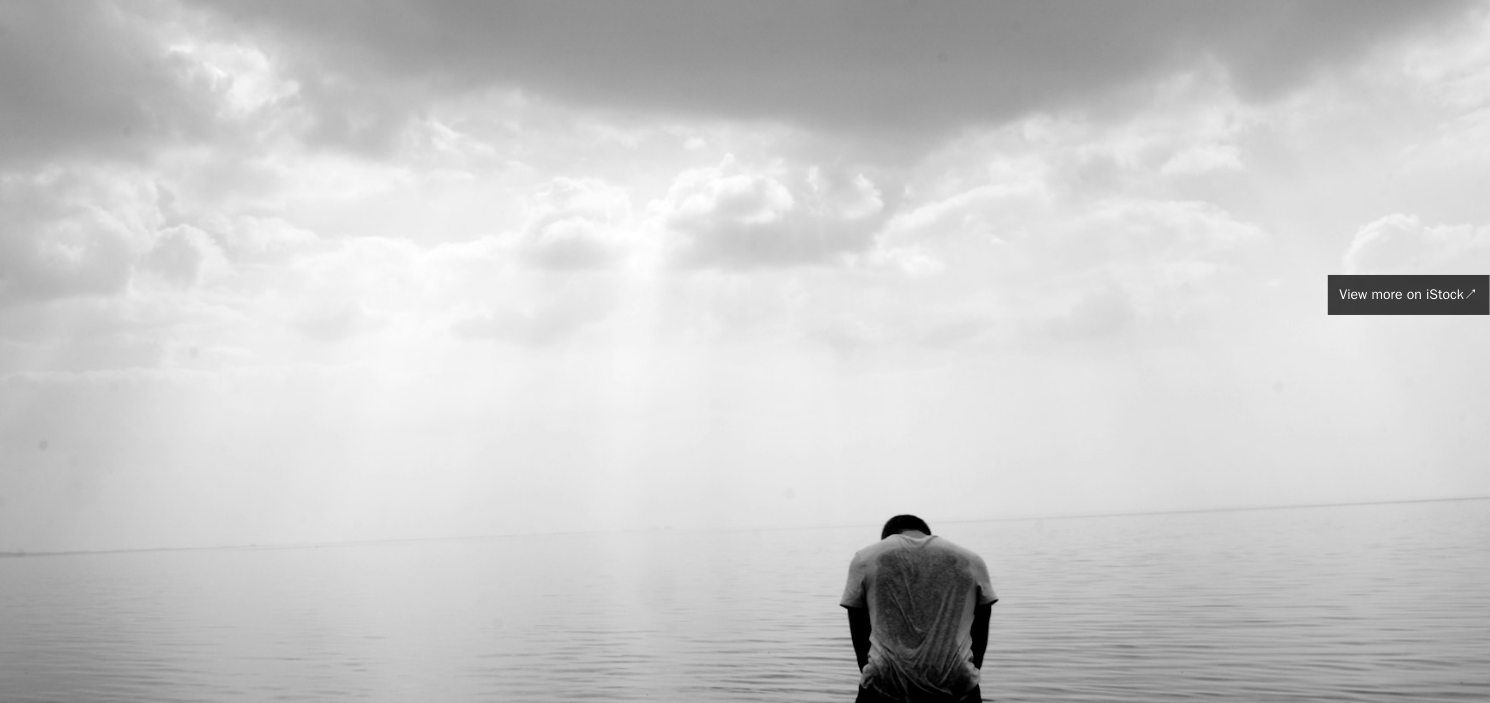 scroll, scrollTop: 134, scrollLeft: 0, axis: vertical 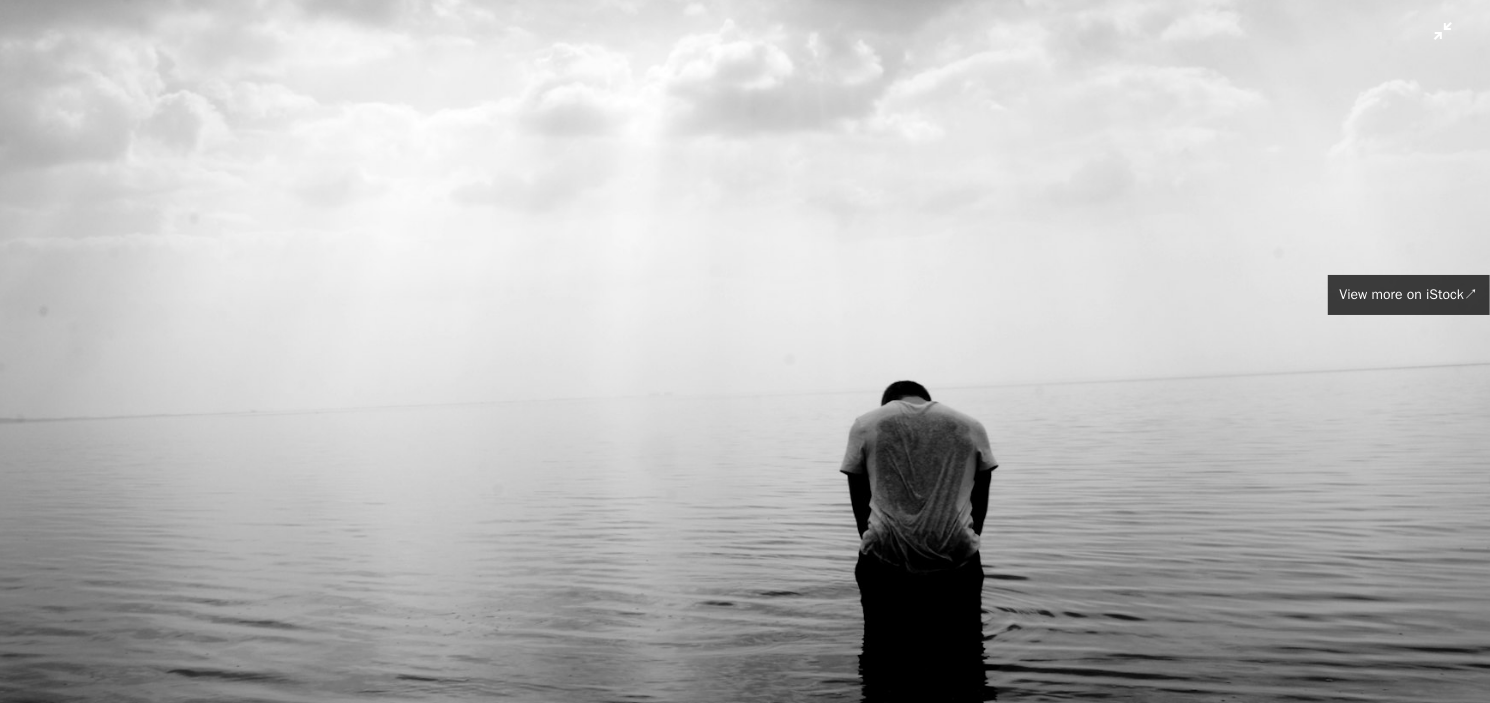 click at bounding box center (745, 362) 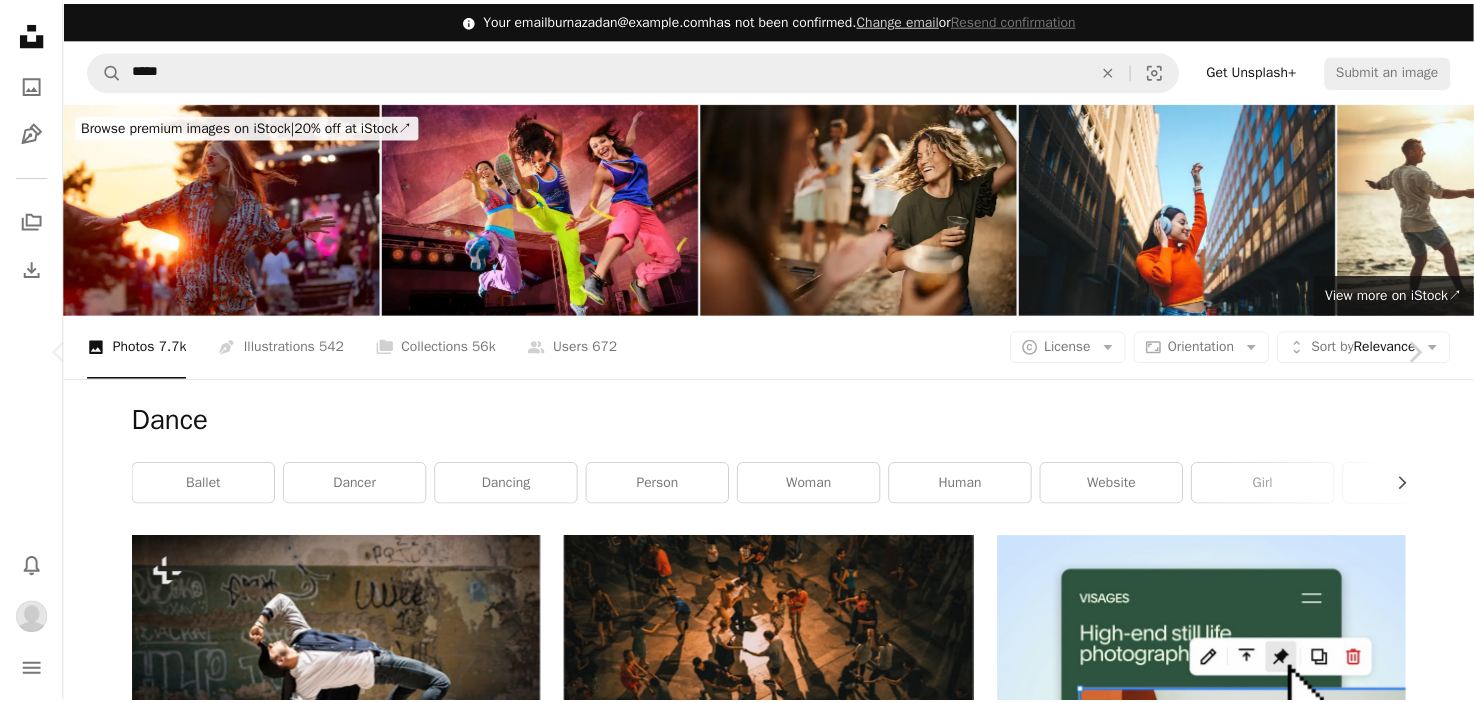 scroll, scrollTop: 0, scrollLeft: 0, axis: both 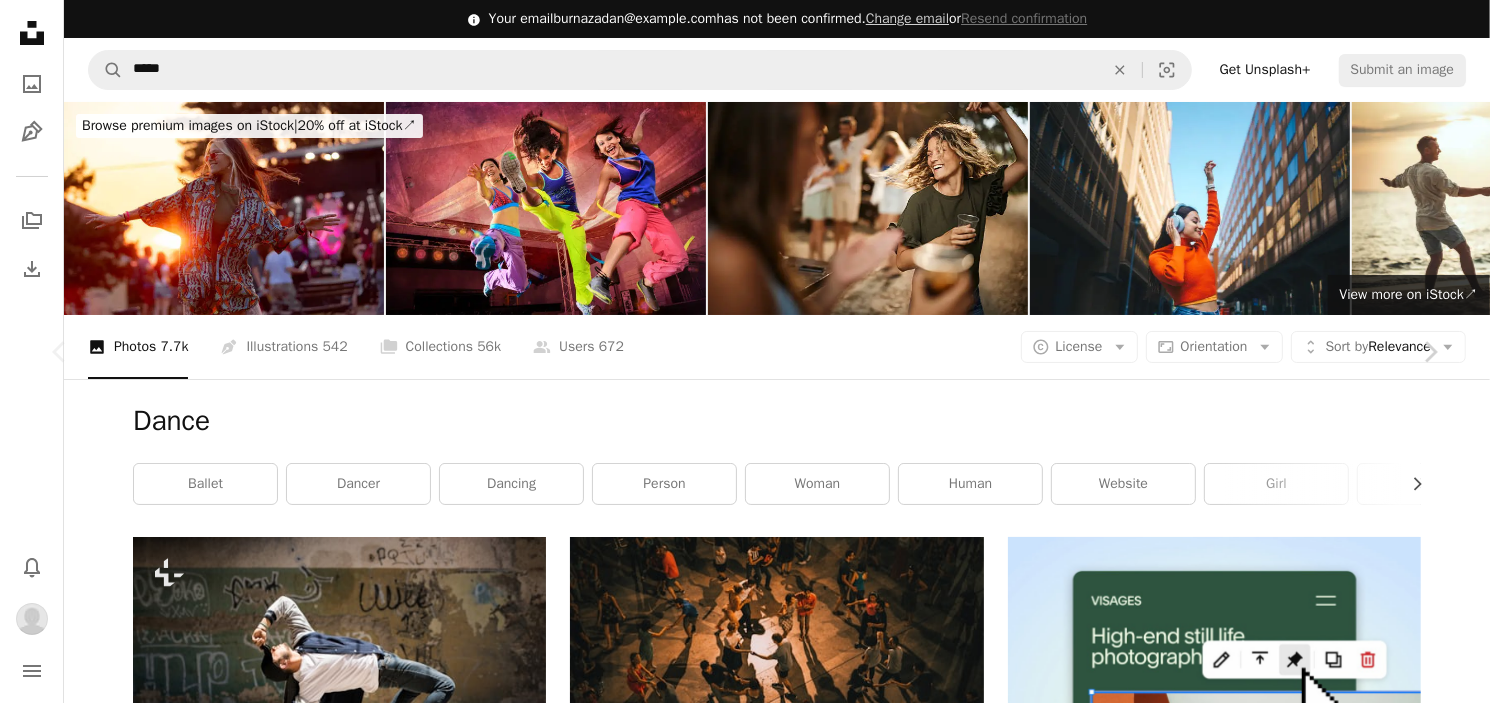 click on "Chevron down" 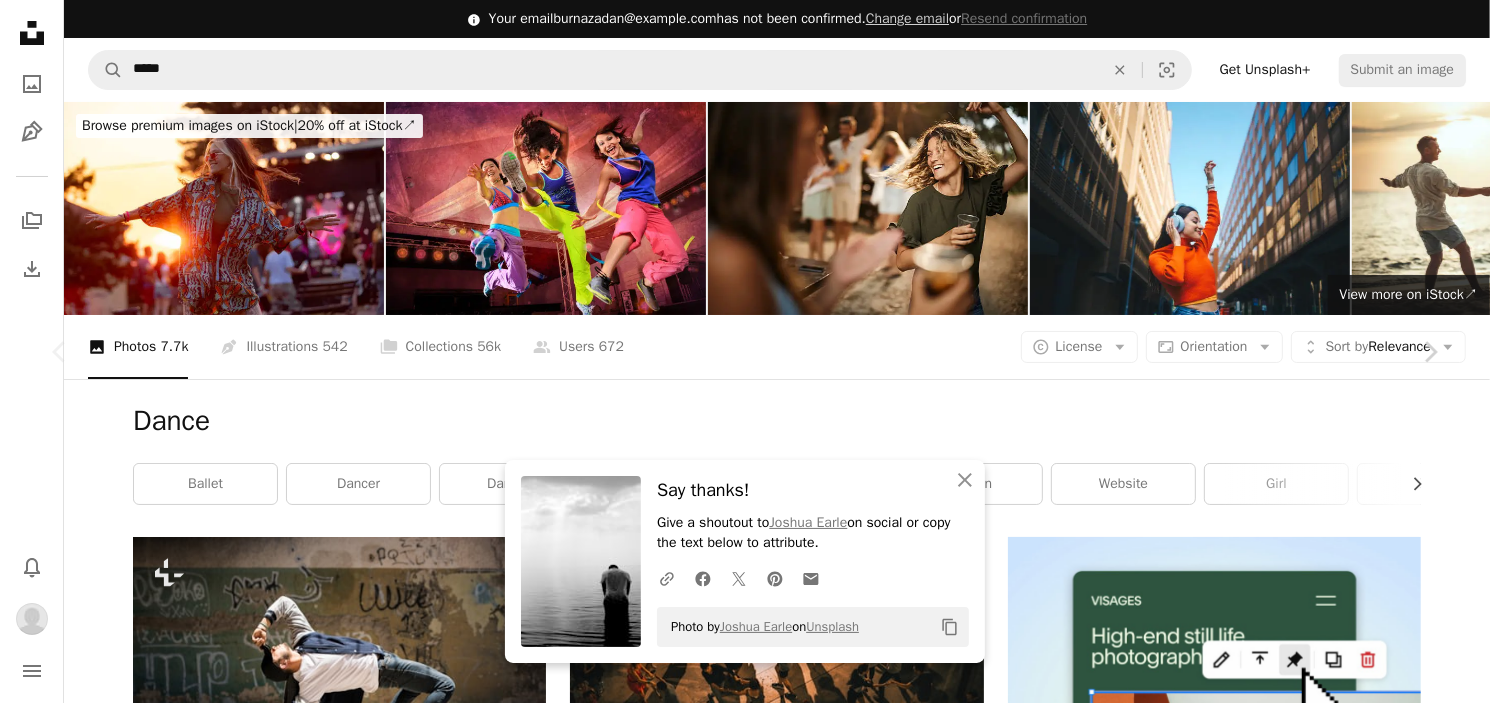 click on "An X shape Chevron left Chevron right An X shape Close Say thanks! Give a shoutout to  [FIRST] [LAST]  on social or copy the text below to attribute. A URL sharing icon (chains) Facebook icon X (formerly Twitter) icon Pinterest icon An envelope Photo by  [FIRST] [LAST]  on  Unsplash
Copy content [FIRST] [LAST] Available for hire A checkmark inside of a circle A heart A plus sign Download Chevron down Zoom in Views 12,869,241 Downloads 100,990 Featured in Photos ,  Spirituality A forward-right arrow Share Info icon Info More Actions Calendar outlined Published on  May 22, 2014 Camera Canon, EOS 450D Safety Free to use under the  Unsplash License man sea dark light cloud sad depression silhouette lonely depressed black & white grayscale sad wallpaper b&w black&white wading black human people website Browse premium related images on iStock  |  Save 20% with code UNSPLASH20 View more on iStock  ↗ Related images A heart A plus sign Seyed Amir Mohammad Tabatabaee Available for hire Arrow pointing down A heart" at bounding box center (745, 8069) 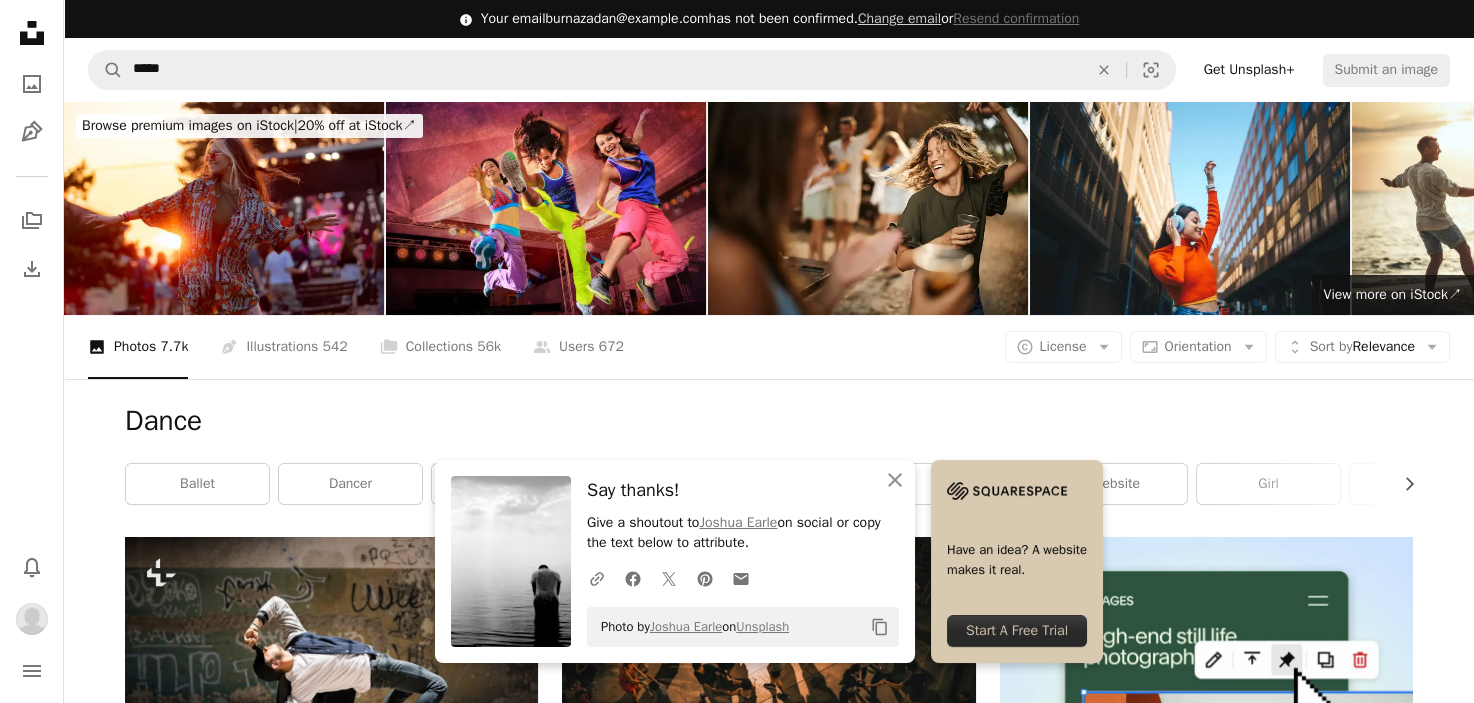 scroll, scrollTop: 1403, scrollLeft: 0, axis: vertical 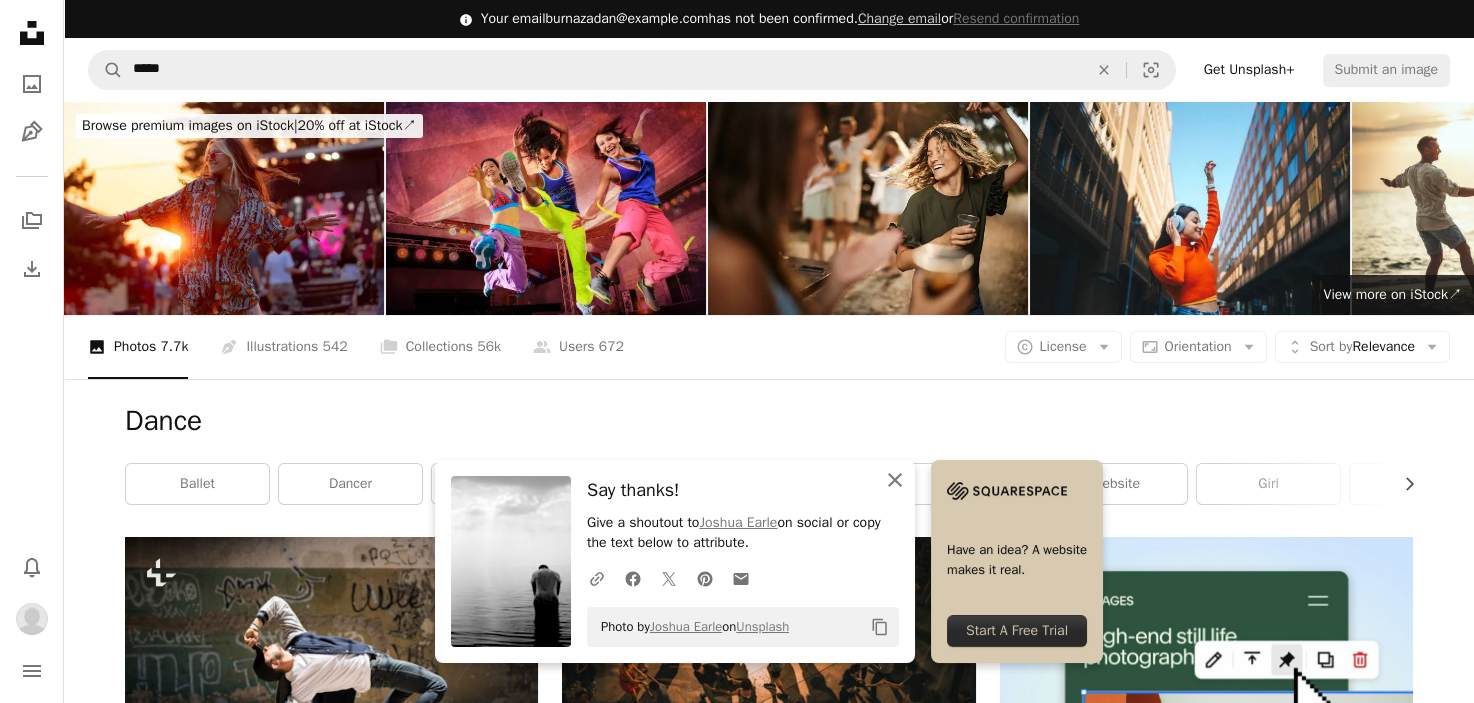 click on "An X shape" 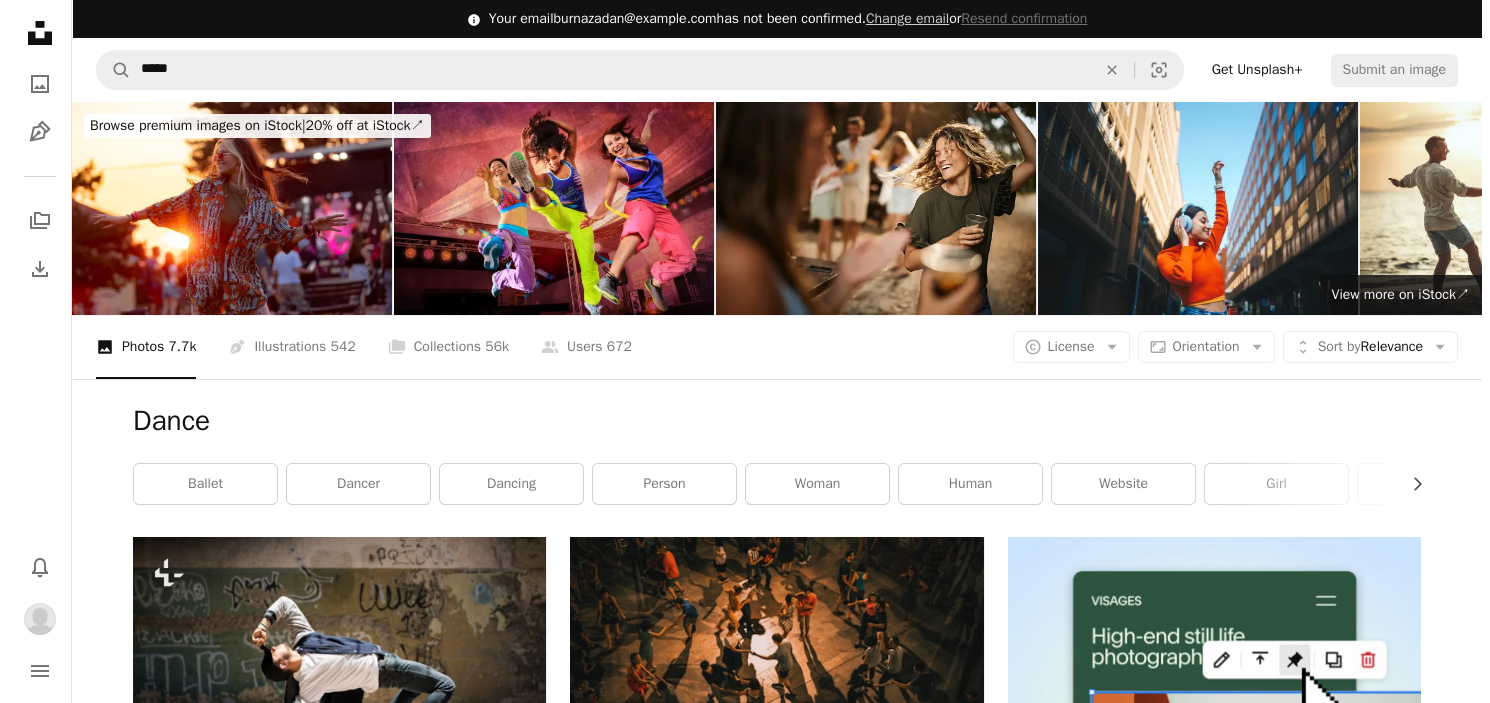 scroll, scrollTop: 3152, scrollLeft: 0, axis: vertical 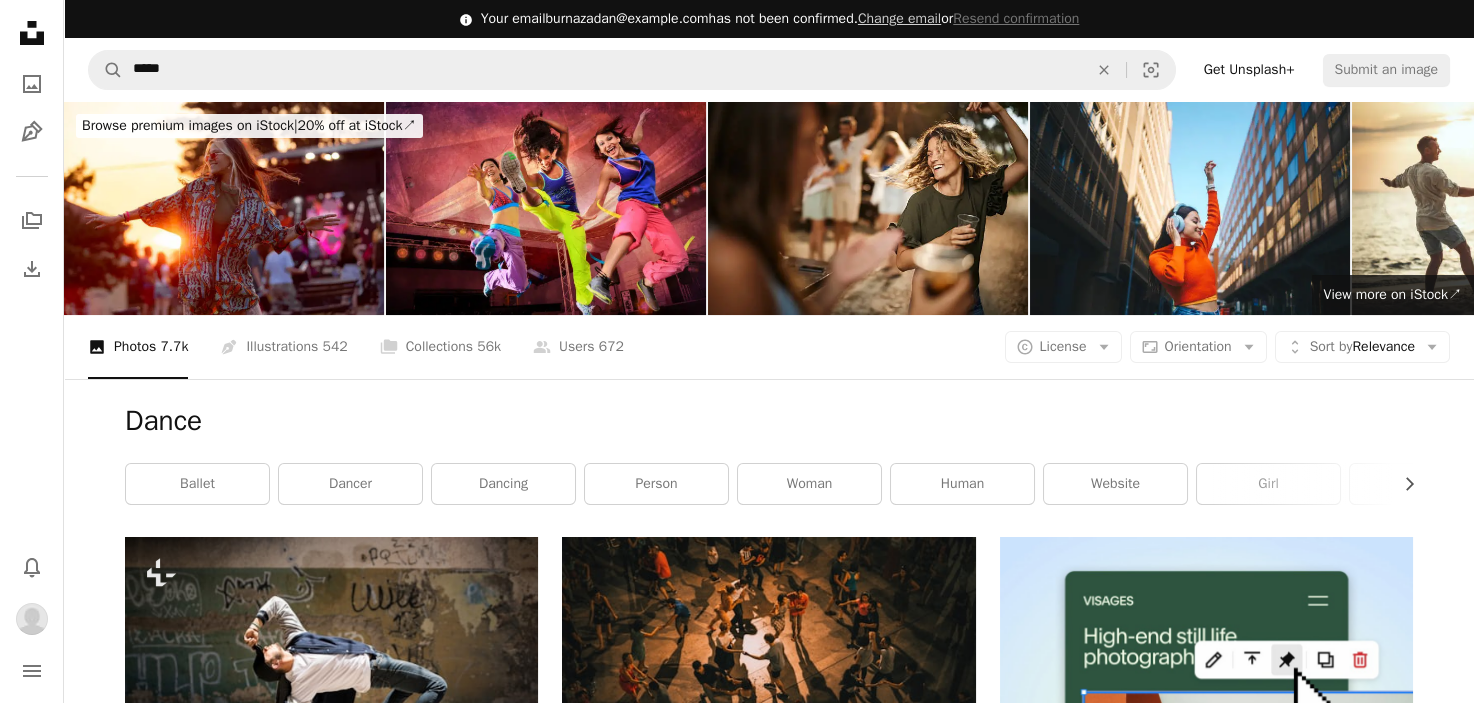 click at bounding box center [1206, 3960] 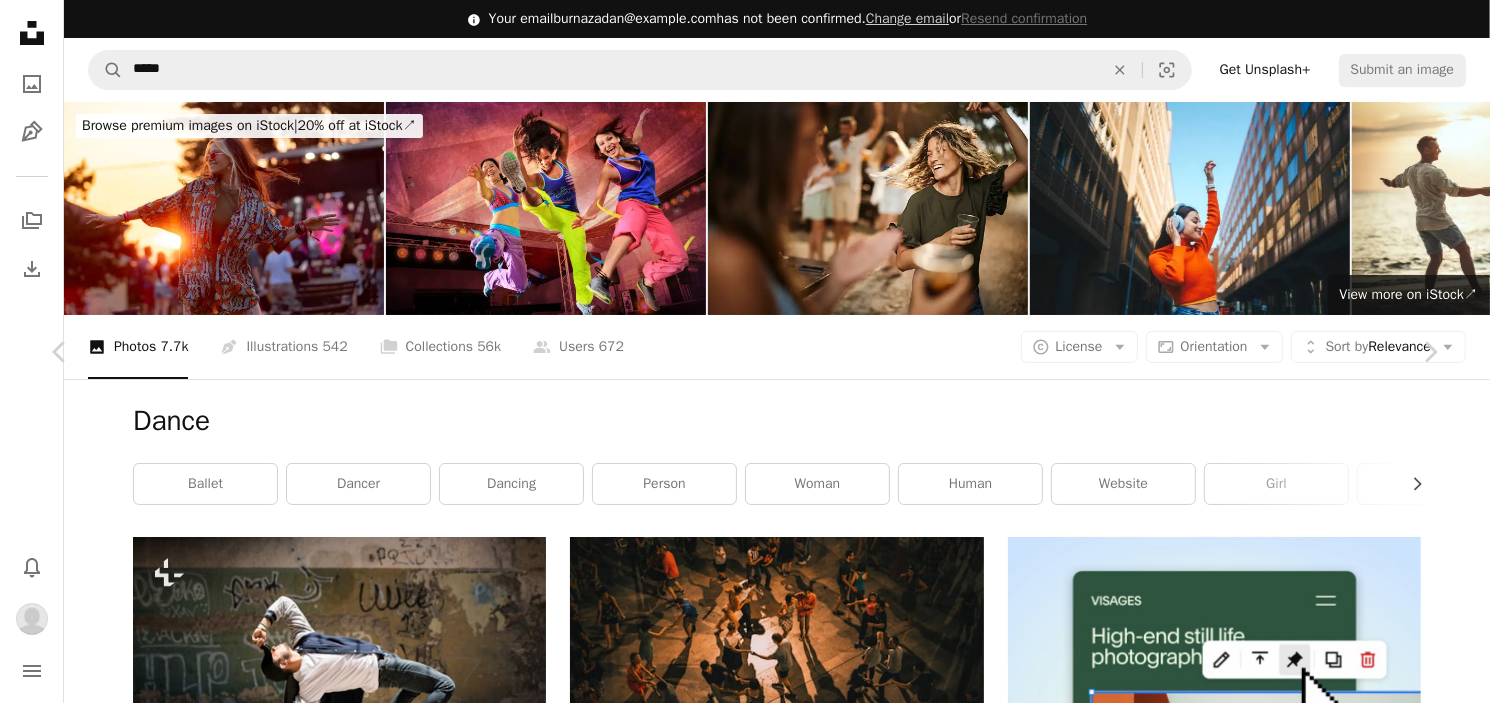 scroll, scrollTop: 1075, scrollLeft: 0, axis: vertical 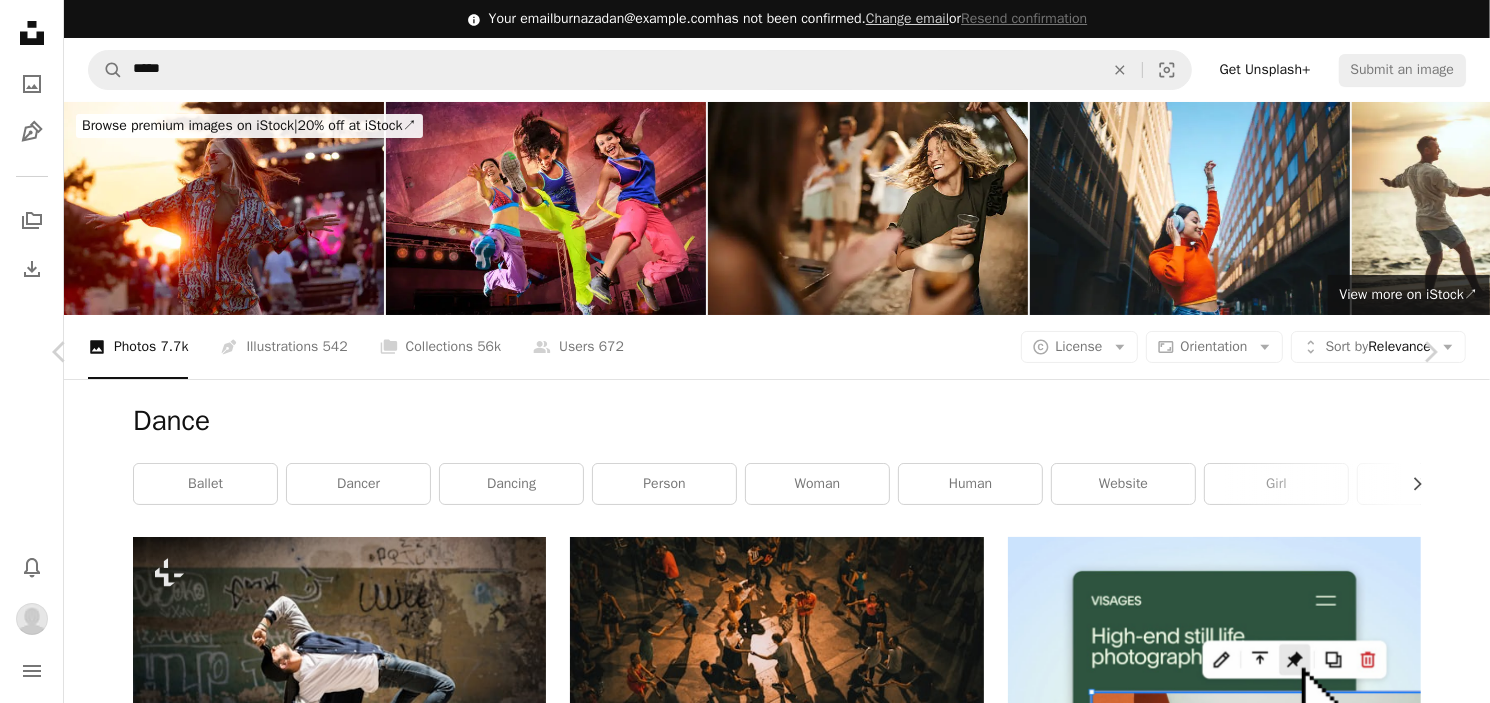 click on "Chevron down" 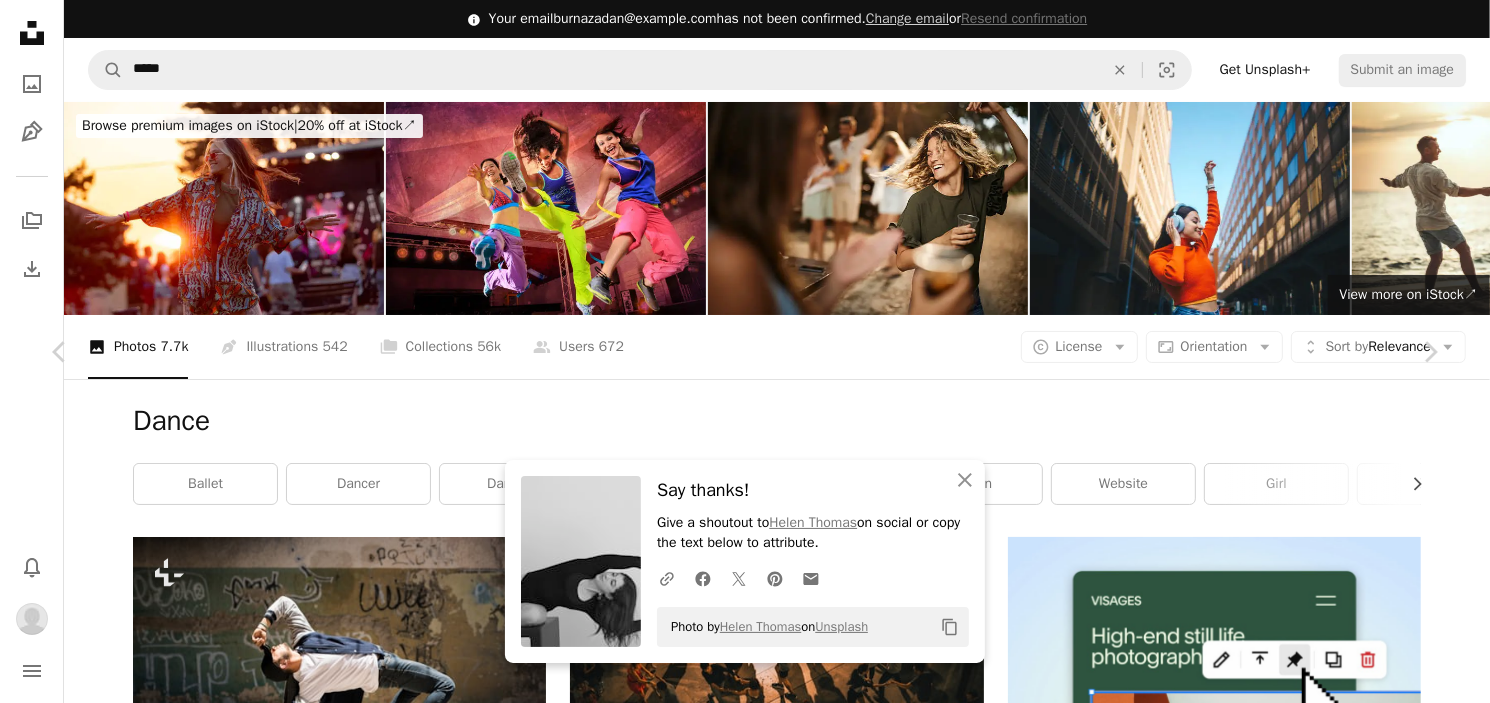 click on "An X shape Chevron left Chevron right An X shape Close Say thanks! Give a shoutout to  [FIRST] [LAST]  on social or copy the text below to attribute. A URL sharing icon (chains) Facebook icon X (formerly Twitter) icon Pinterest icon An envelope Photo by  [FIRST] [LAST]  on  Unsplash
Copy content [FIRST] [LAST] Available for hire A checkmark inside of a circle A heart A plus sign Download Chevron down Zoom in Views 784,441 Downloads 11,103 A forward-right arrow Share Info icon Info More Actions Calendar outlined Published on  February 11, 2021 Camera Canon, EOS 5D Mark IV Safety Free to use under the  Unsplash License reformer pilates black human yoga sport fitness sports exercise working out stretch leisure activities pilate Browse premium related images on iStock  |  Save 20% with code UNSPLASH20 View more on iStock  ↗ Related images A heart A plus sign Lily Atsikbasis Available for hire A checkmark inside of a circle Arrow pointing down A heart A plus sign JD-Photos Available for hire A heart For  For" at bounding box center [745, 8069] 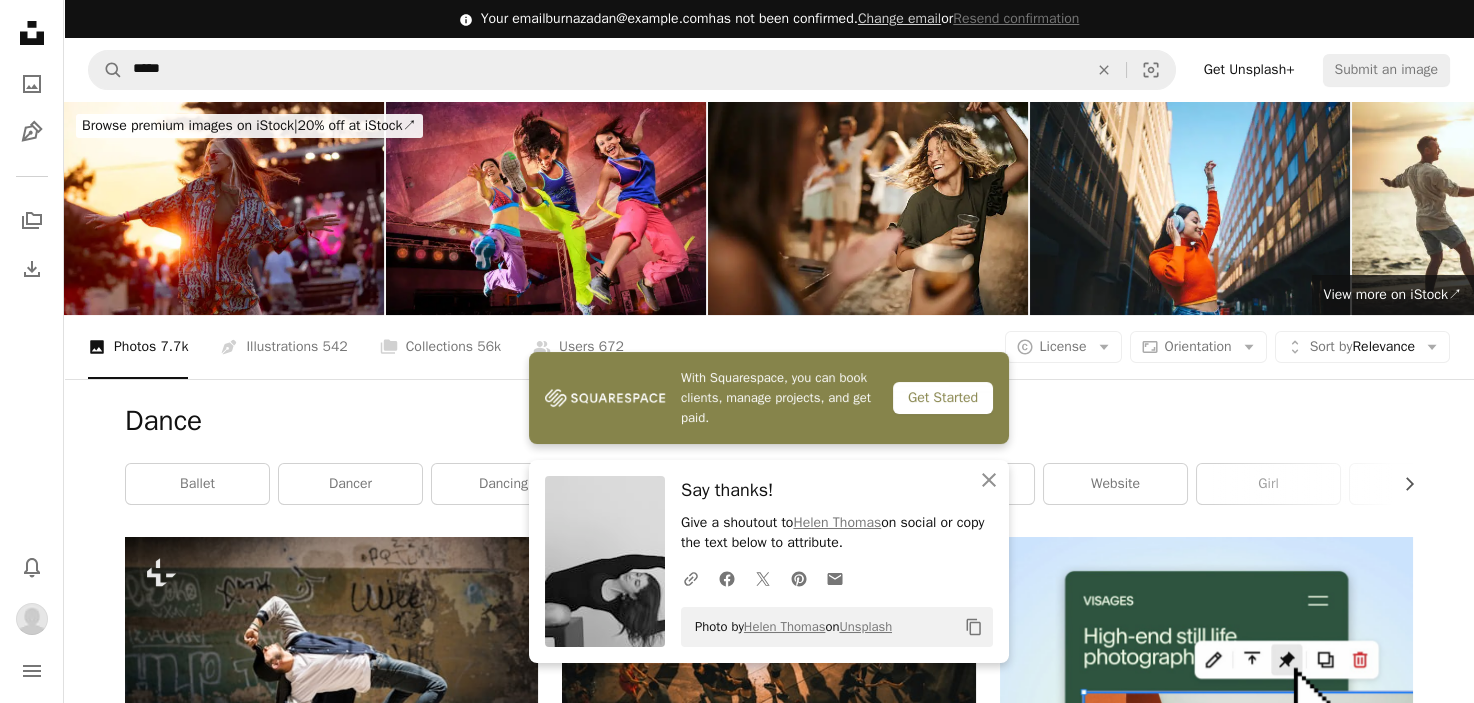 scroll, scrollTop: 3489, scrollLeft: 0, axis: vertical 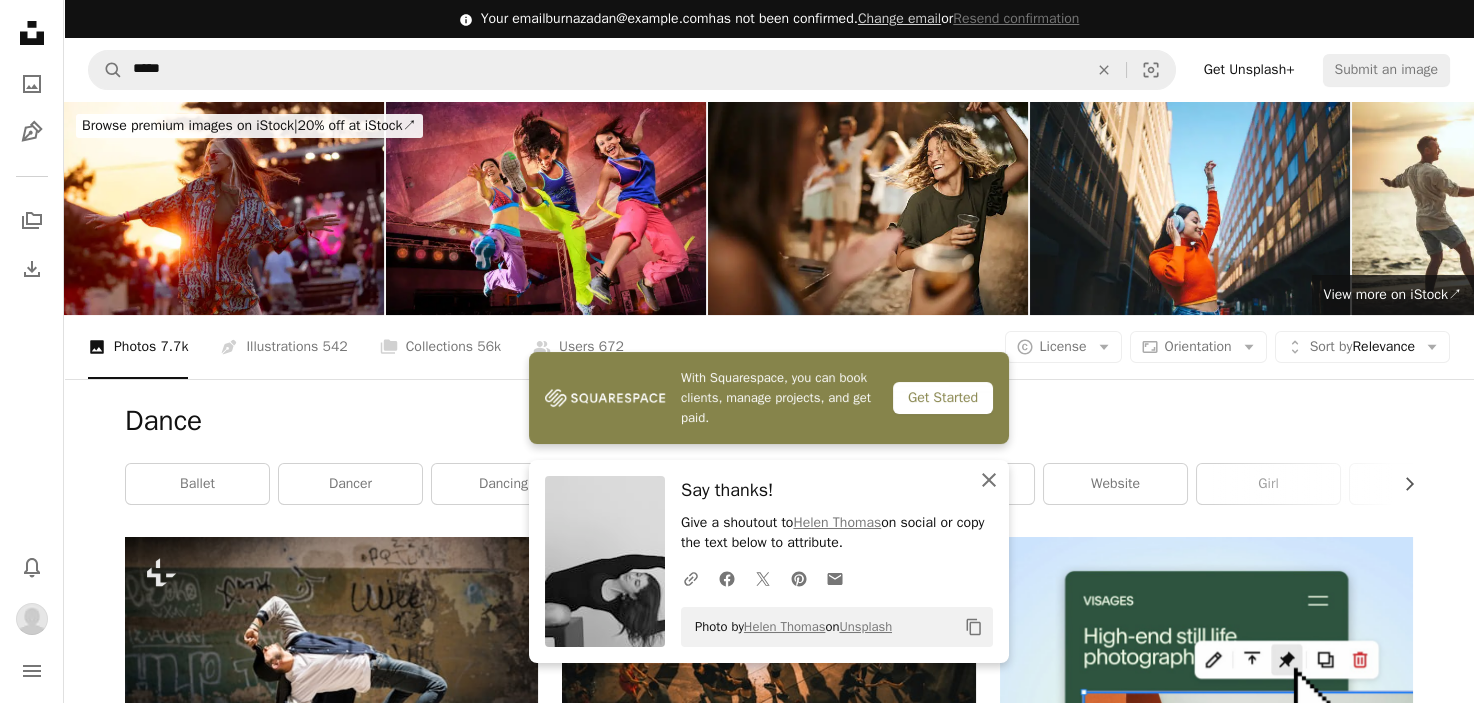 click on "An X shape" 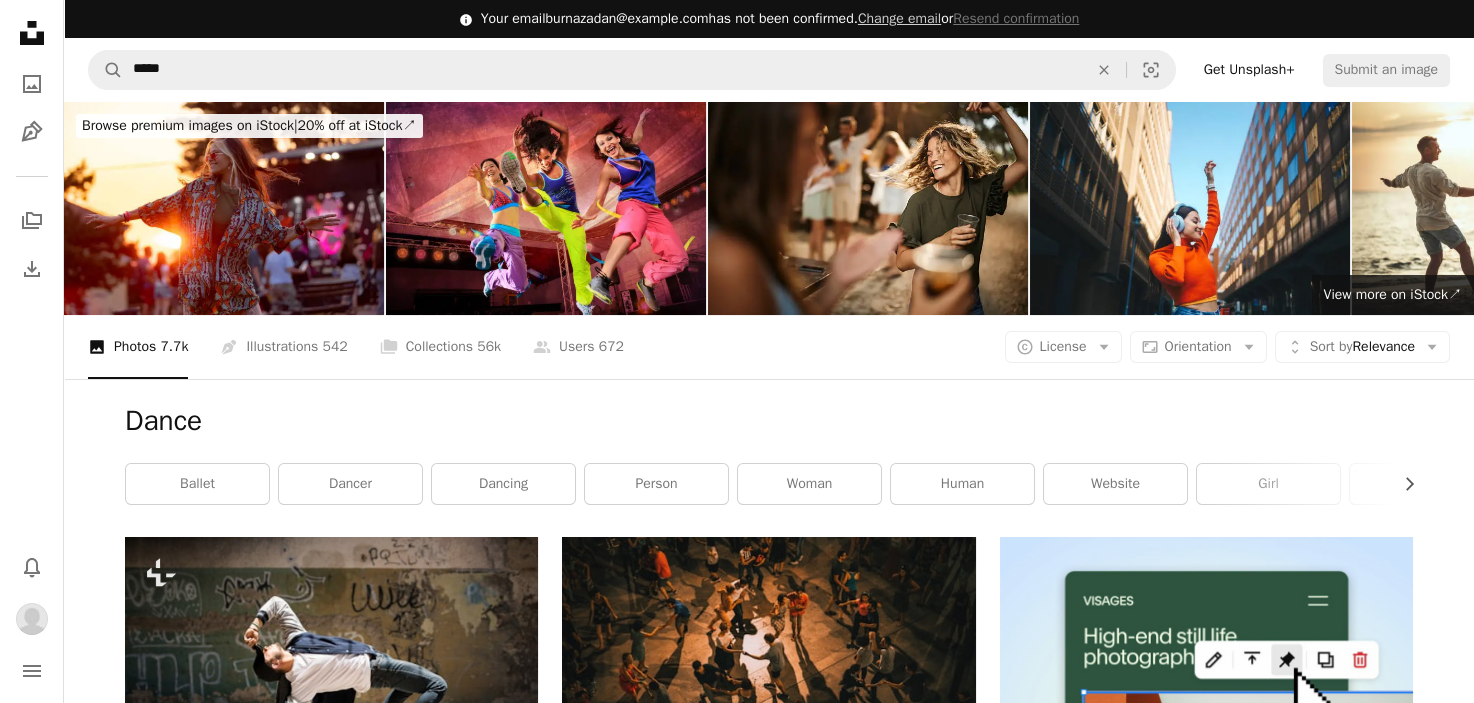 scroll, scrollTop: 0, scrollLeft: 0, axis: both 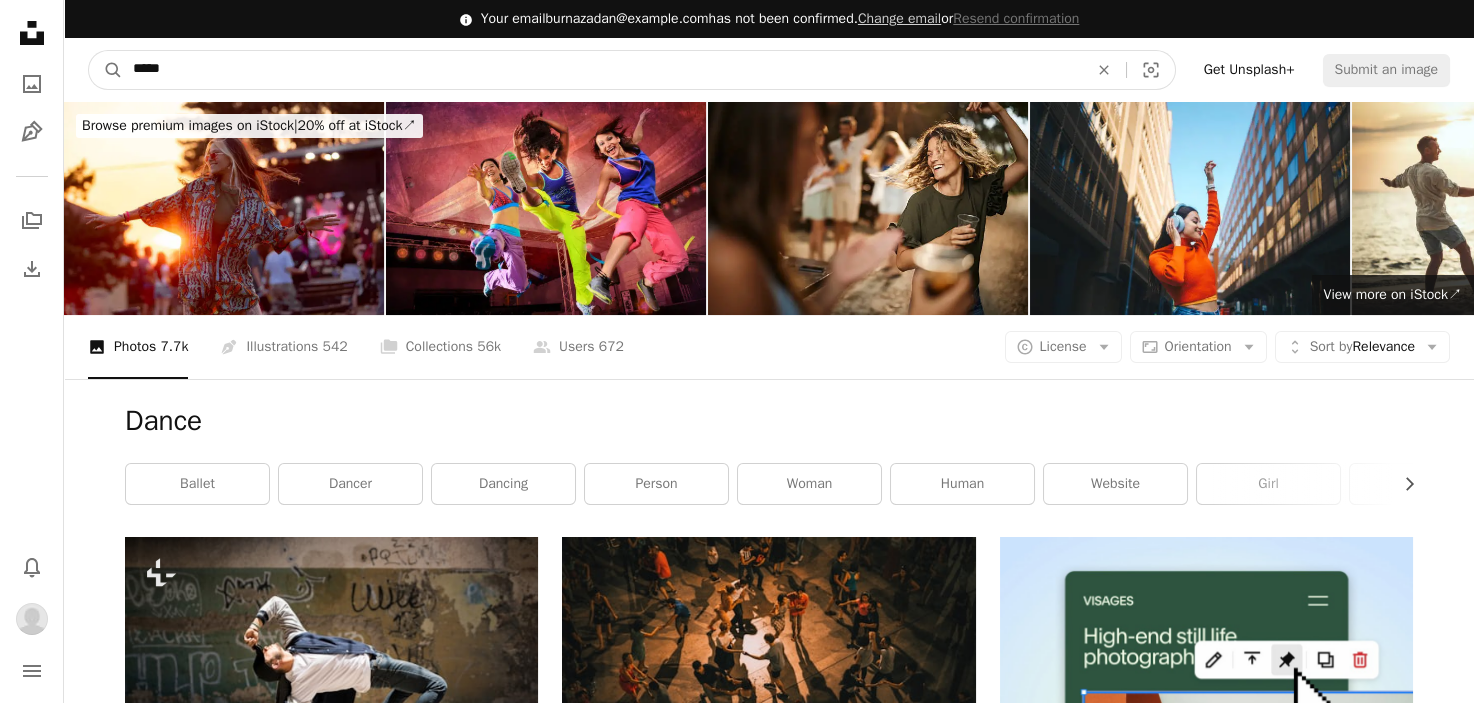 click on "*****" at bounding box center (602, 70) 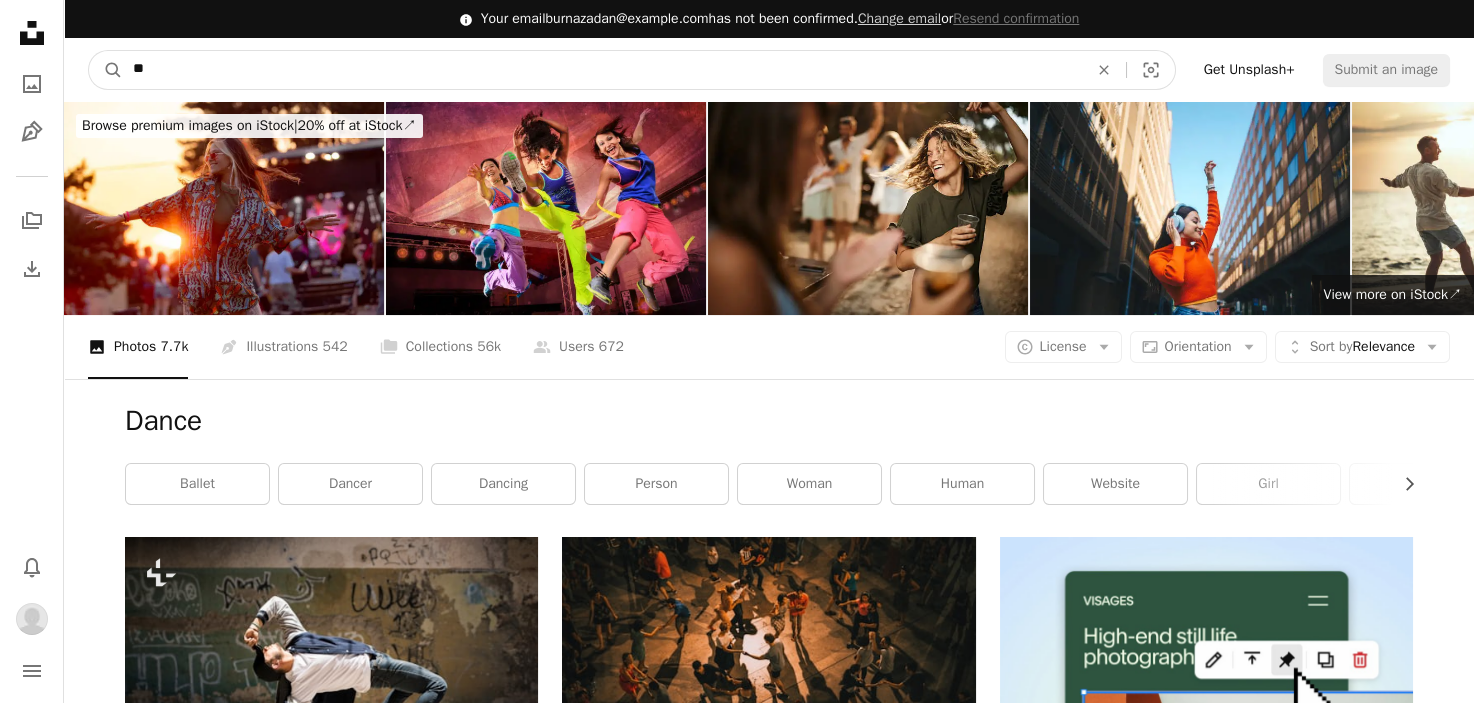 type on "*" 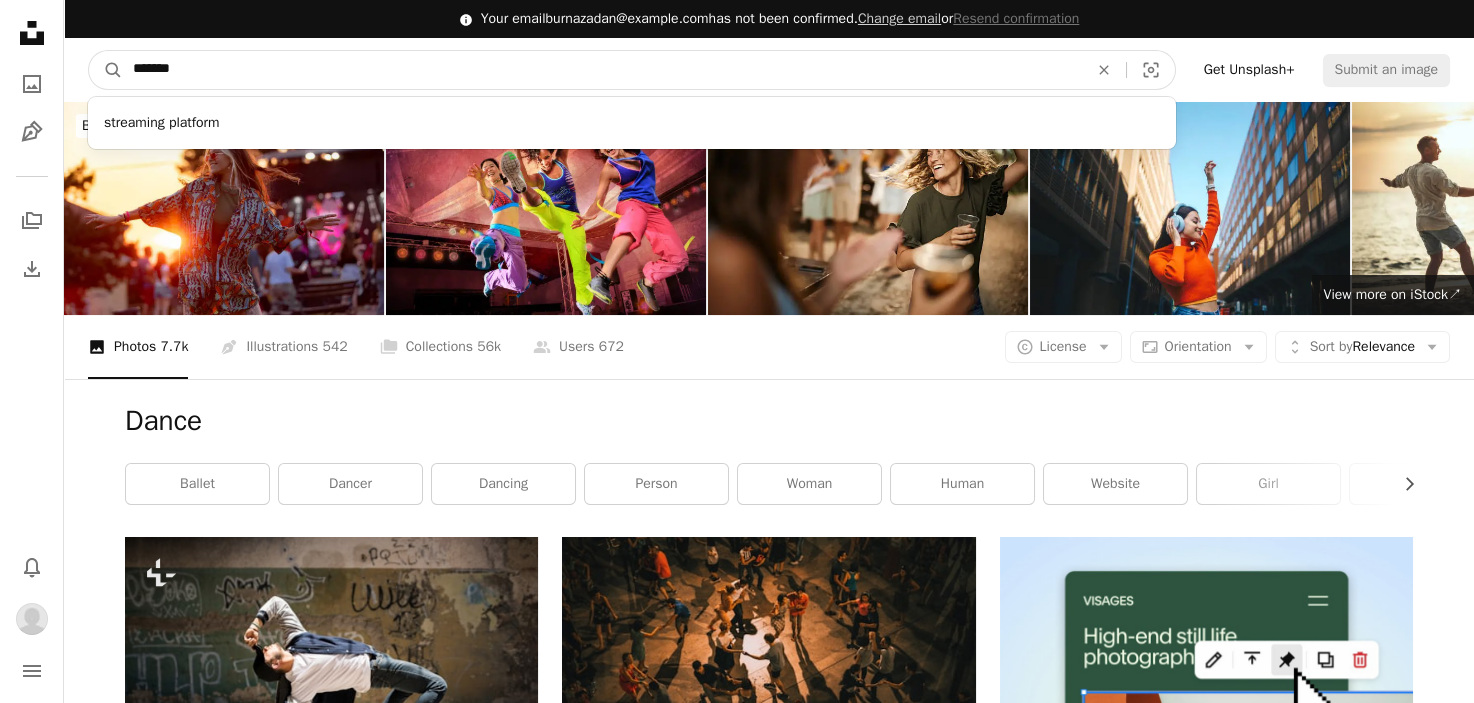 type on "*******" 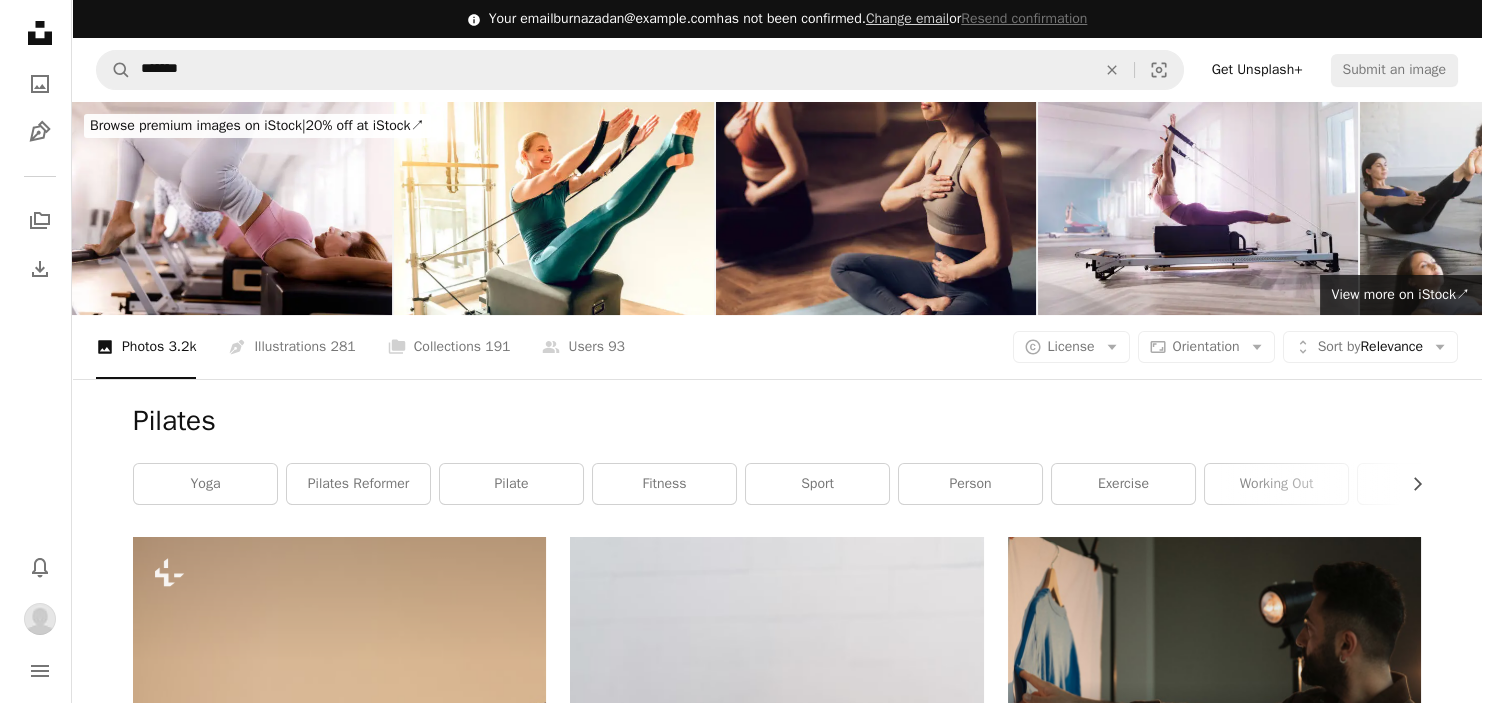 scroll, scrollTop: 2799, scrollLeft: 0, axis: vertical 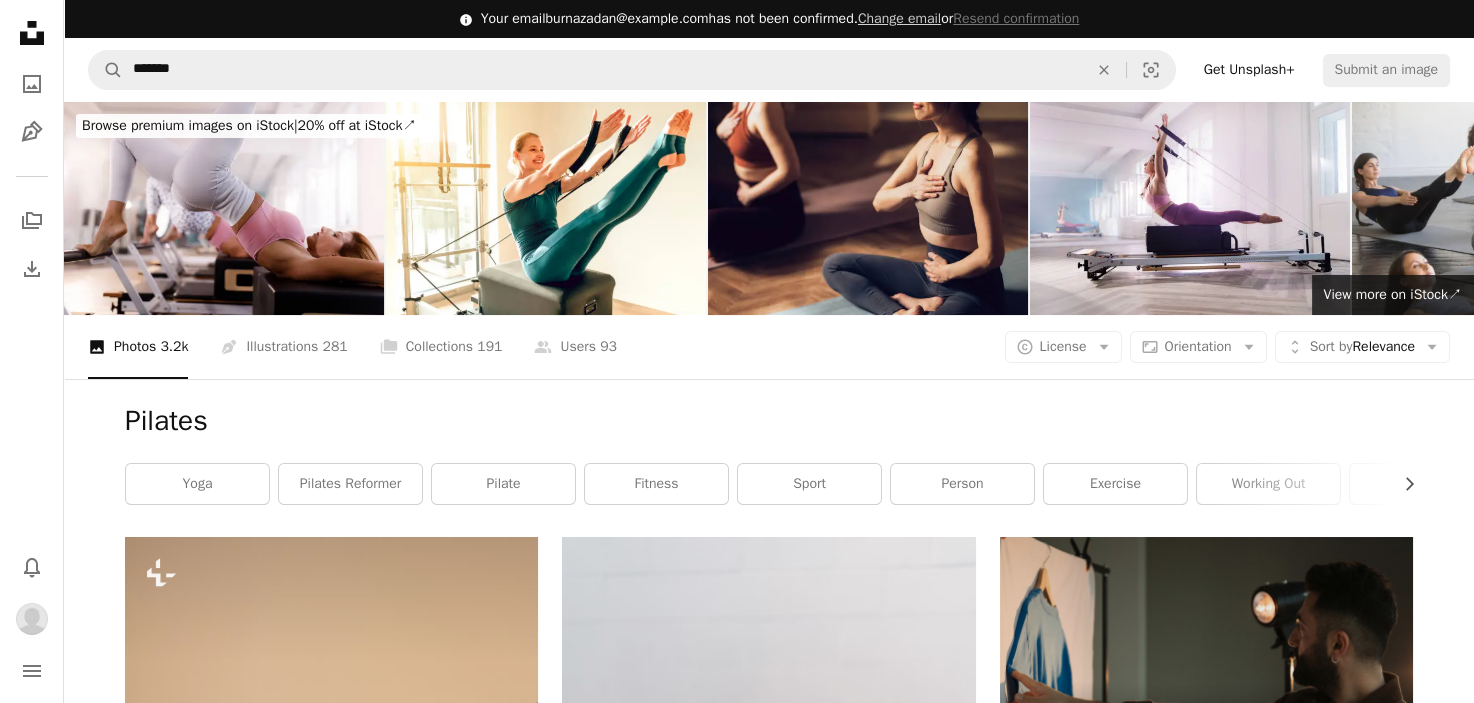 click at bounding box center (1206, 4042) 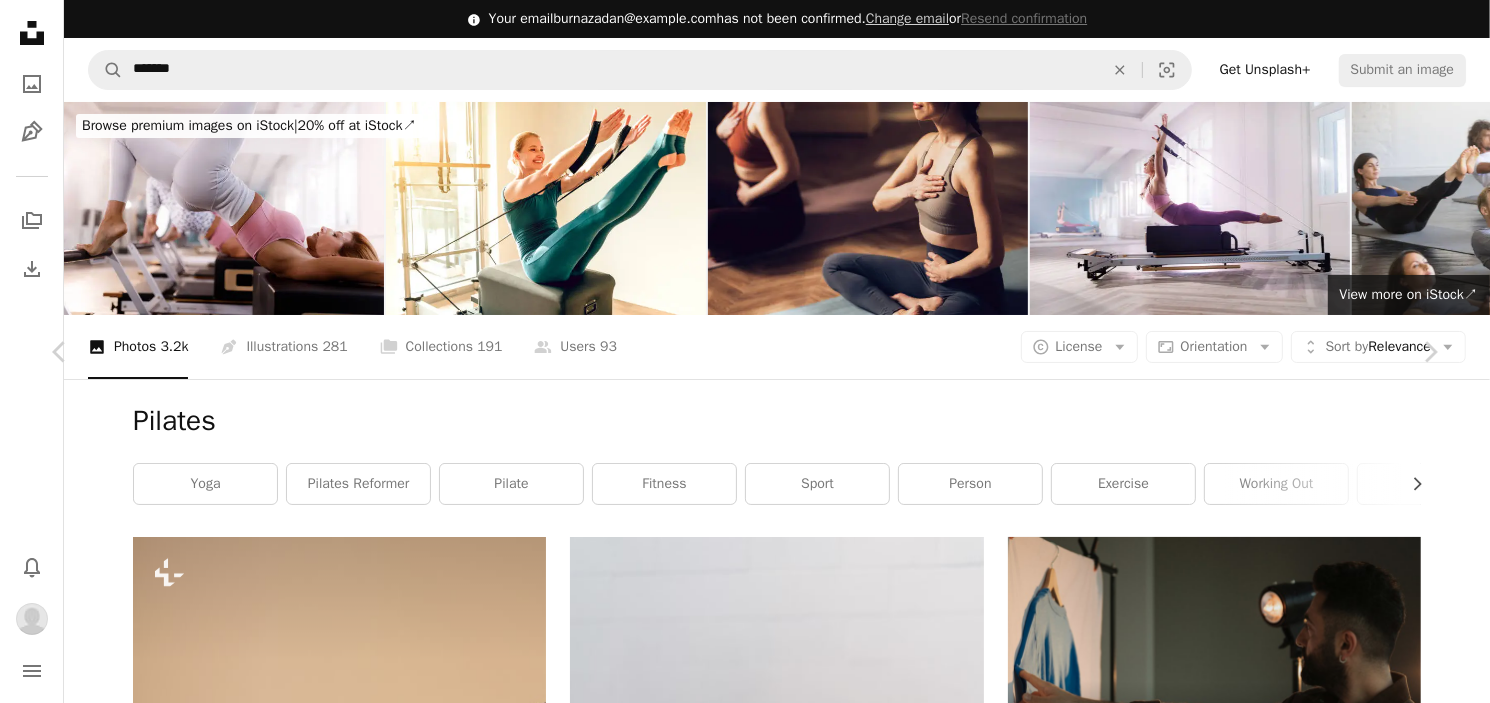scroll, scrollTop: 1174, scrollLeft: 0, axis: vertical 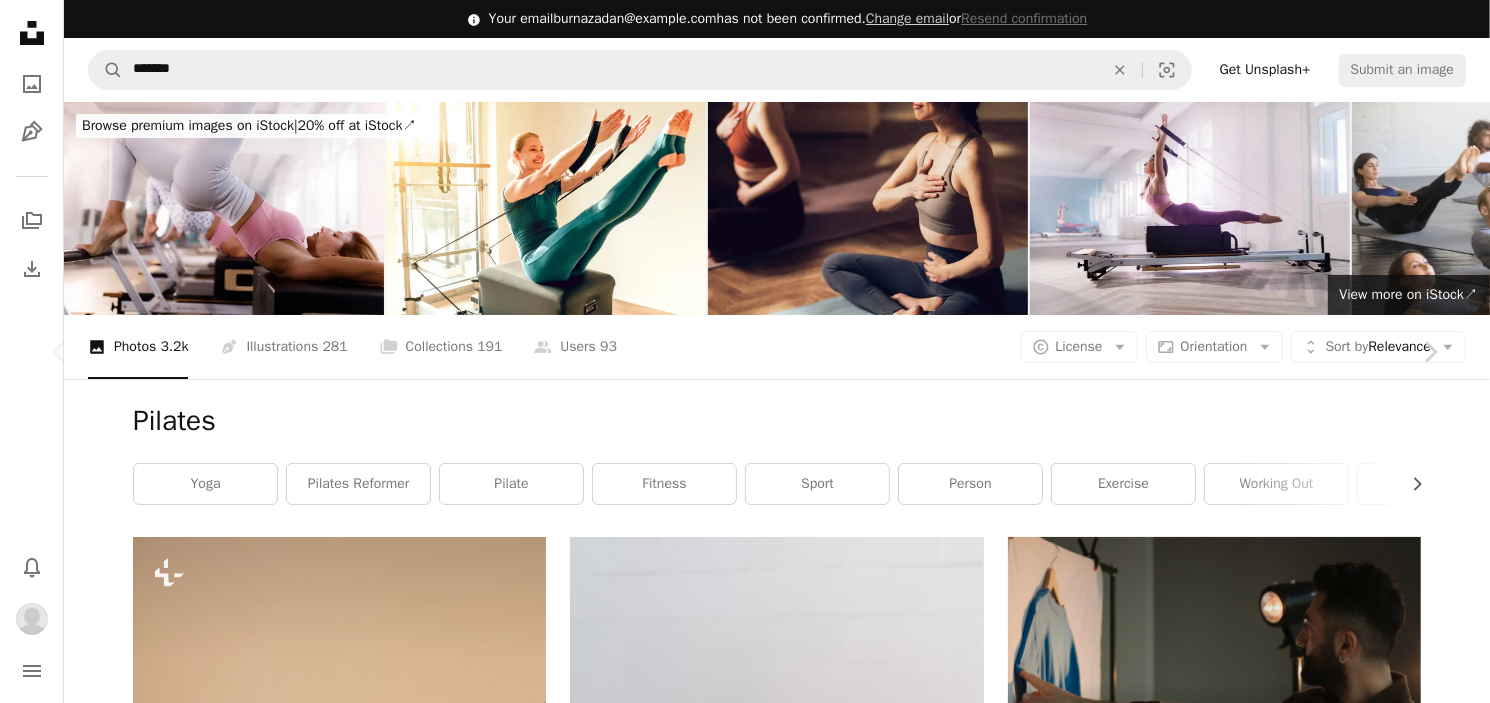 click on "An X shape Chevron left Chevron right Alina Rubo Available for hire A checkmark inside of a circle A heart A plus sign Download Chevron down Zoom in Views 228,923 Downloads 1,353 Featured in Photos A forward-right arrow Share Info icon Info More Actions Calendar outlined Published on  May 5, 2022 Camera NIKON CORPORATION, NIKON D750 Safety Free to use under the  Unsplash License yoga human face grey hand finger heel Browse premium related images on iStock  |  Save 20% with code UNSPLASH20 View more on iStock  ↗ Related images A heart A plus sign Kajetan Sumila Available for hire A checkmark inside of a circle Arrow pointing down Plus sign for Unsplash+ A heart A plus sign Natalia Blauth For  Unsplash+ A lock Download A heart A plus sign Andrew Neel Available for hire A checkmark inside of a circle Arrow pointing down A heart A plus sign Alina Rubo Available for hire A checkmark inside of a circle Arrow pointing down A heart A plus sign Andrew Neel Available for hire A checkmark inside of a circle A heart" at bounding box center (745, 8314) 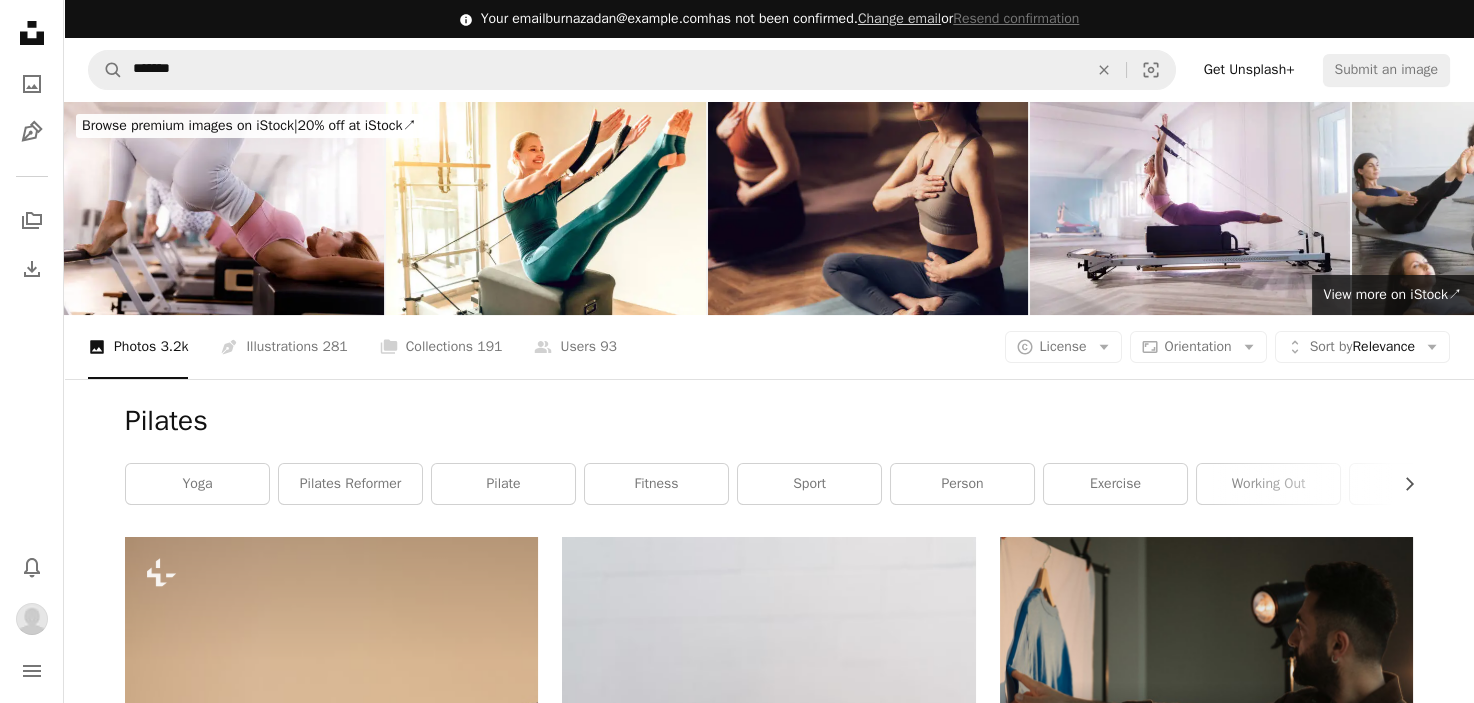 scroll, scrollTop: 0, scrollLeft: 0, axis: both 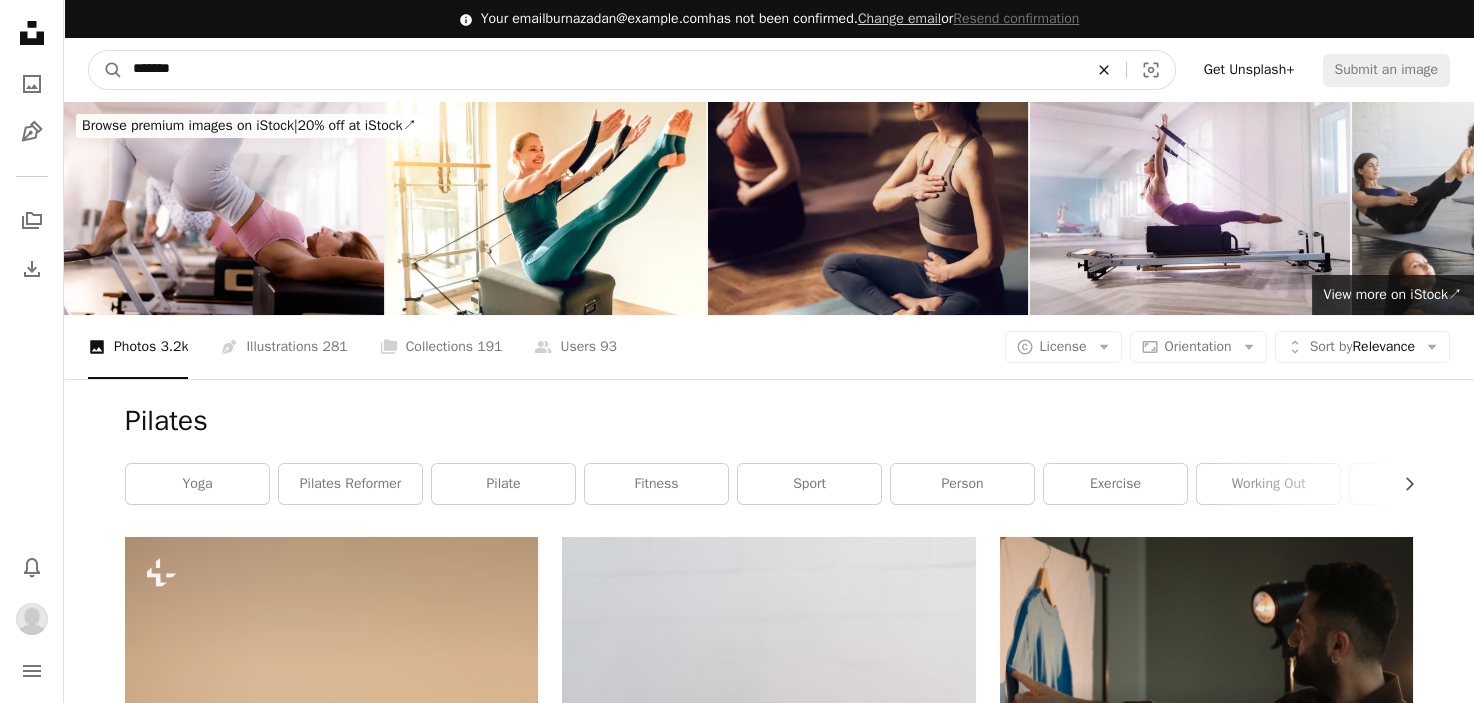 click 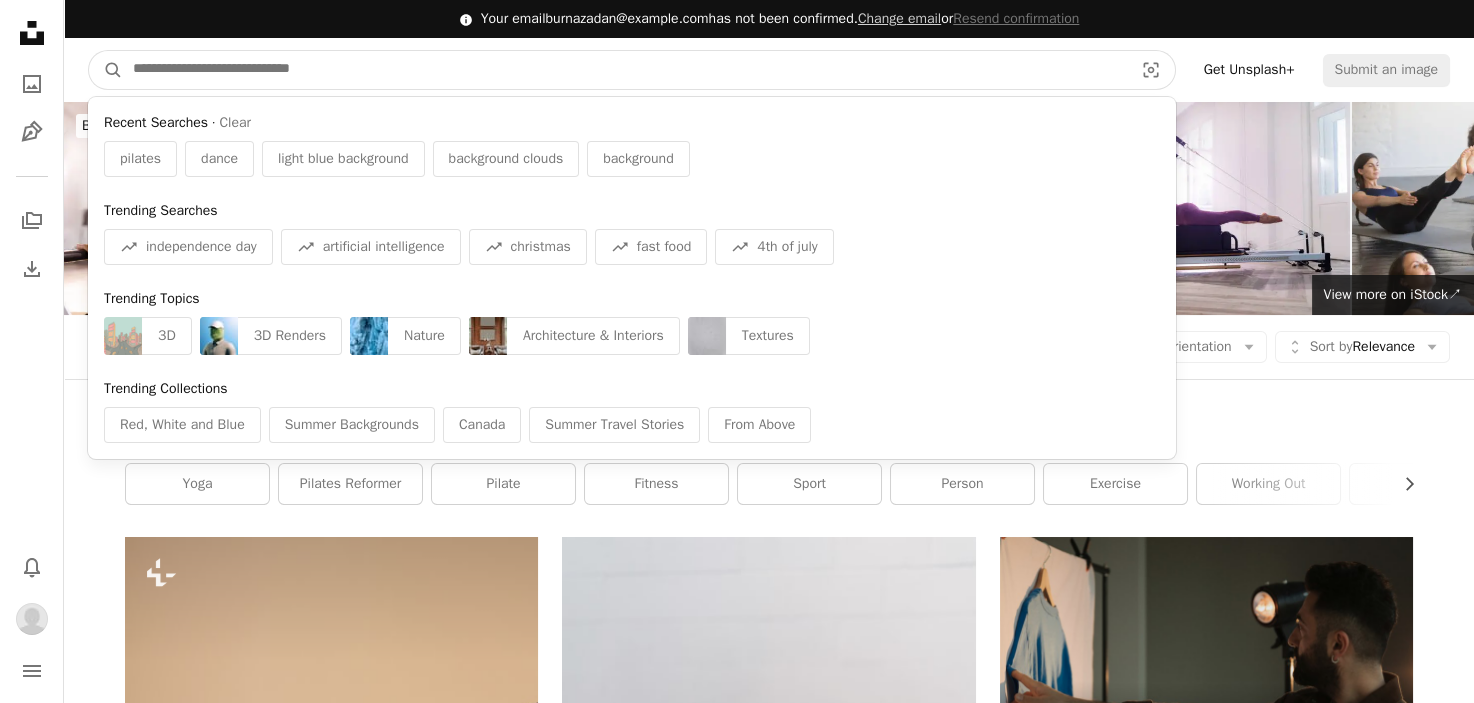 type on "*" 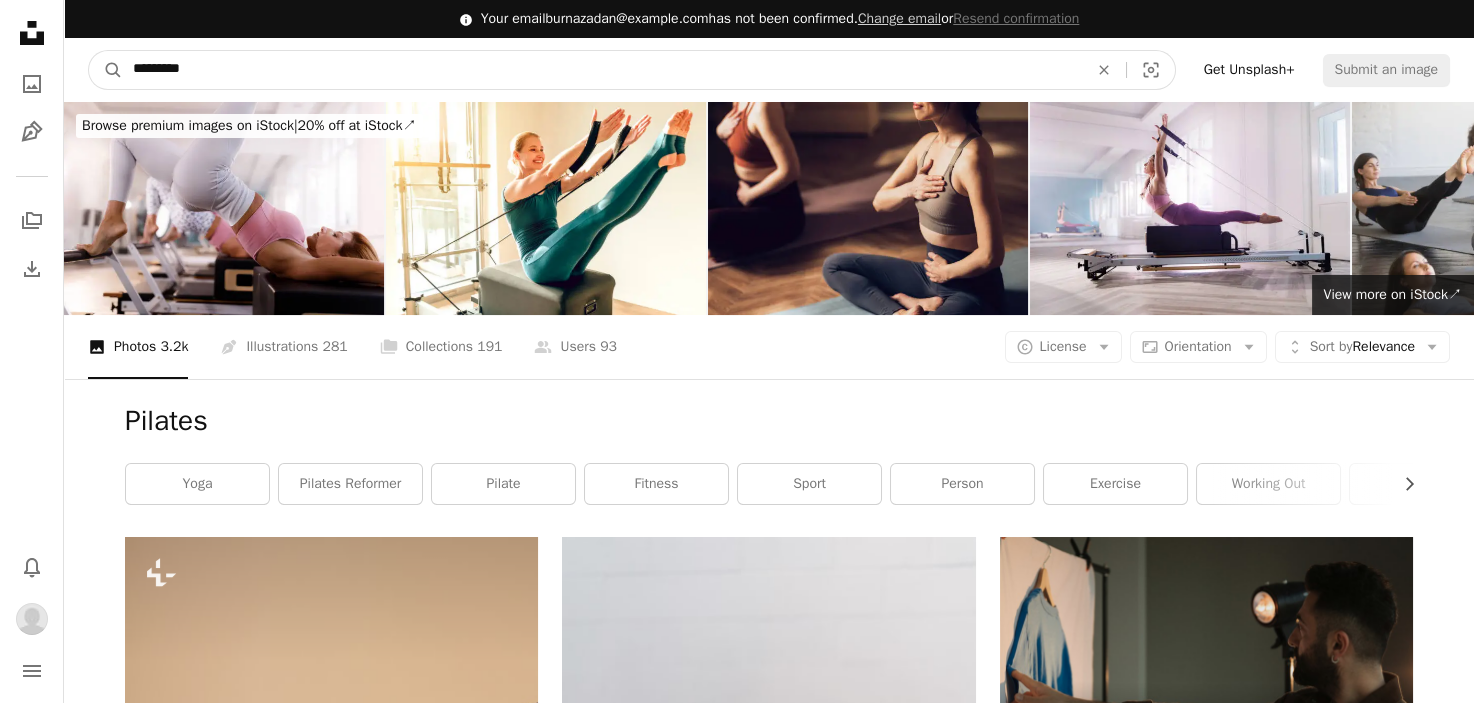 type on "**********" 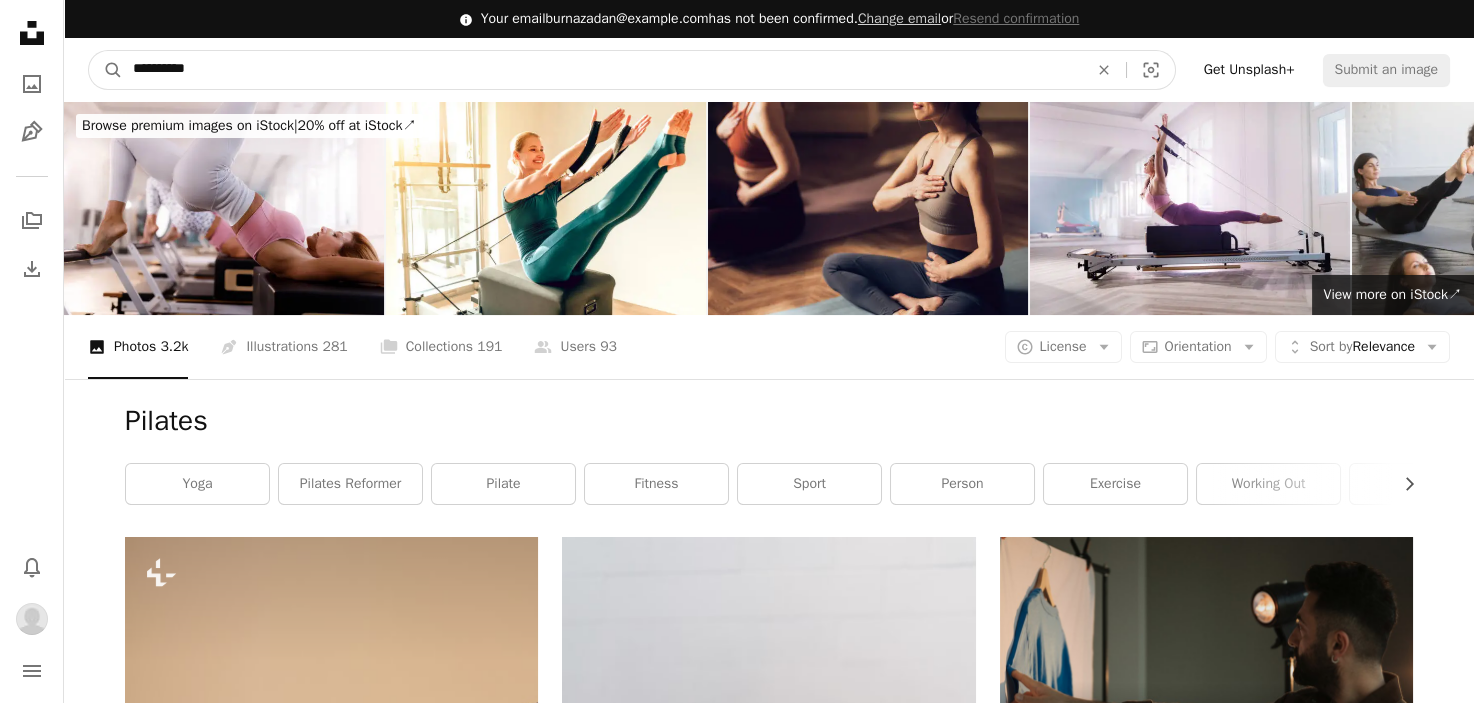 click on "A magnifying glass" at bounding box center [106, 70] 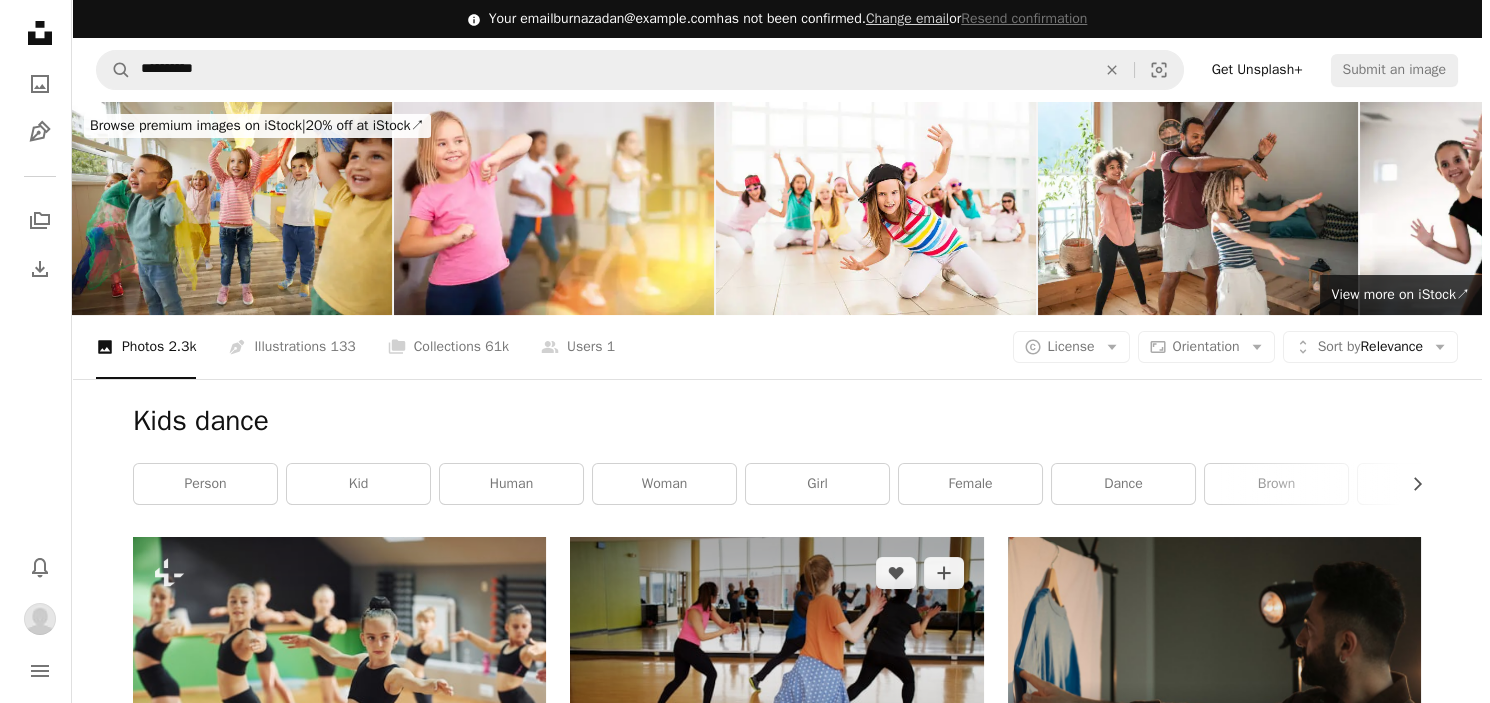 scroll, scrollTop: 249, scrollLeft: 0, axis: vertical 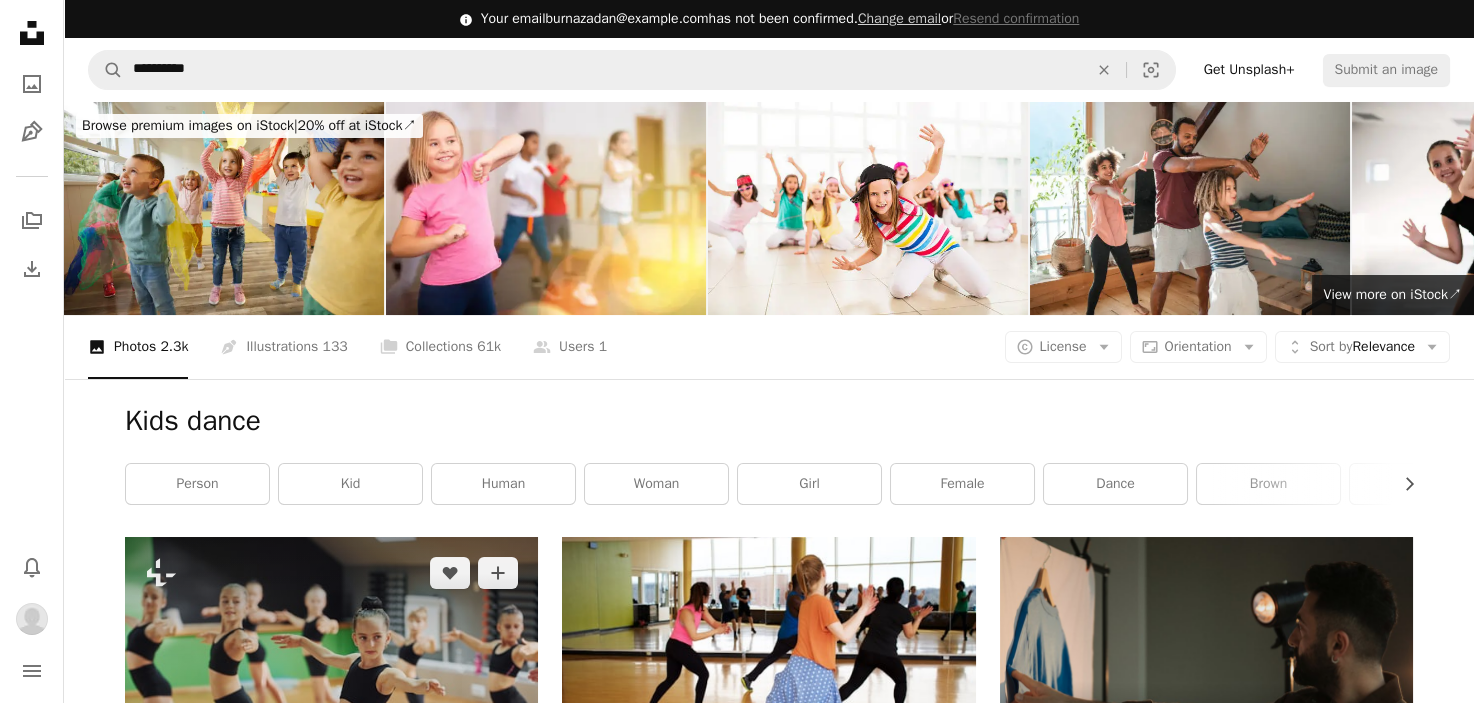 click at bounding box center [331, 674] 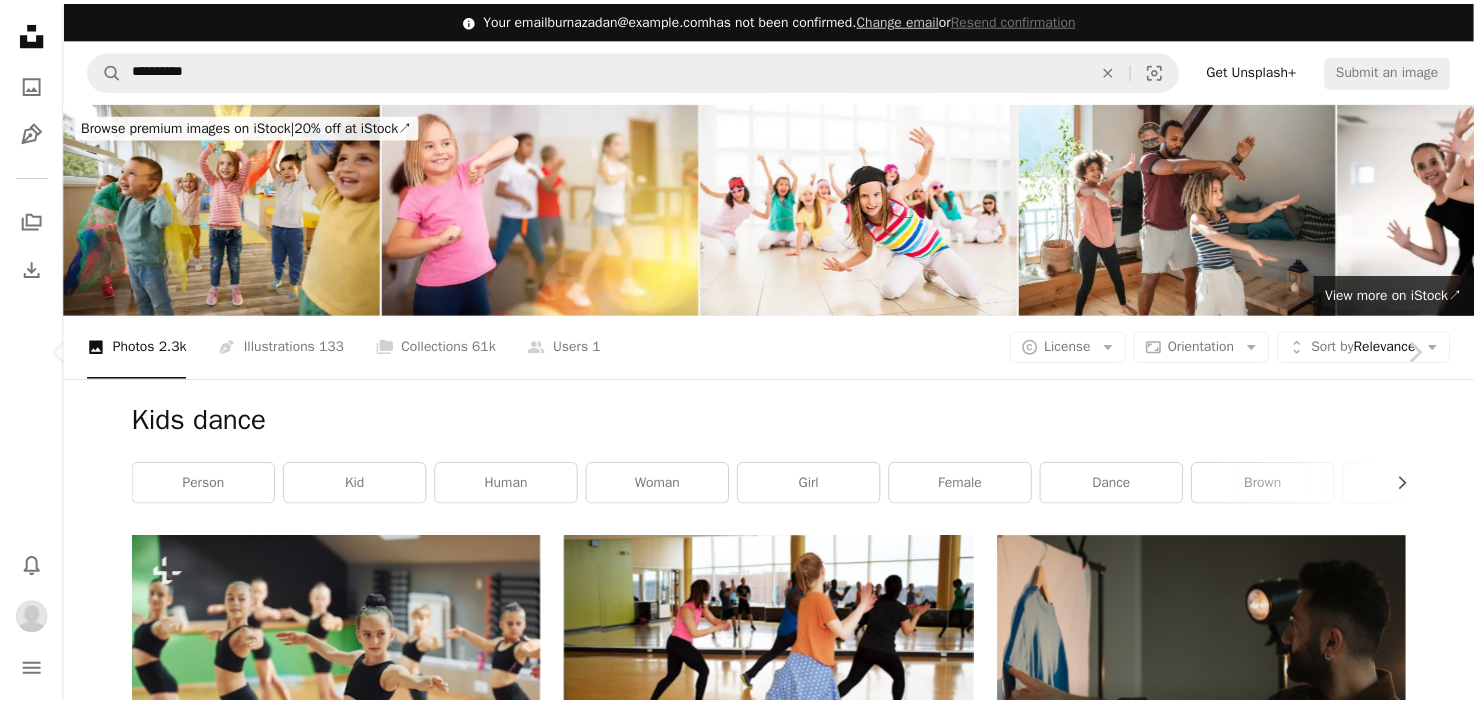 scroll, scrollTop: 1010, scrollLeft: 0, axis: vertical 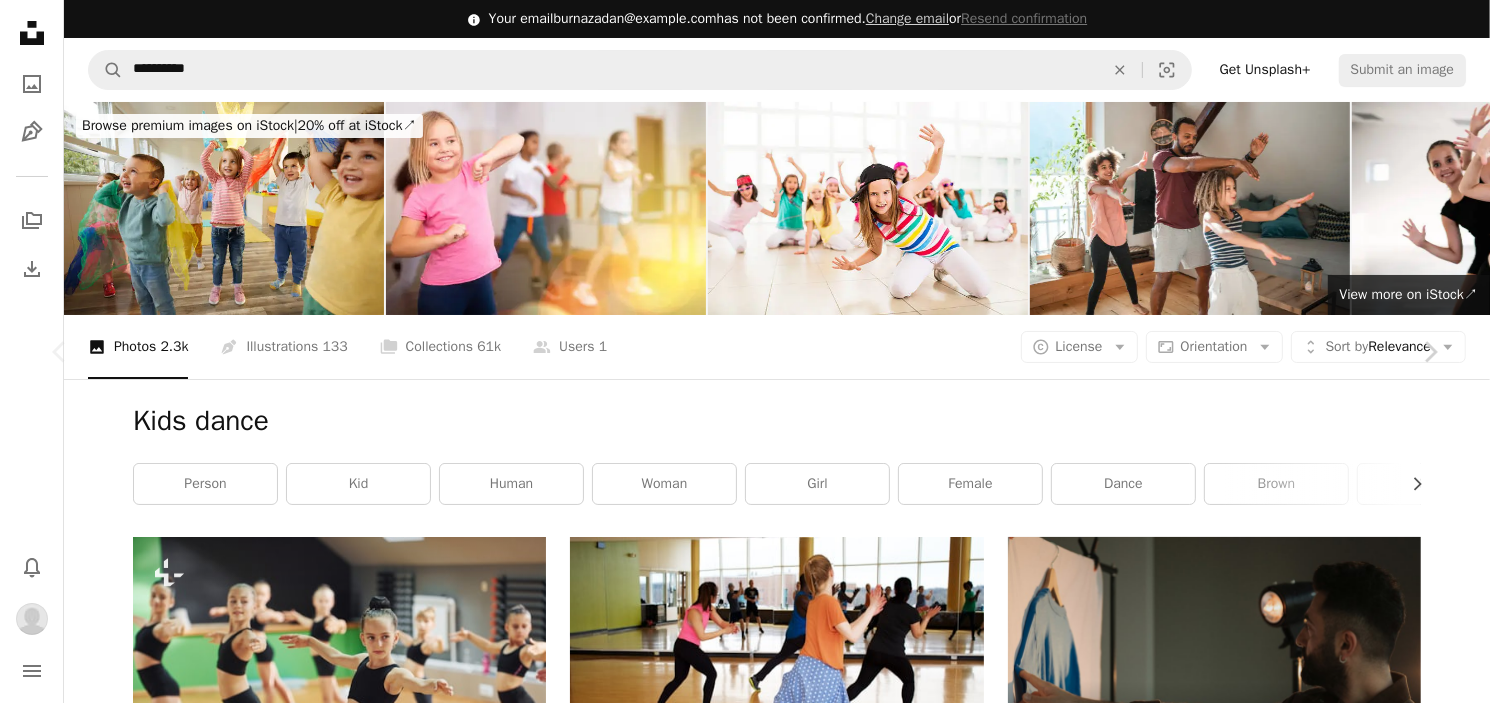 click on "An X shape Chevron left Chevron right Getty Images For  Unsplash+ A heart A plus sign A lock Download Zoom in A forward-right arrow Share More Actions Calendar outlined Published on  August 29, 2022 Safety Licensed under the  Unsplash+ License beauty women girls ukraine happiness healthy lifestyle stretching weight young women yoga studio day white people routine playing females active lifestyle color image concepts slim Related images Plus sign for Unsplash+ A heart A plus sign Getty Images For  Unsplash+ A lock Download Plus sign for Unsplash+ A heart A plus sign Getty Images For  Unsplash+ A lock Download Plus sign for Unsplash+ A heart A plus sign Getty Images For  Unsplash+ A lock Download Plus sign for Unsplash+ A heart A plus sign Getty Images For  Unsplash+ A lock Download Plus sign for Unsplash+ A heart A plus sign Getty Images" at bounding box center (745, 5268) 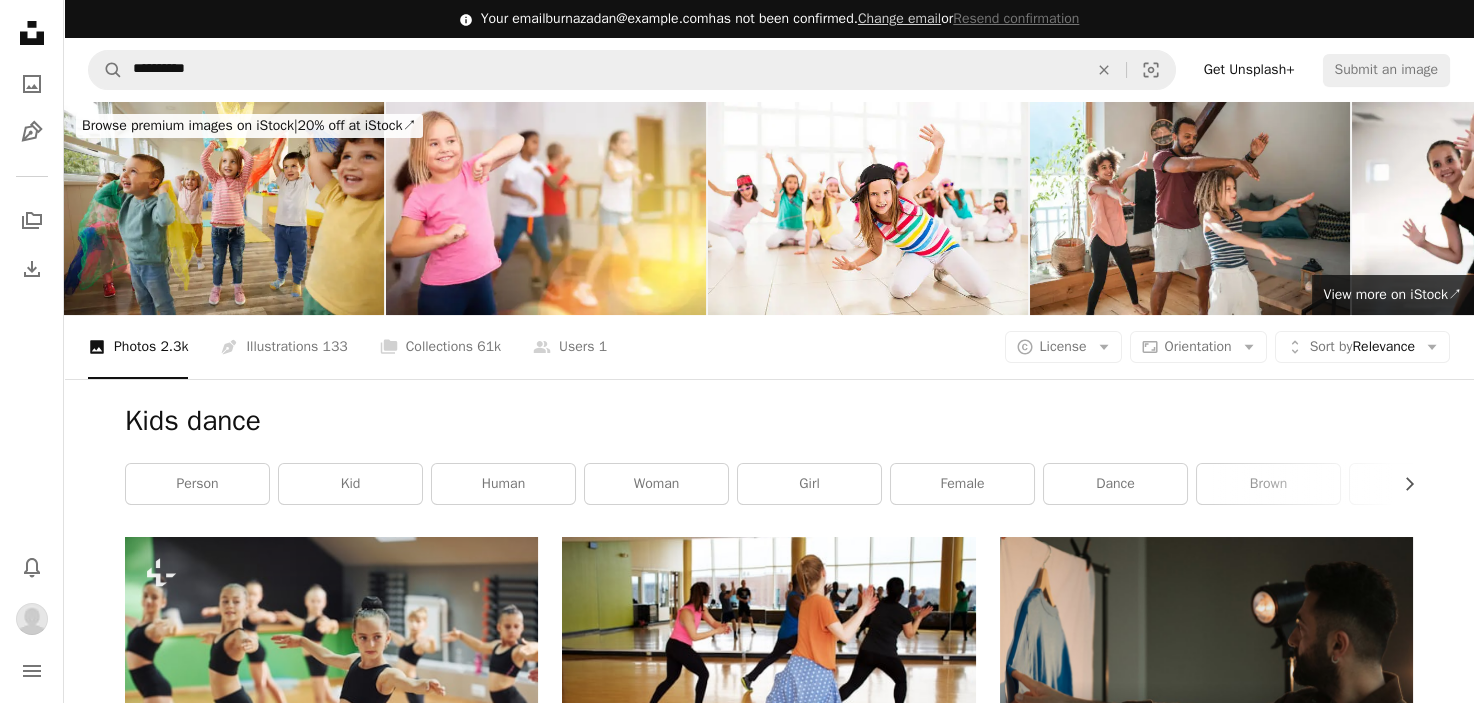 scroll, scrollTop: 1915, scrollLeft: 0, axis: vertical 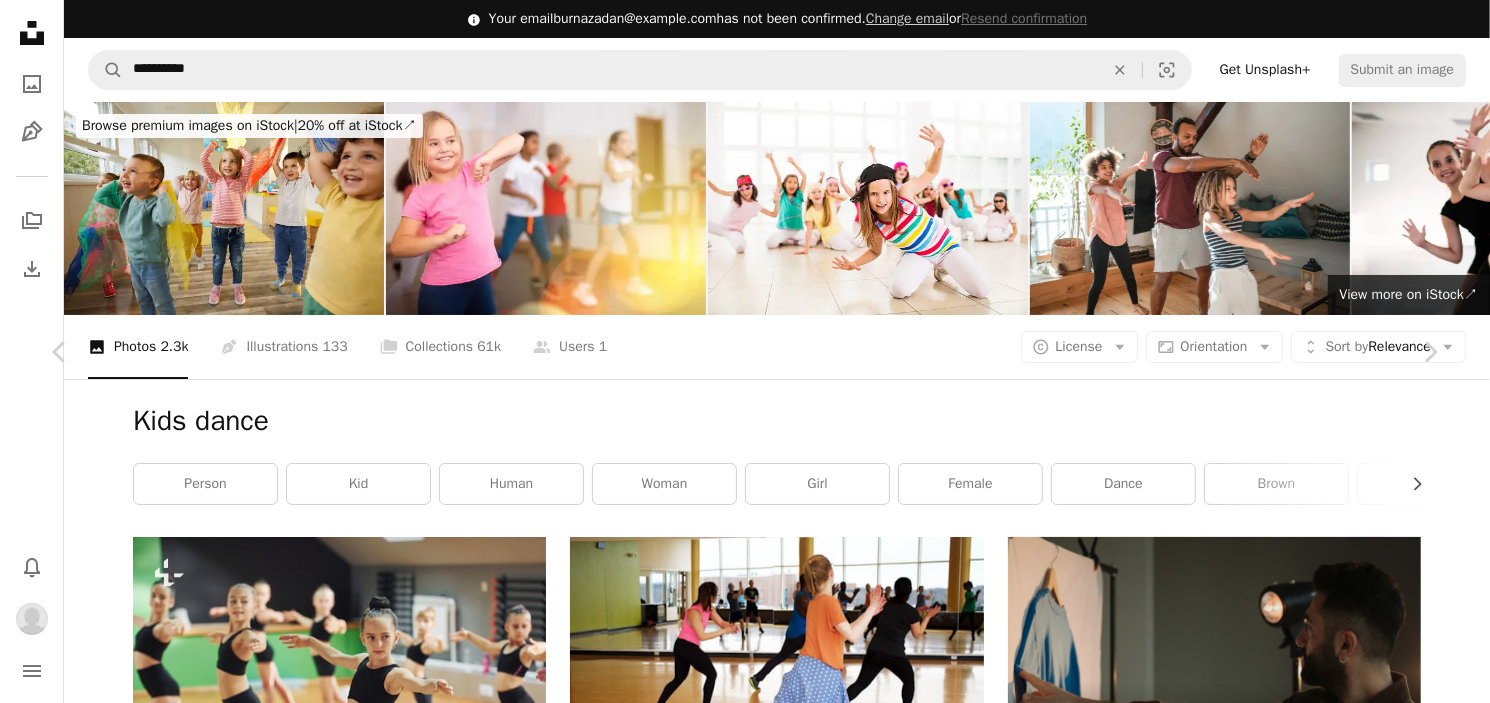 click on "Chevron down" 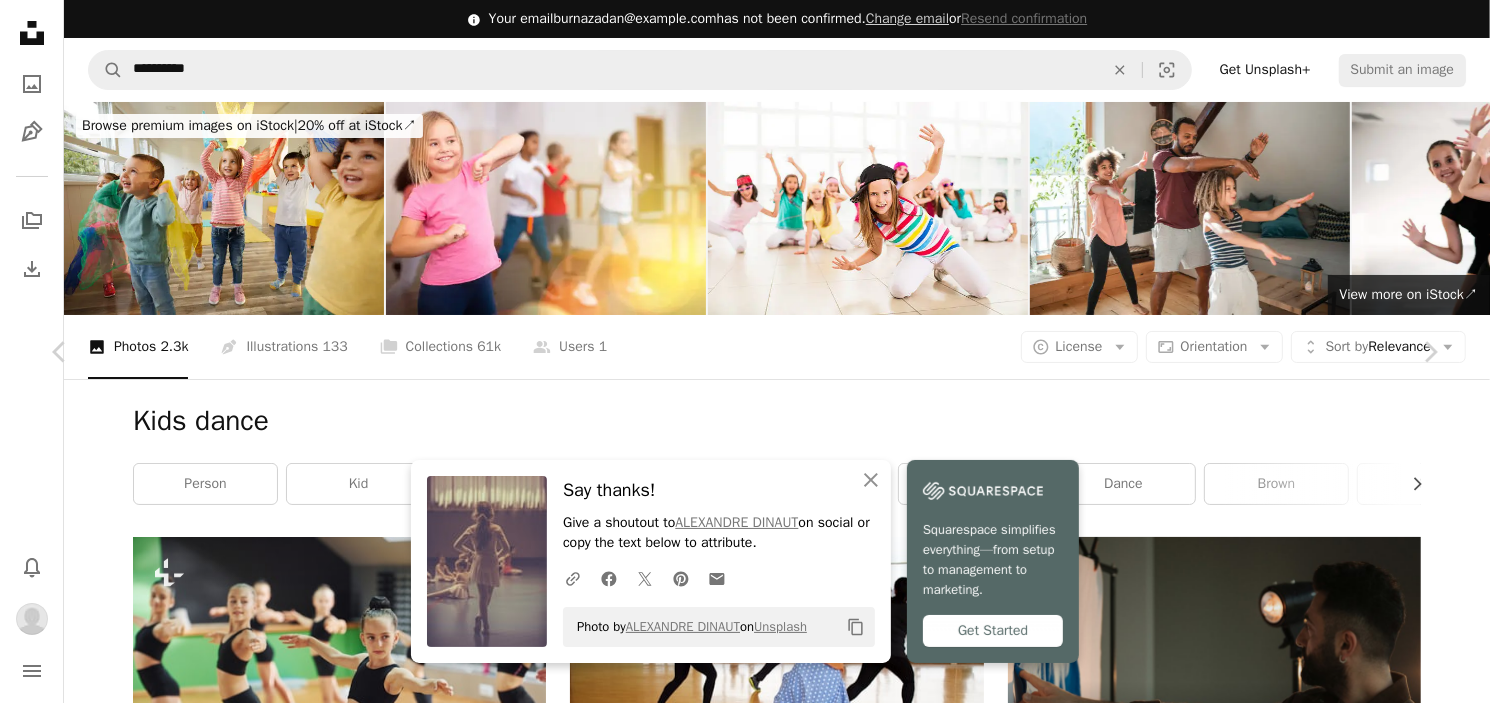 click on "Photo by  ALEXANDRE DINAUT  on  Unsplash" at bounding box center (745, 7884) 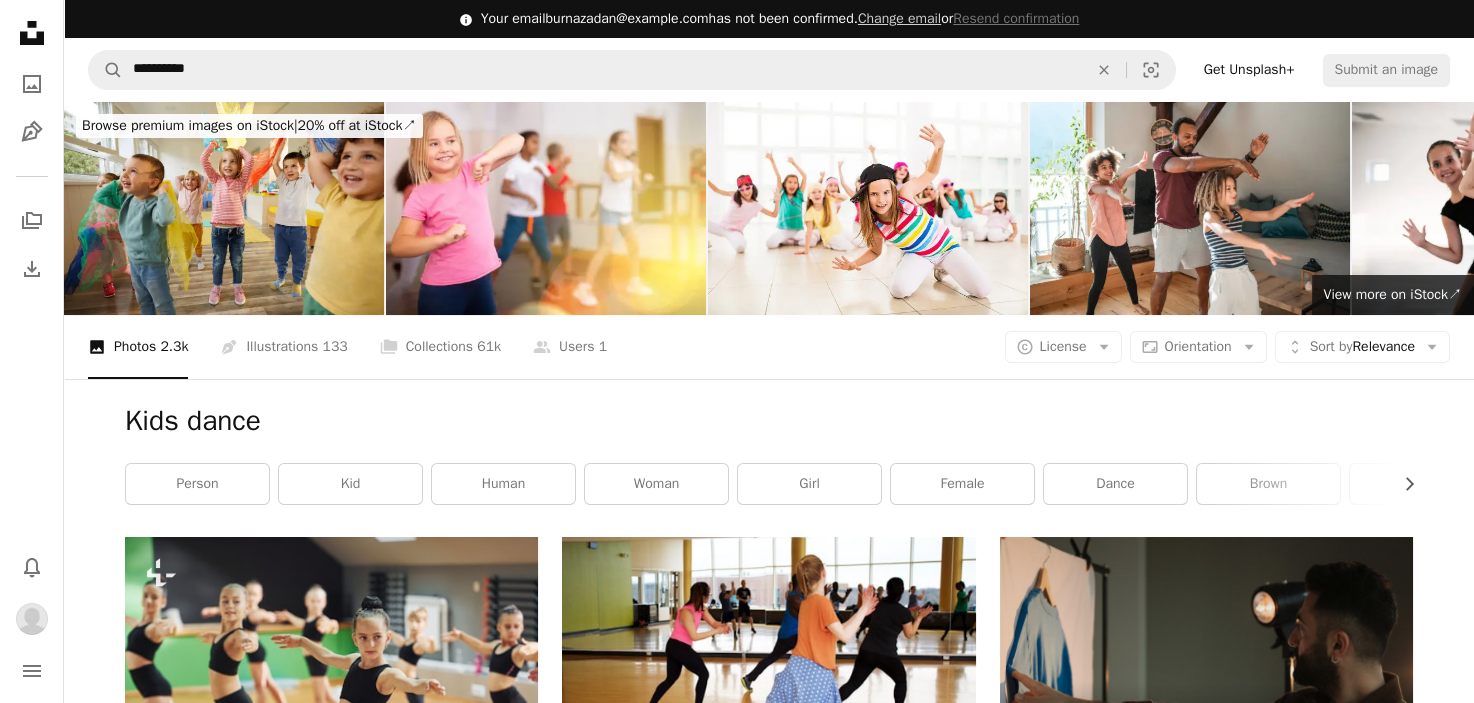 scroll, scrollTop: 0, scrollLeft: 0, axis: both 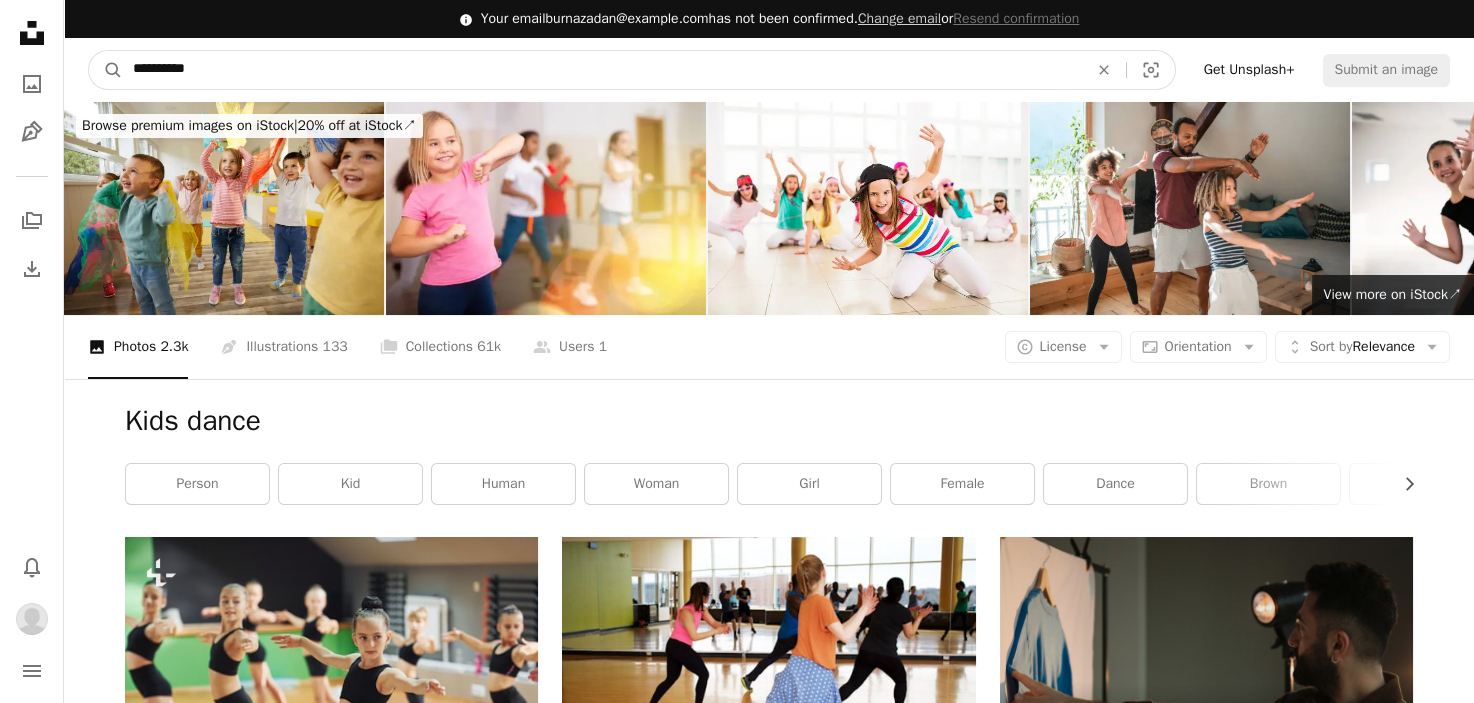 click on "**********" at bounding box center (602, 70) 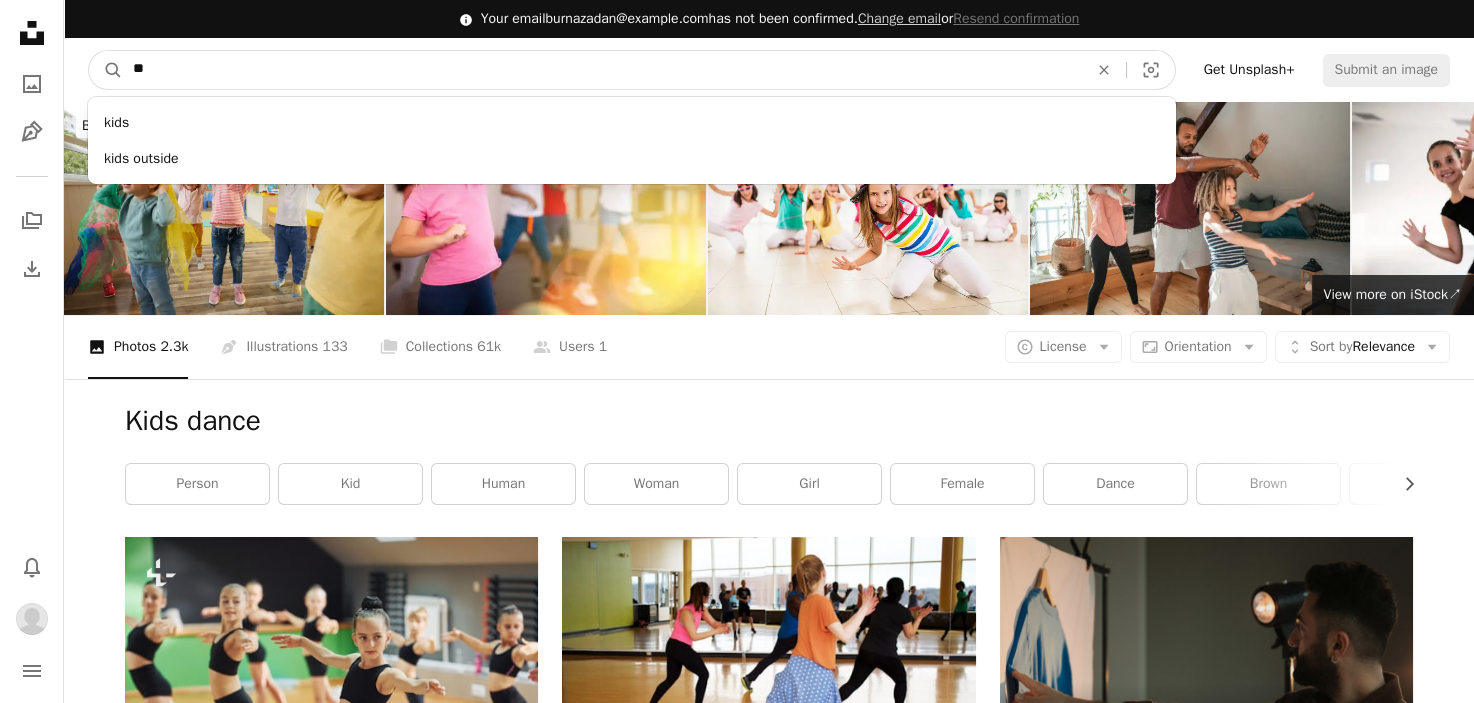 type on "*" 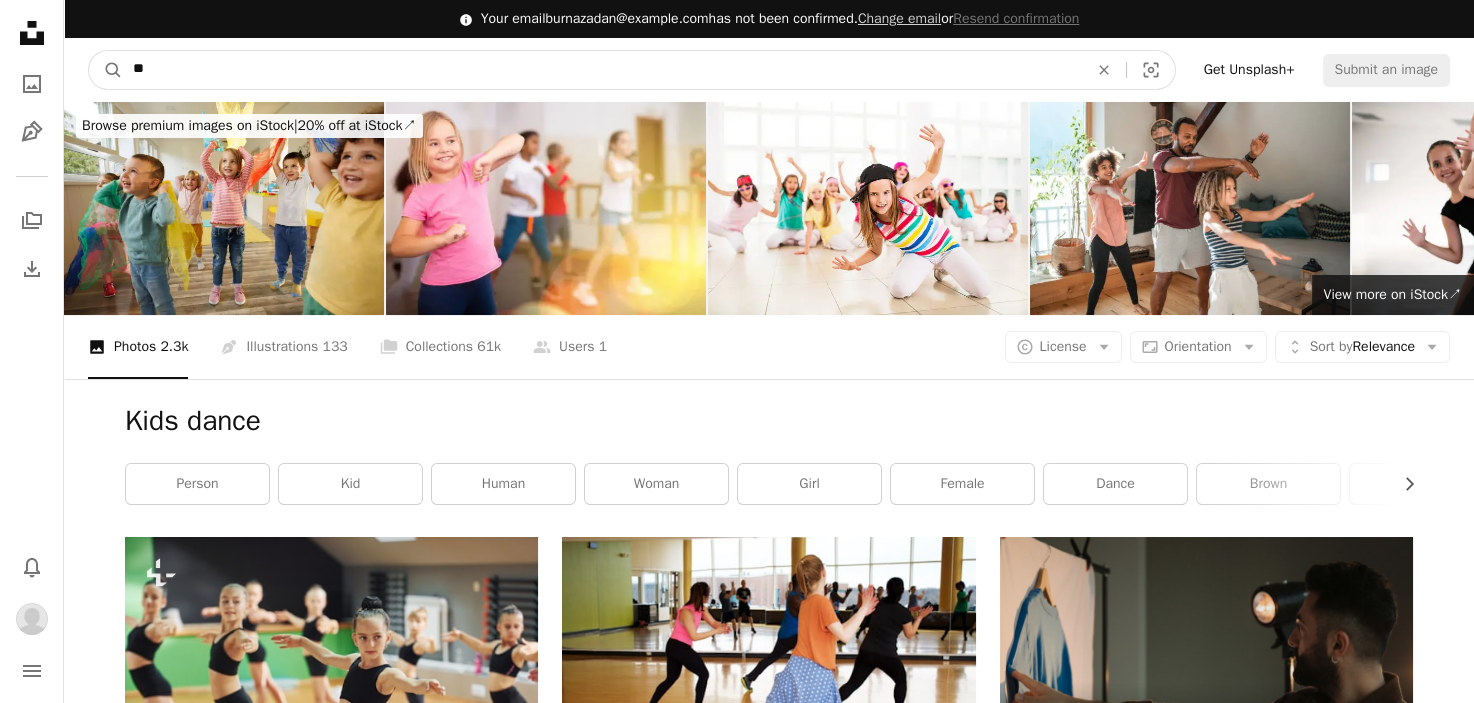 type on "*" 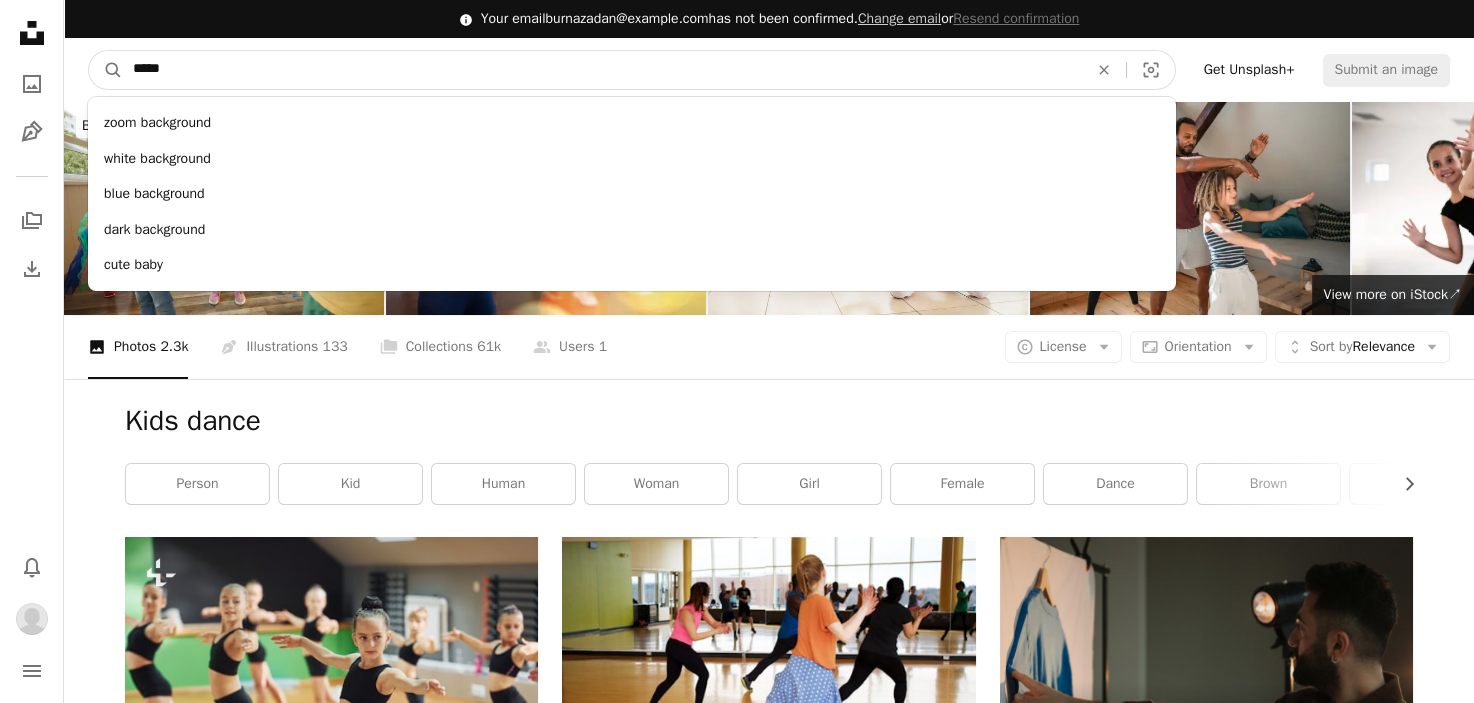 type on "******" 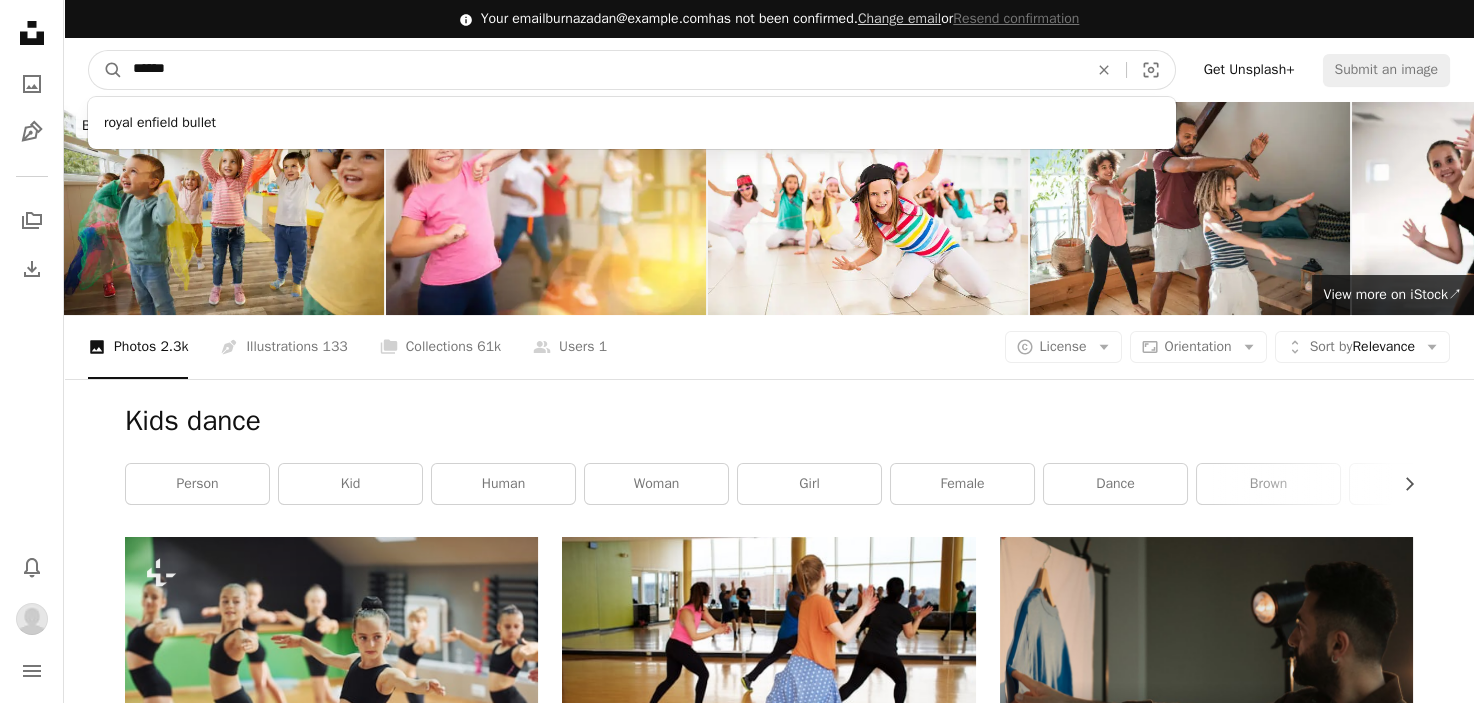 click on "A magnifying glass" at bounding box center [106, 70] 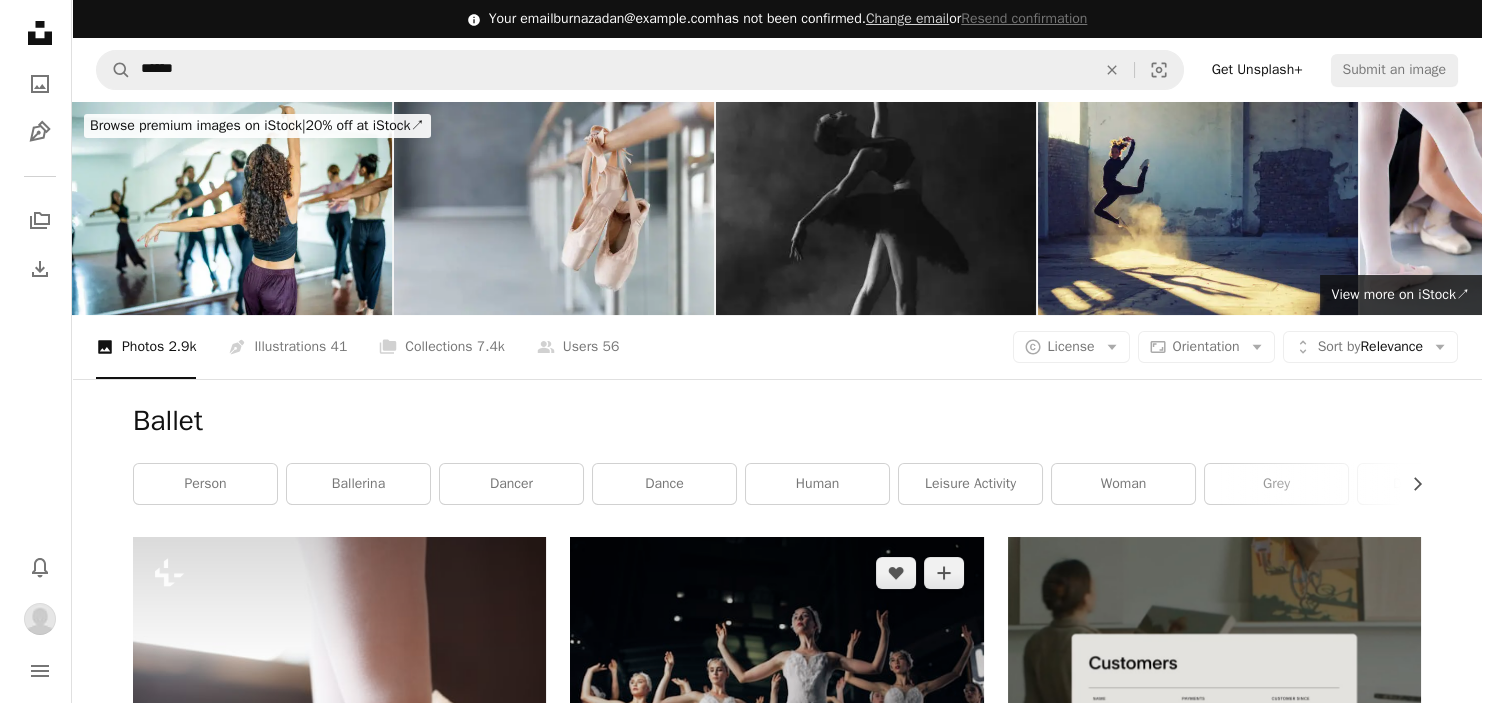scroll, scrollTop: 444, scrollLeft: 0, axis: vertical 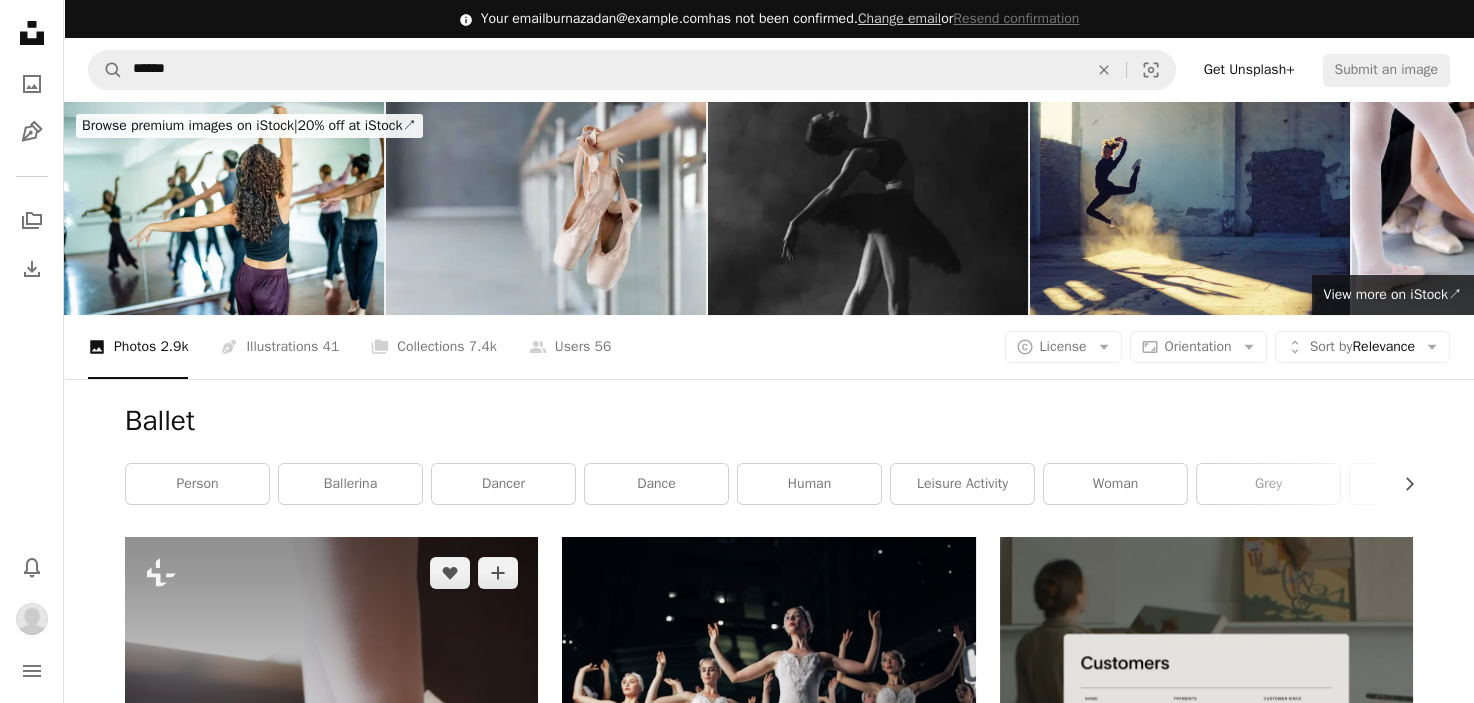 click at bounding box center (331, 847) 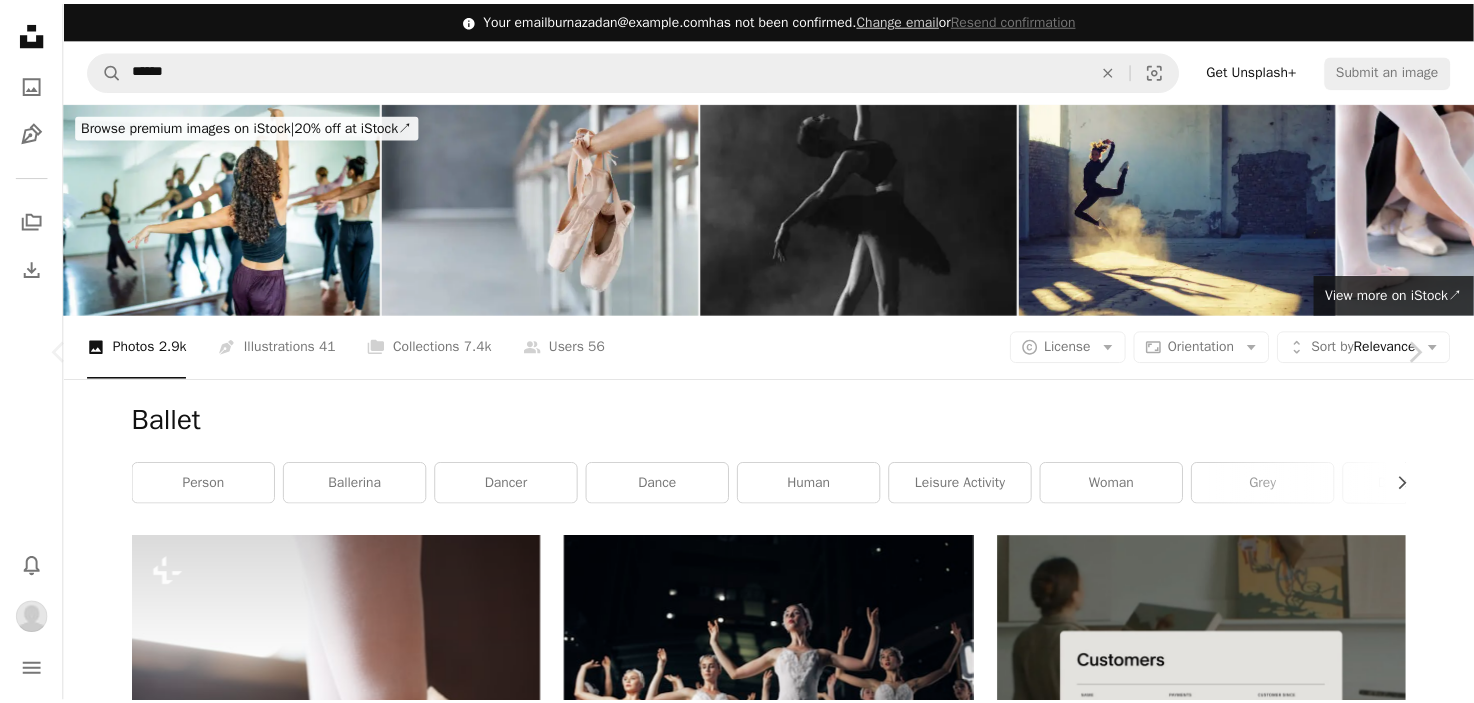 scroll, scrollTop: 493, scrollLeft: 0, axis: vertical 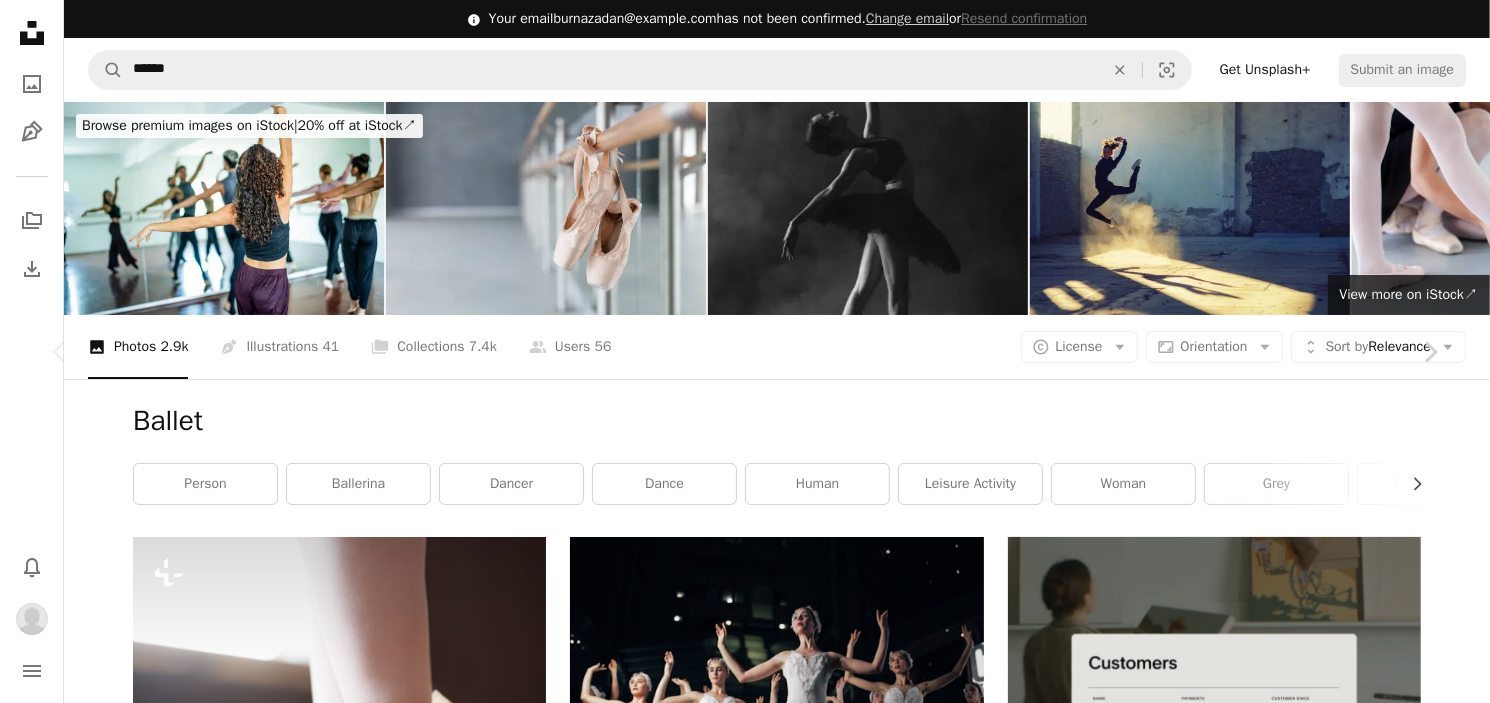 click on "An X shape Chevron left Chevron right Getty Images For Unsplash+ A heart A plus sign A lock Download Zoom in A forward-right arrow Share More Actions Calendar outlined Published on September 27, 2022 Safety Licensed under the Unsplash+ License portrait people adult photography beauty beautiful woman women dancing dancer ballet vertical ballet dancer beautiful people females color image human body part Related images Plus sign for Unsplash+ A heart A plus sign Getty Images For Unsplash+ A lock Download Plus sign for Unsplash+ A heart A plus sign Curated Lifestyle For Unsplash+ A lock Download Plus sign for Unsplash+ A heart A plus sign Curated Lifestyle For Unsplash+ A lock Download Plus sign for Unsplash+ A heart A plus sign Getty Images For Unsplash+ A lock Download Plus sign for Unsplash+ A heart A plus sign Curated Lifestyle For Unsplash+ A lock Download Plus sign for Unsplash+ A heart A plus sign Daniel Neuhaus For Unsplash+ A lock Download Plus sign for Unsplash+ A heart A plus sign For A lock" at bounding box center (745, 5463) 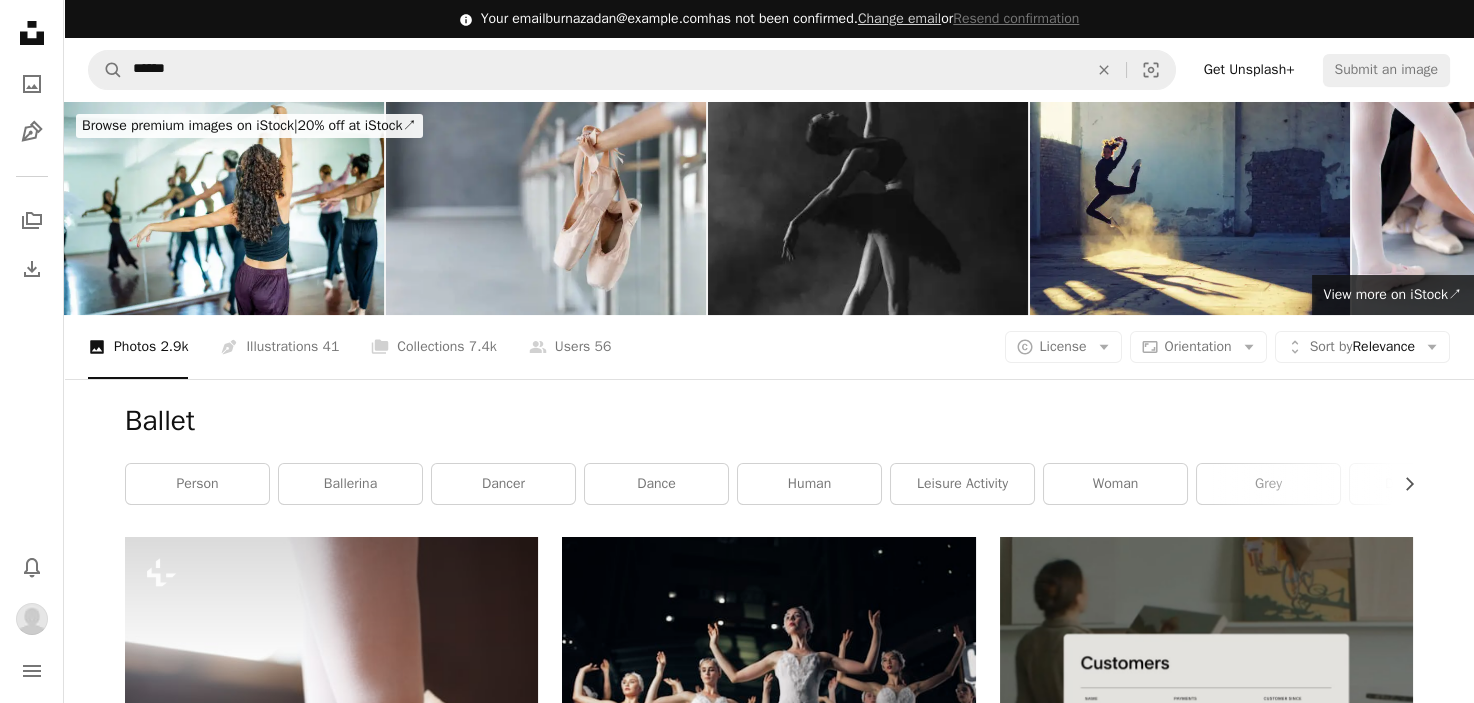 scroll, scrollTop: 0, scrollLeft: 0, axis: both 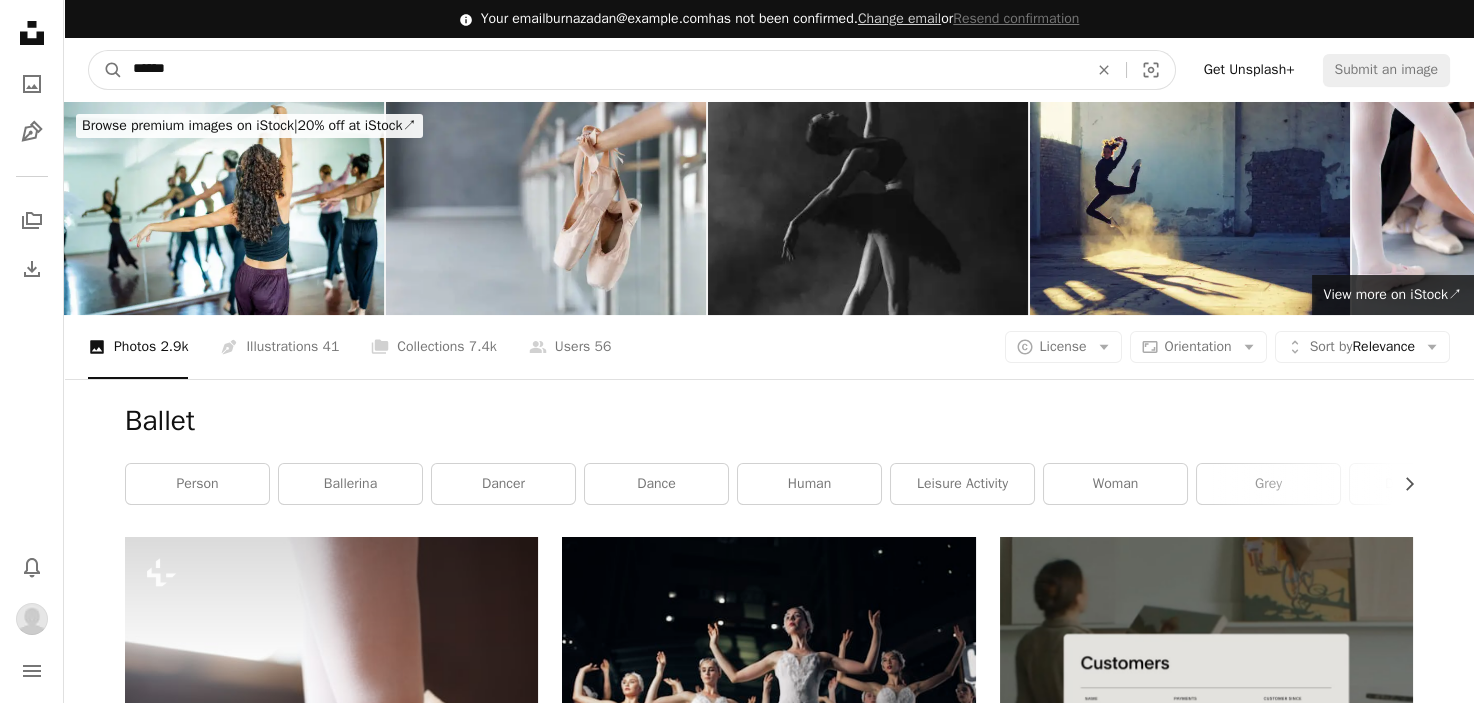 click on "******" at bounding box center [602, 70] 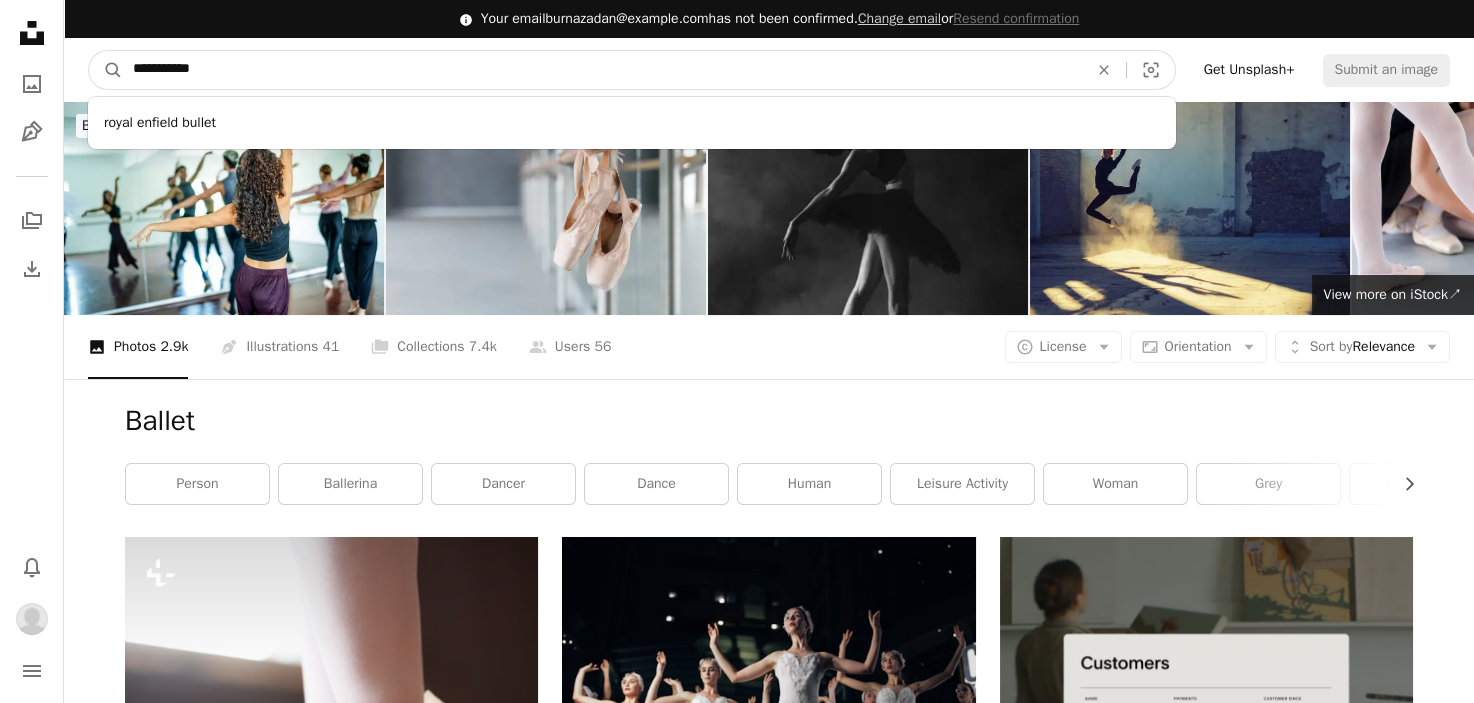 type on "**********" 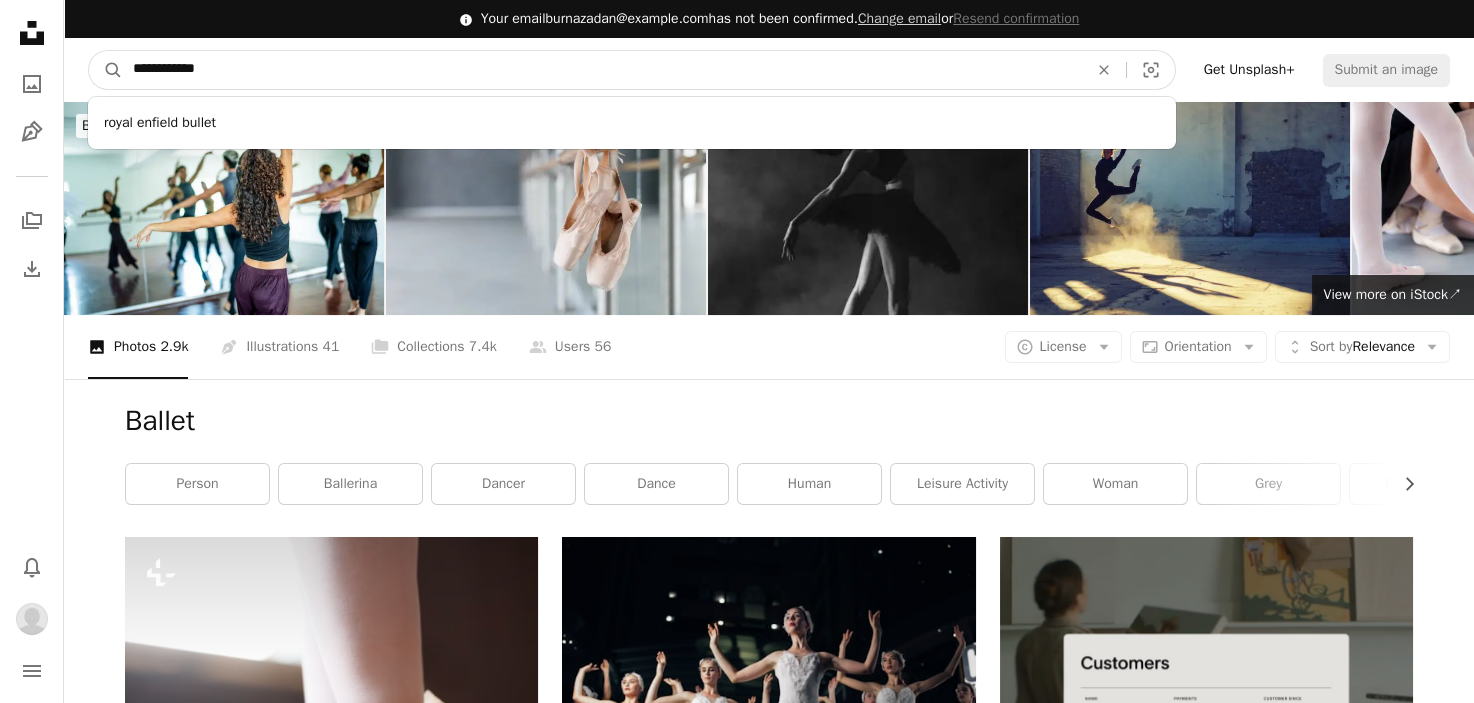 click on "A magnifying glass" at bounding box center [106, 70] 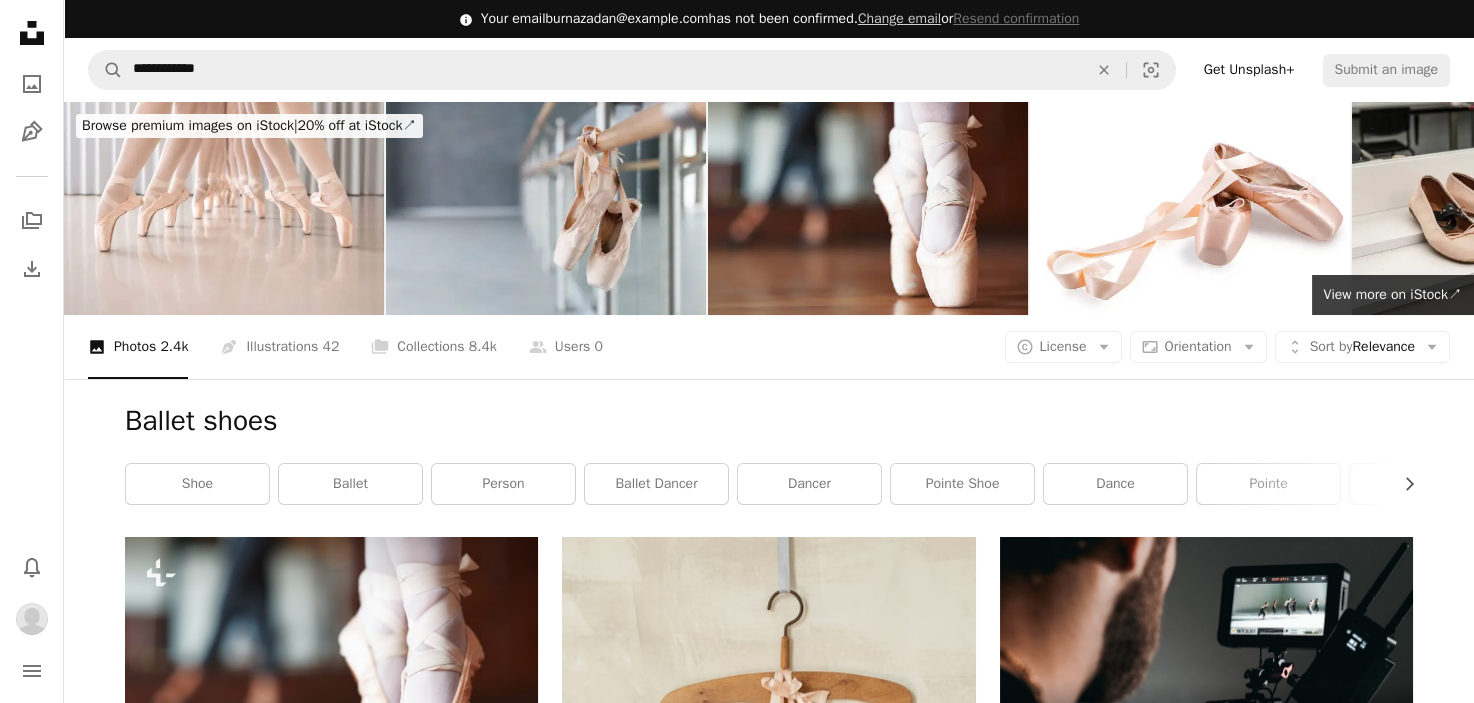 scroll, scrollTop: 0, scrollLeft: 0, axis: both 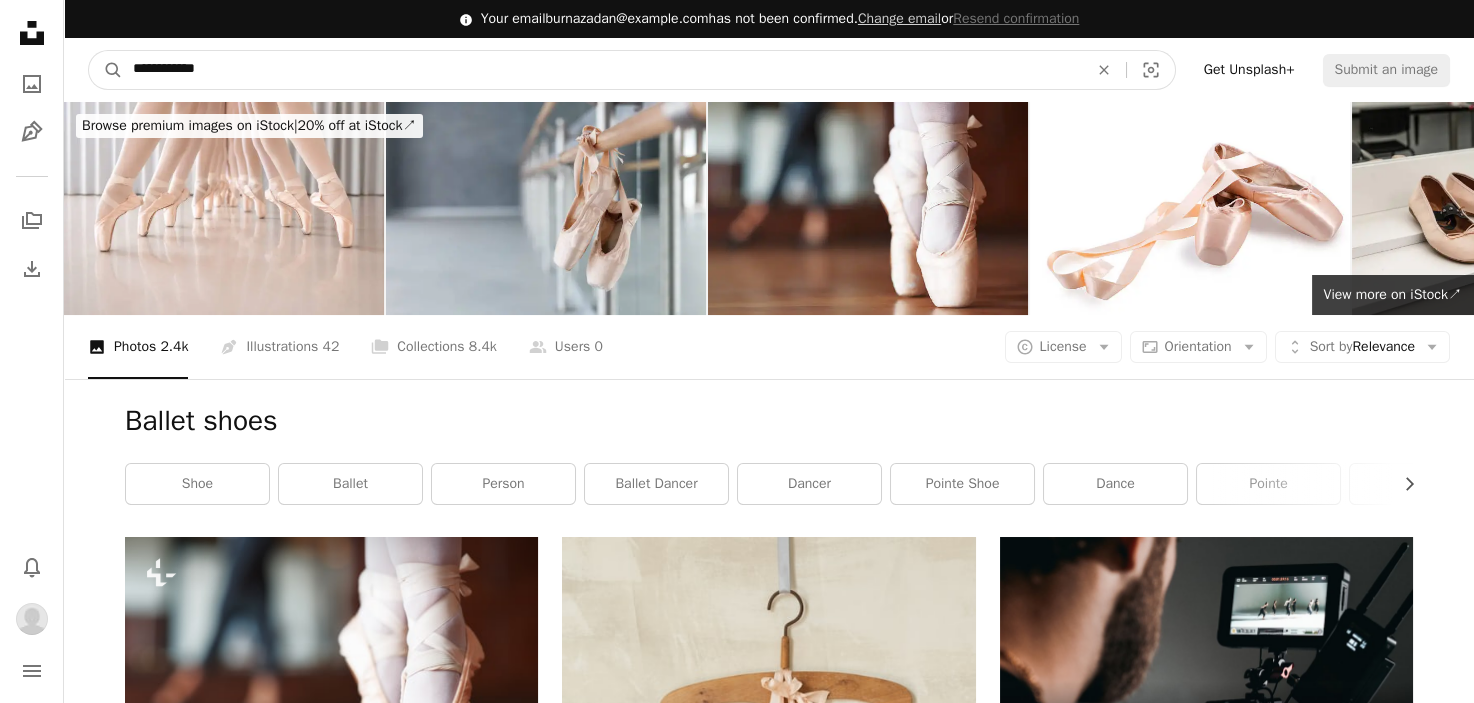 click on "**********" at bounding box center [602, 70] 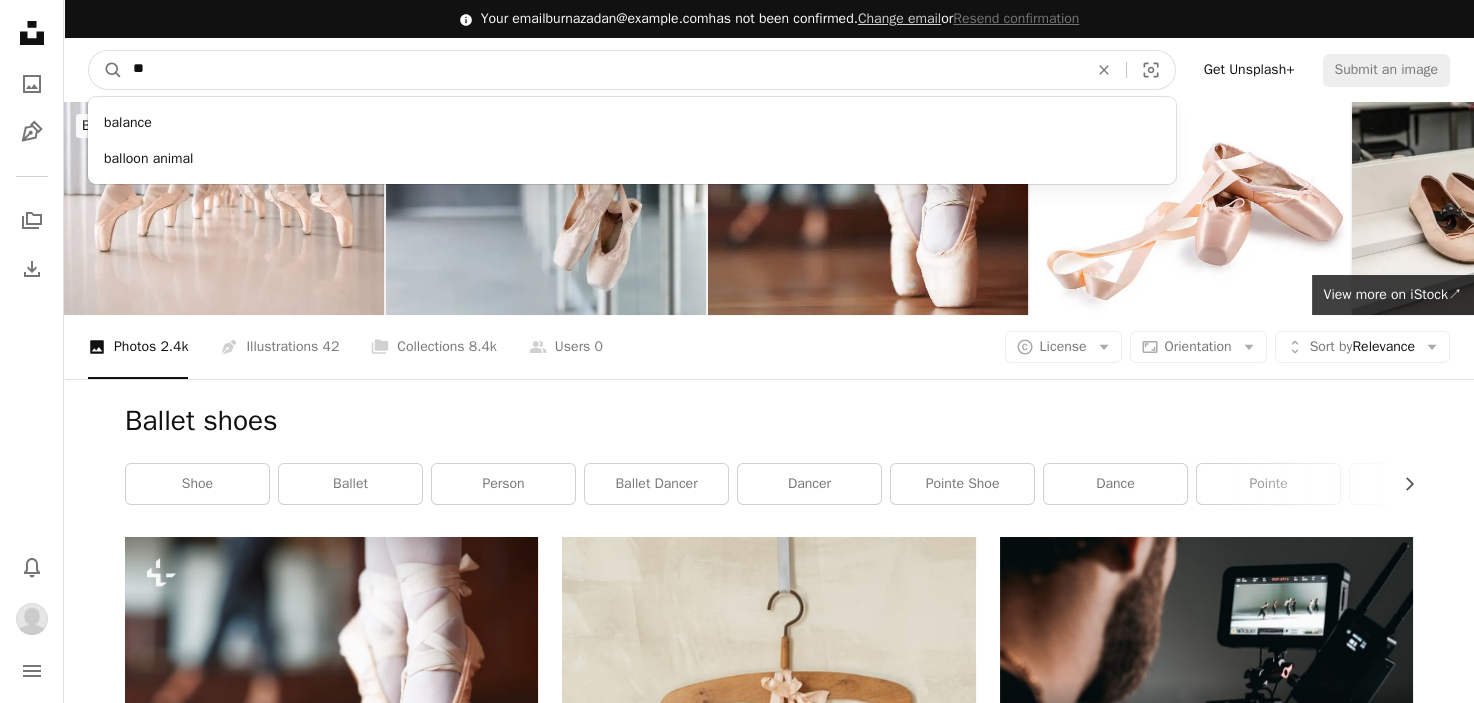 type on "*" 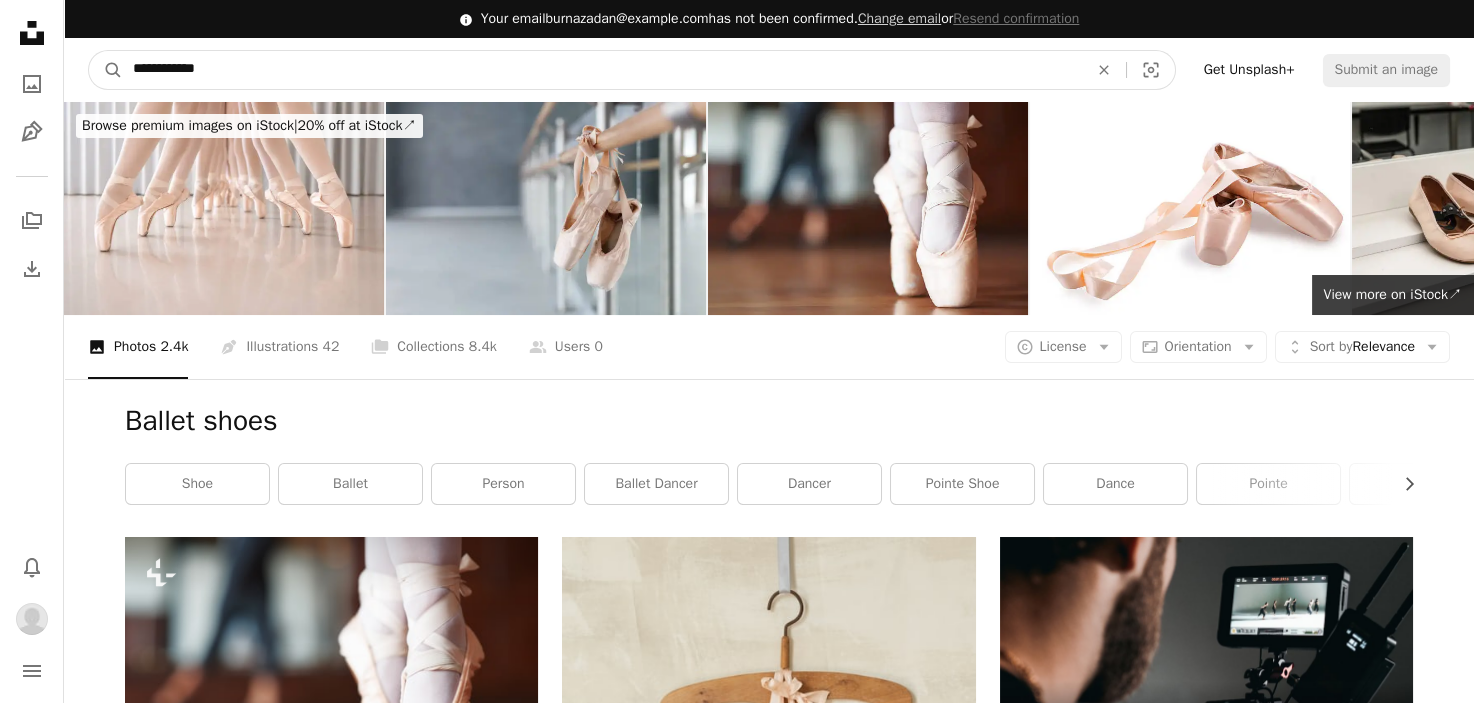 type on "**********" 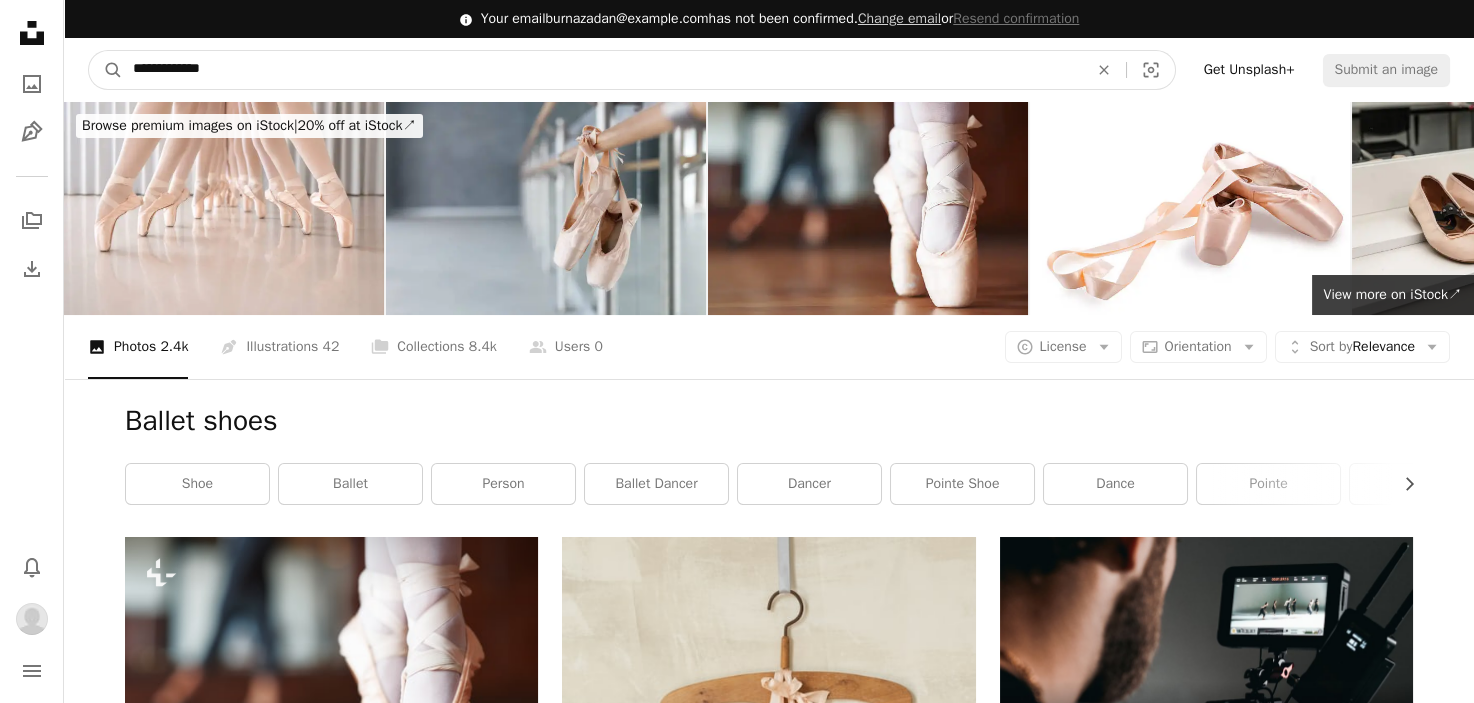 click on "A magnifying glass" at bounding box center (106, 70) 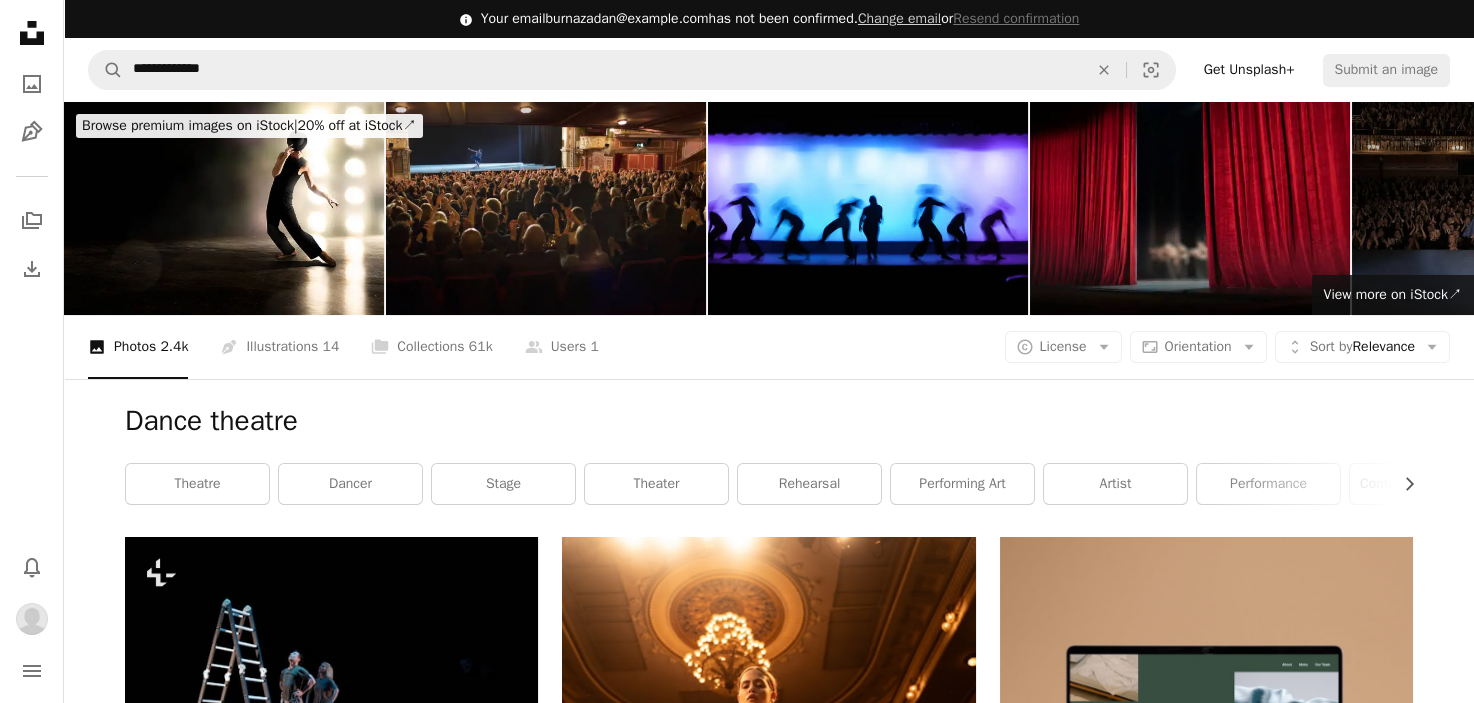 scroll, scrollTop: 0, scrollLeft: 0, axis: both 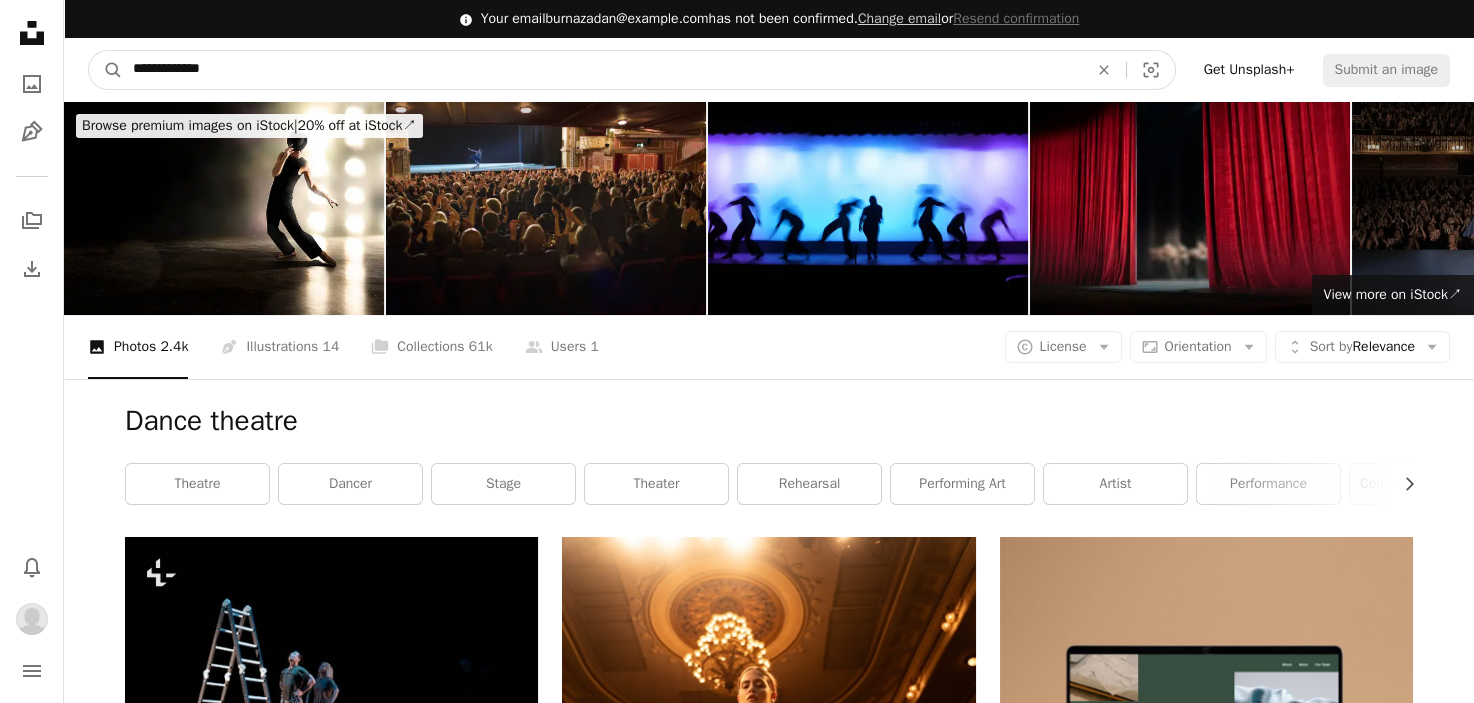click on "**********" at bounding box center [602, 70] 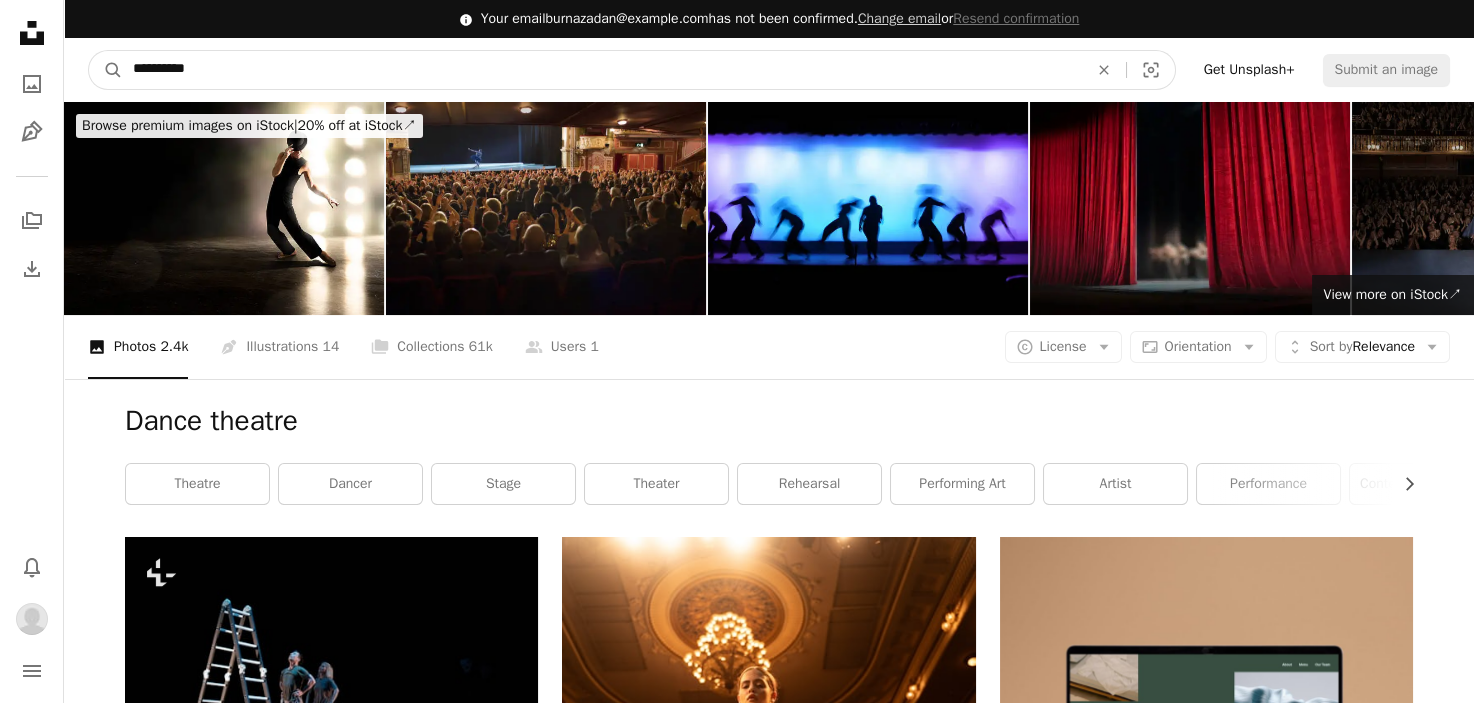 type on "**********" 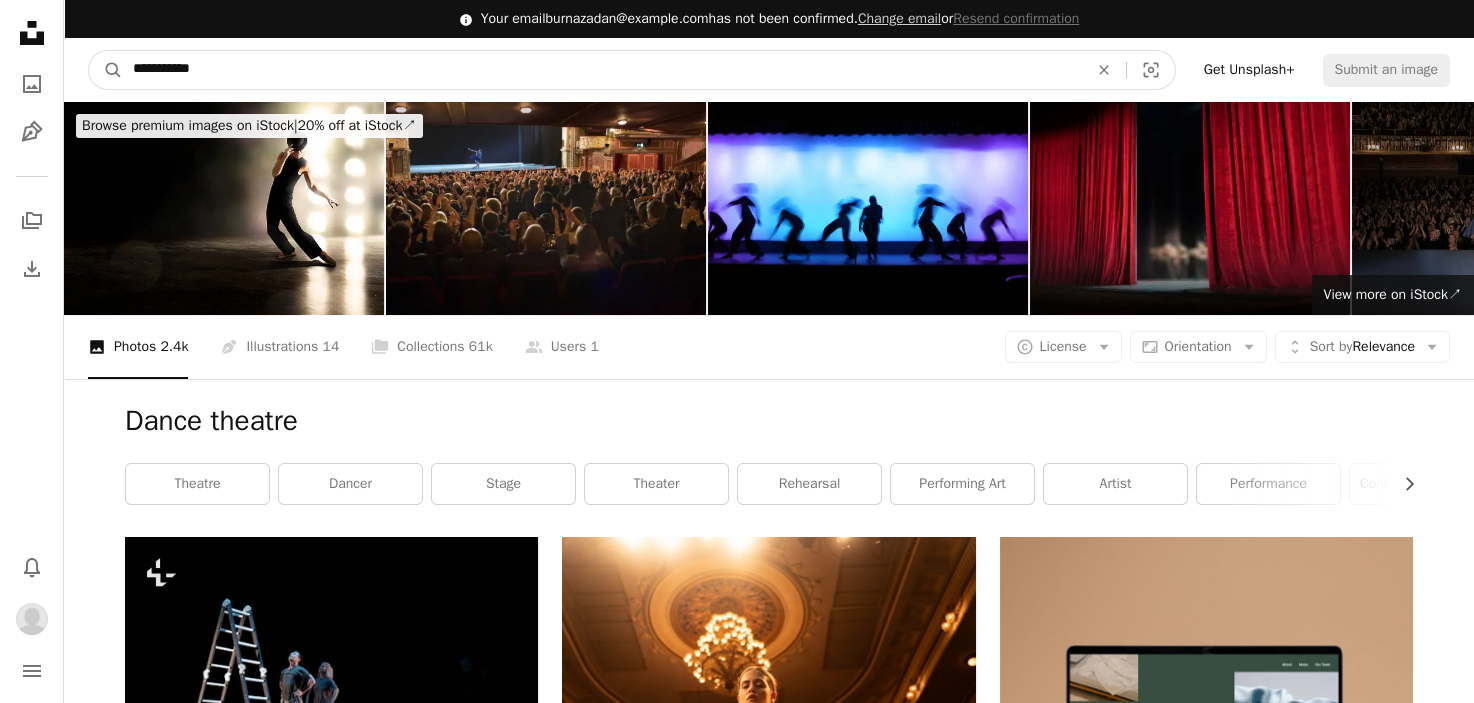 click on "A magnifying glass" at bounding box center (106, 70) 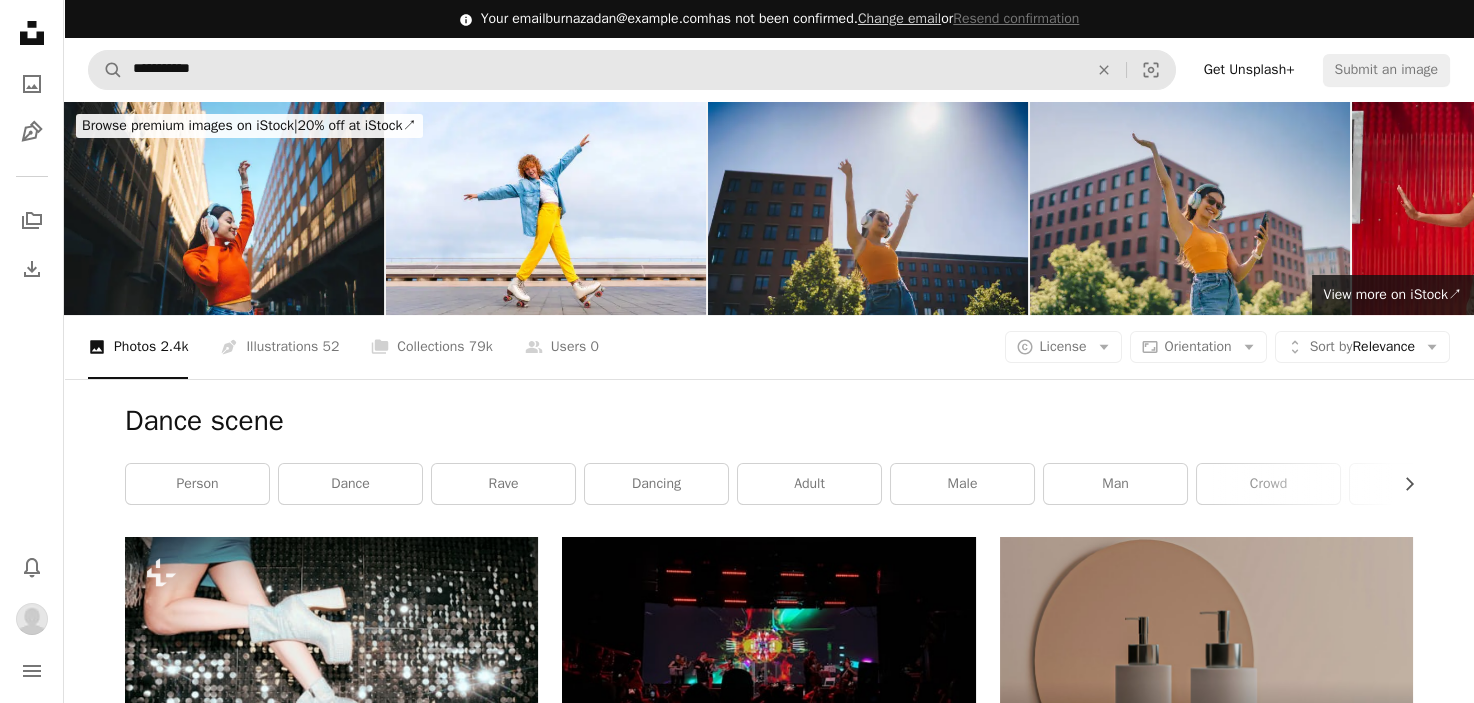 scroll, scrollTop: 0, scrollLeft: 0, axis: both 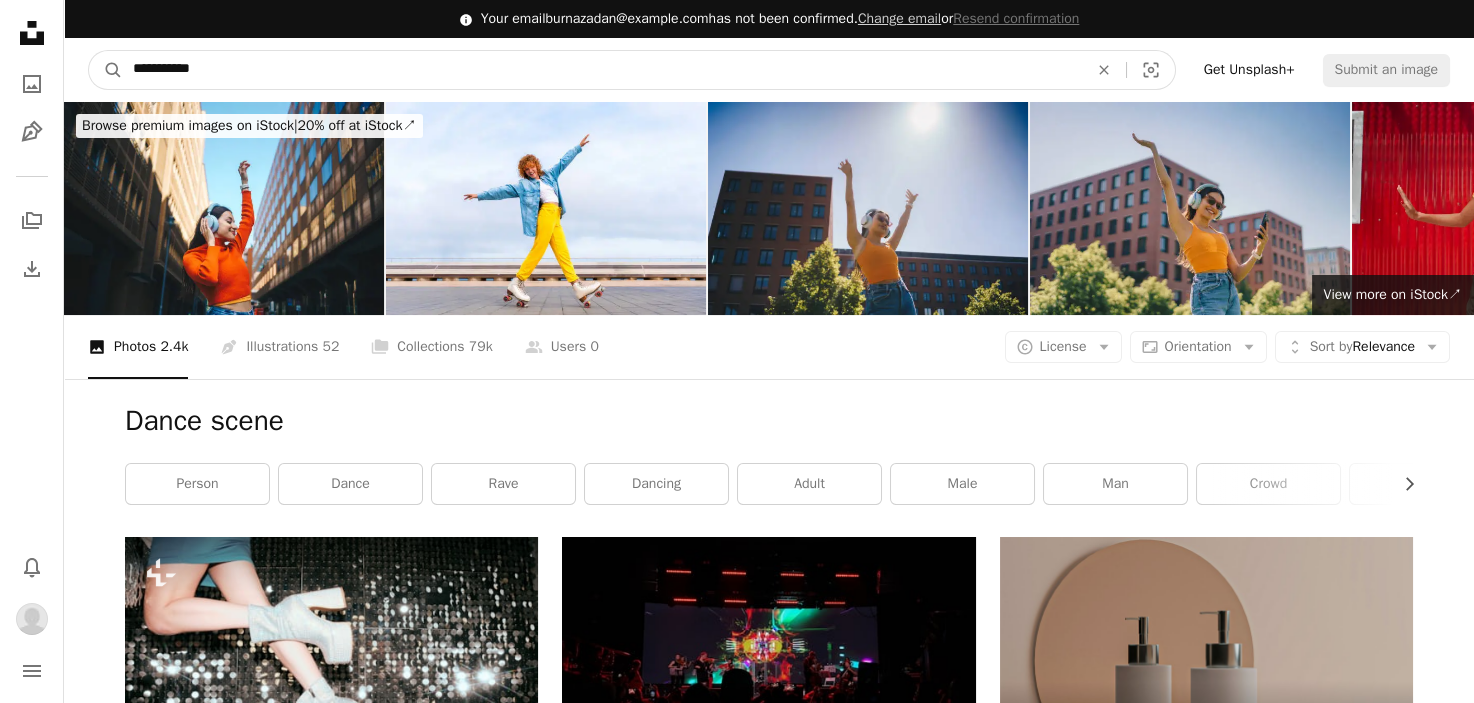 click on "**********" at bounding box center [602, 70] 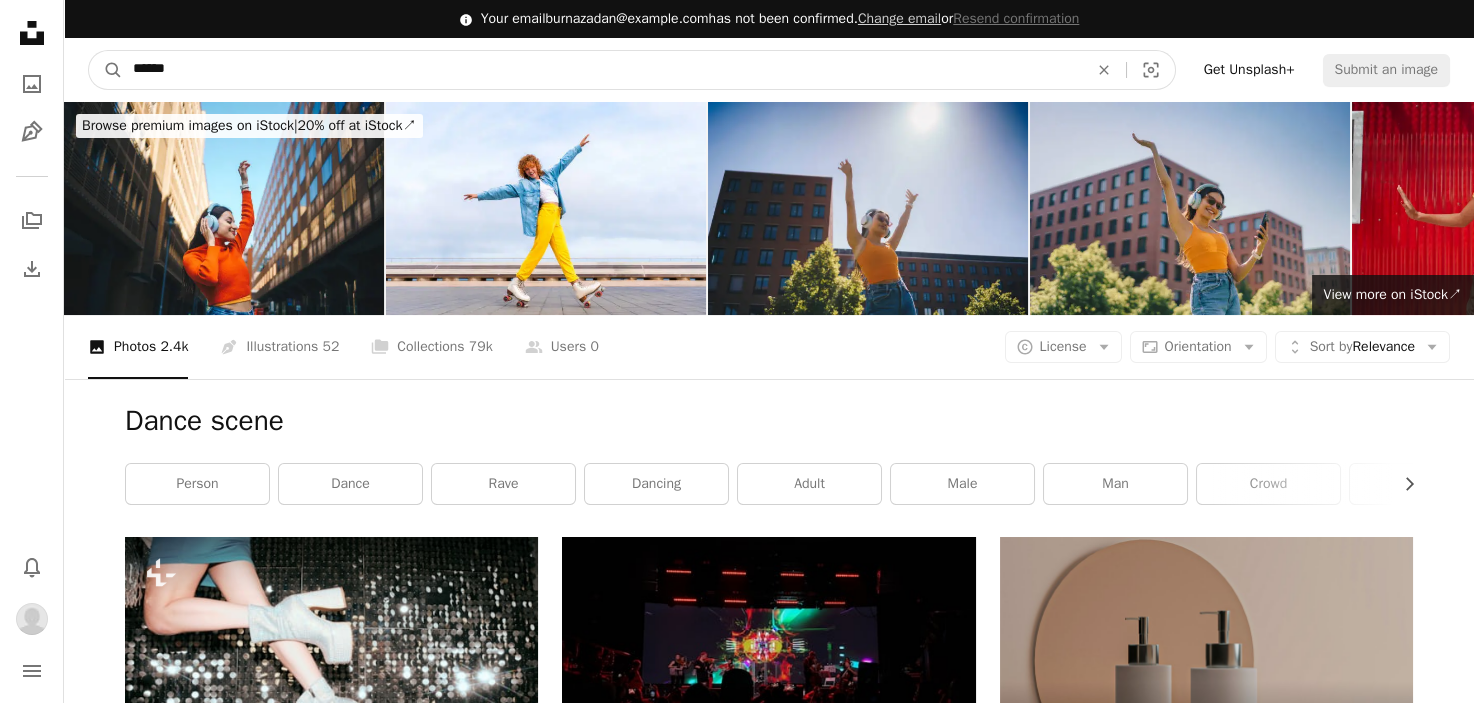 type on "*****" 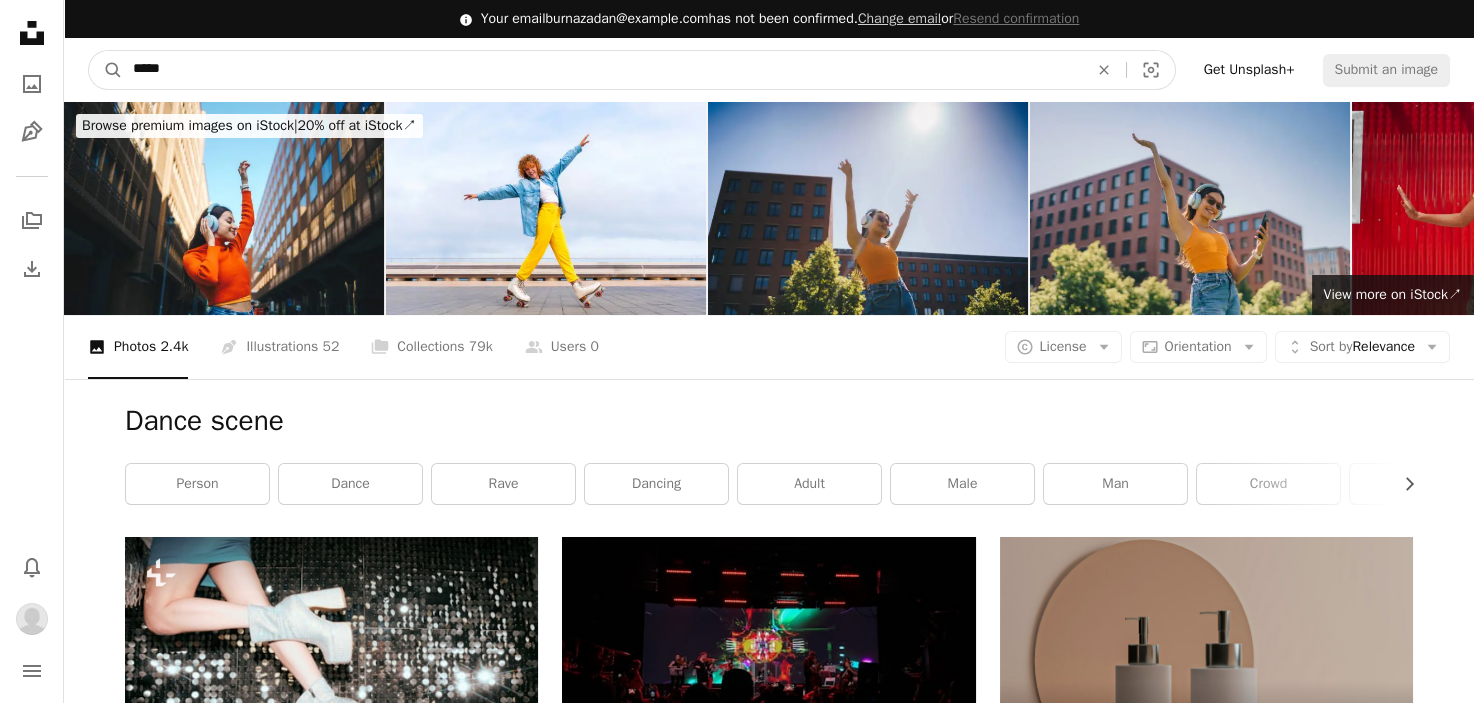 click on "A magnifying glass" at bounding box center [106, 70] 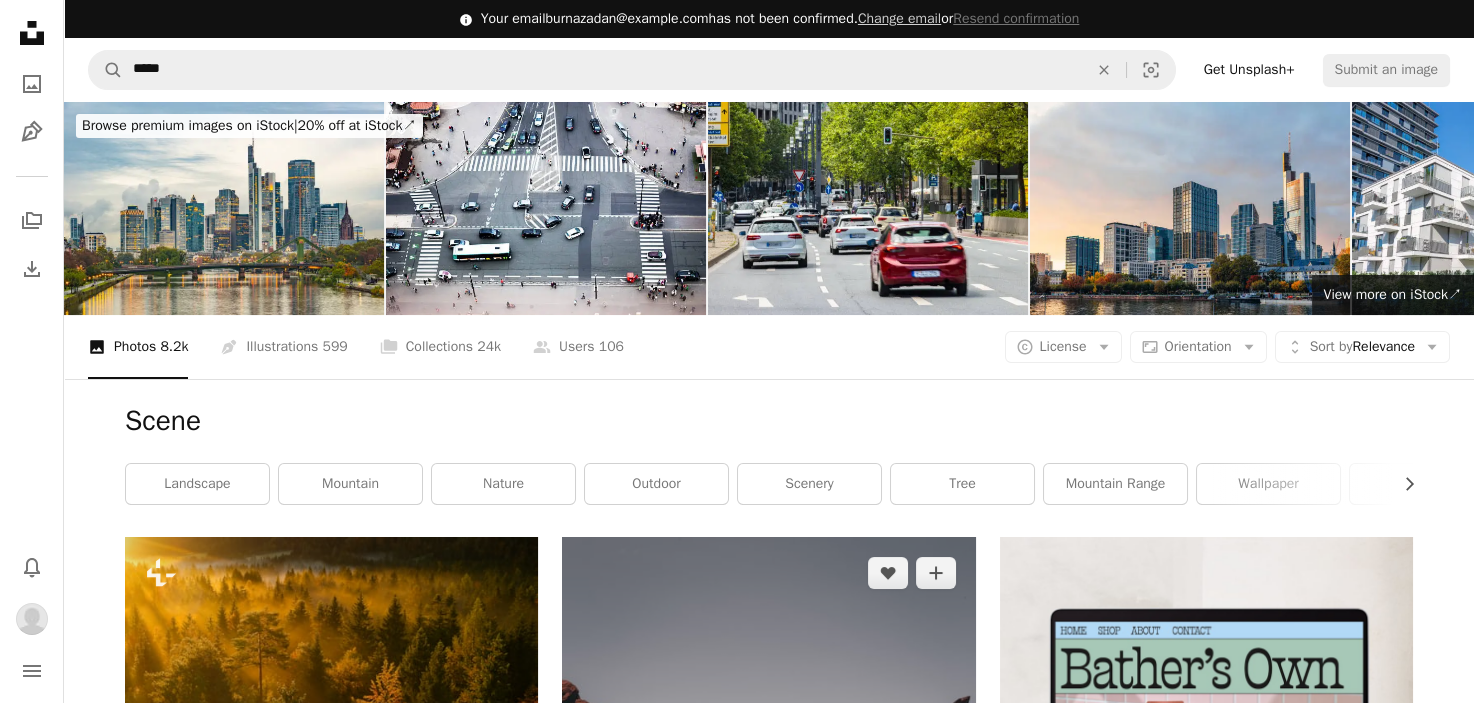 scroll, scrollTop: 0, scrollLeft: 0, axis: both 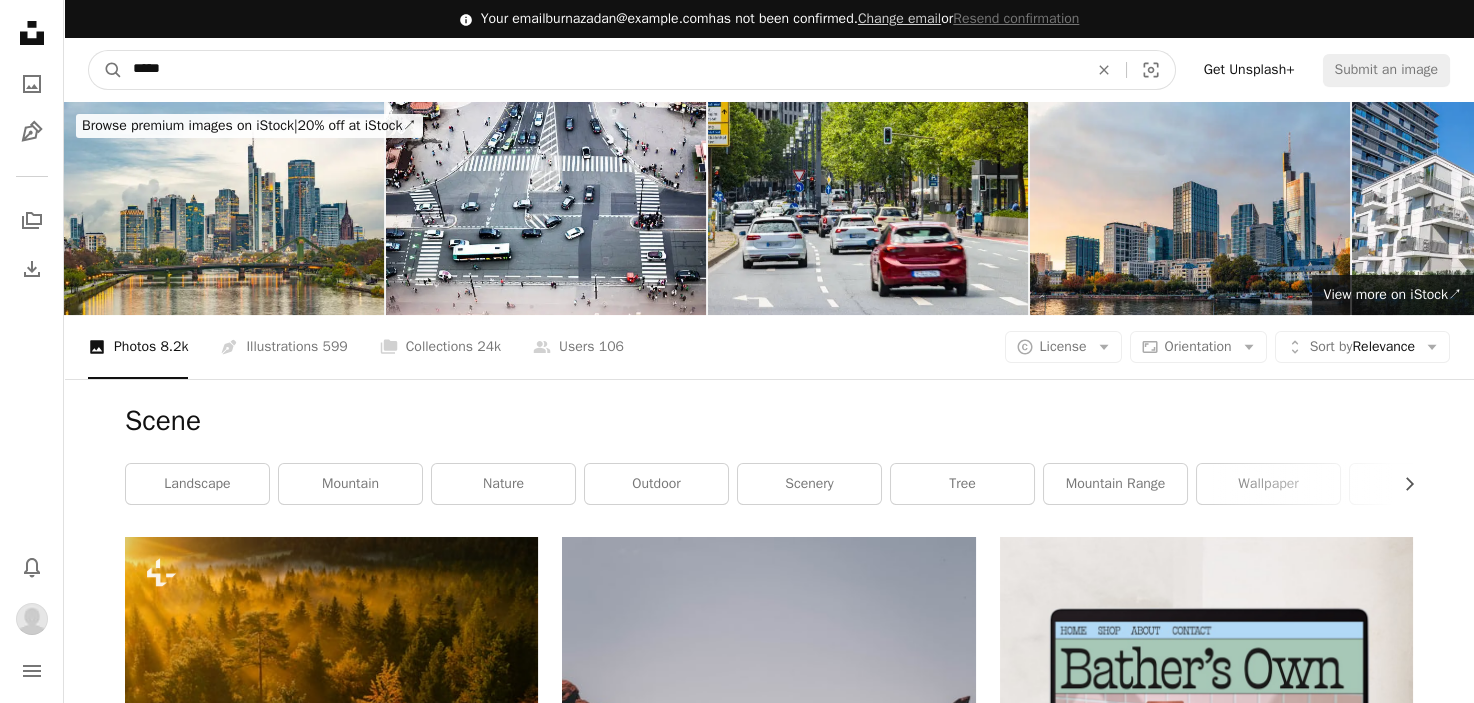 click on "*****" at bounding box center [602, 70] 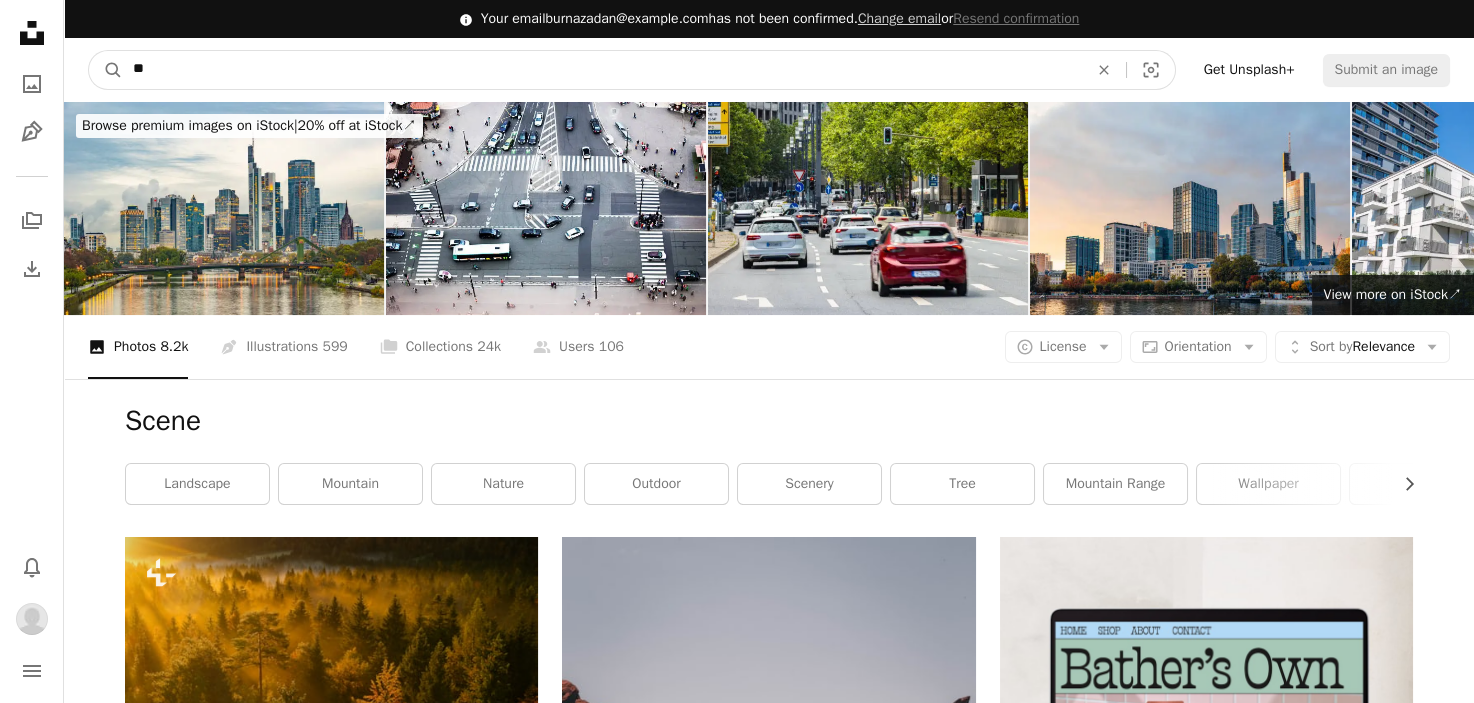 type on "*" 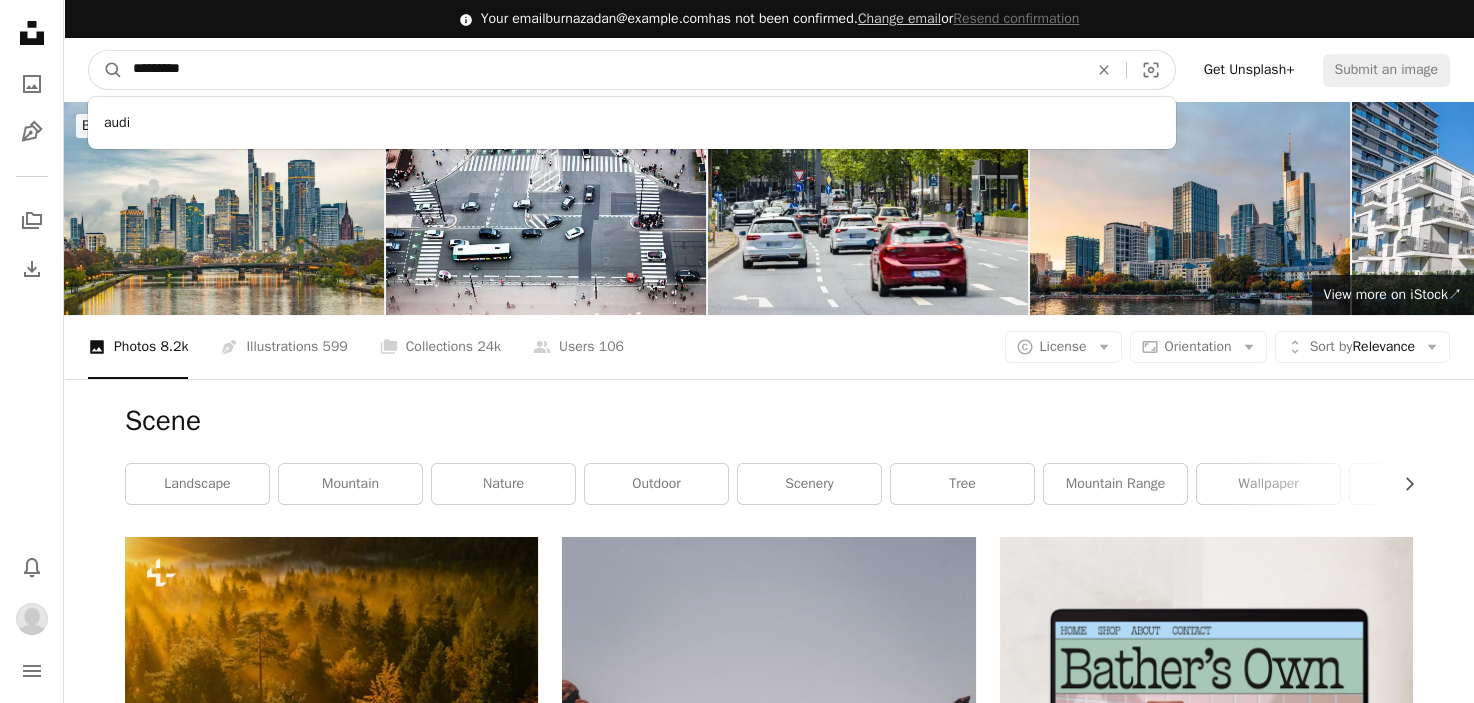 type on "**********" 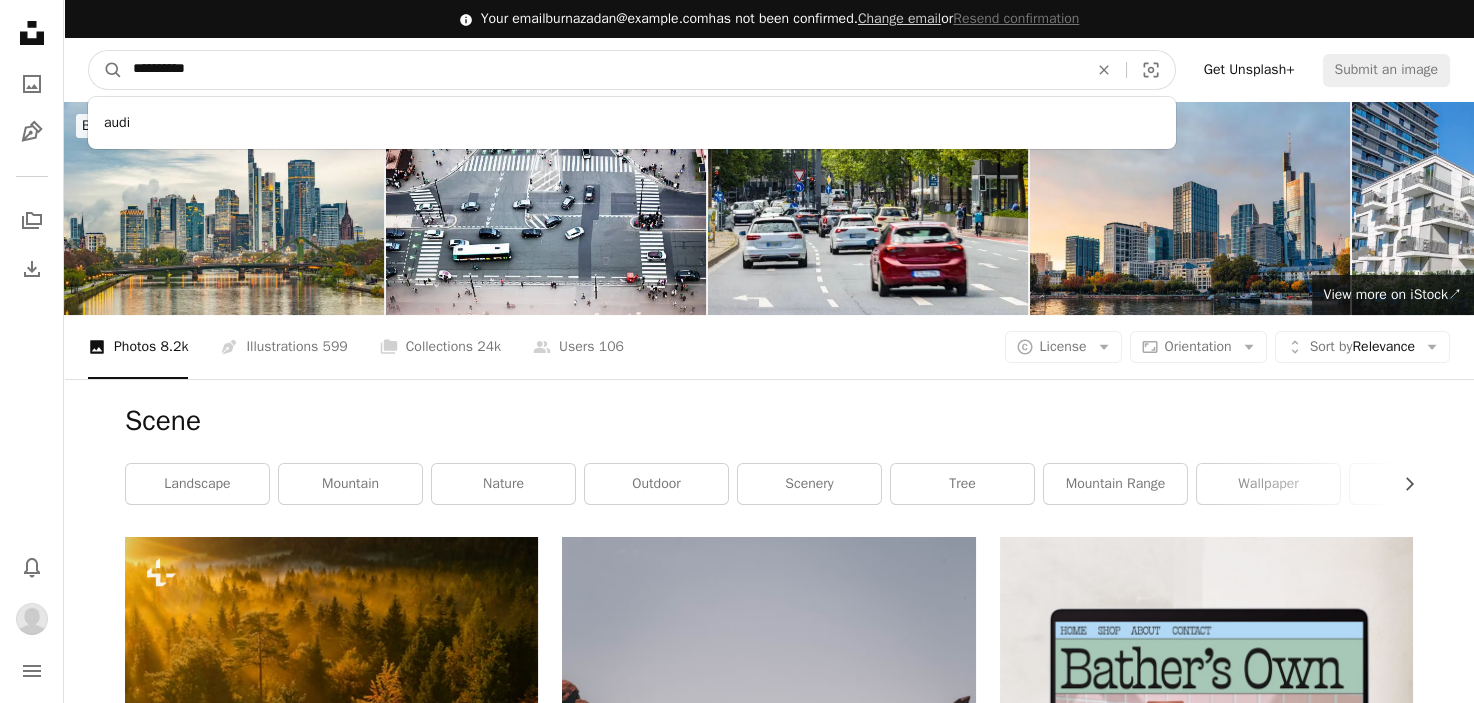 click on "A magnifying glass" at bounding box center (106, 70) 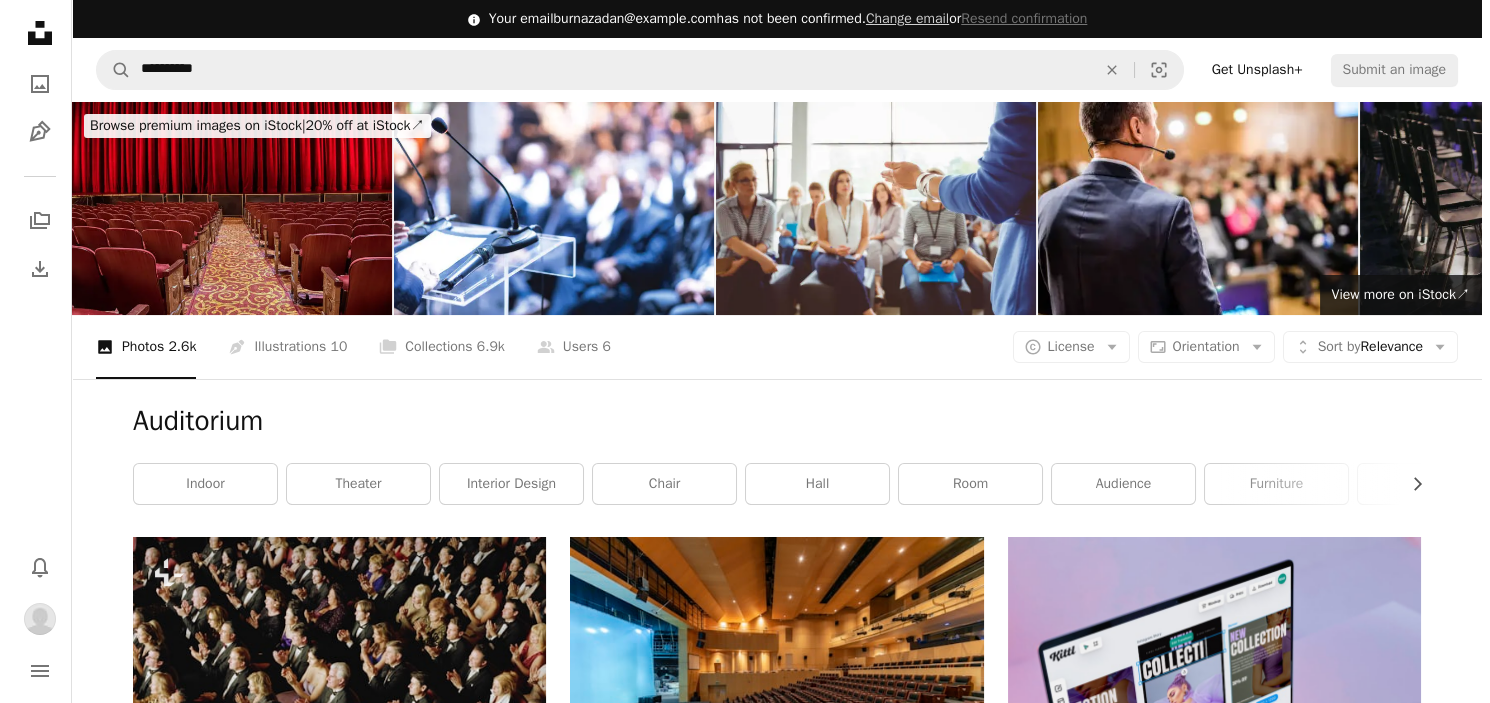 scroll, scrollTop: 1003, scrollLeft: 0, axis: vertical 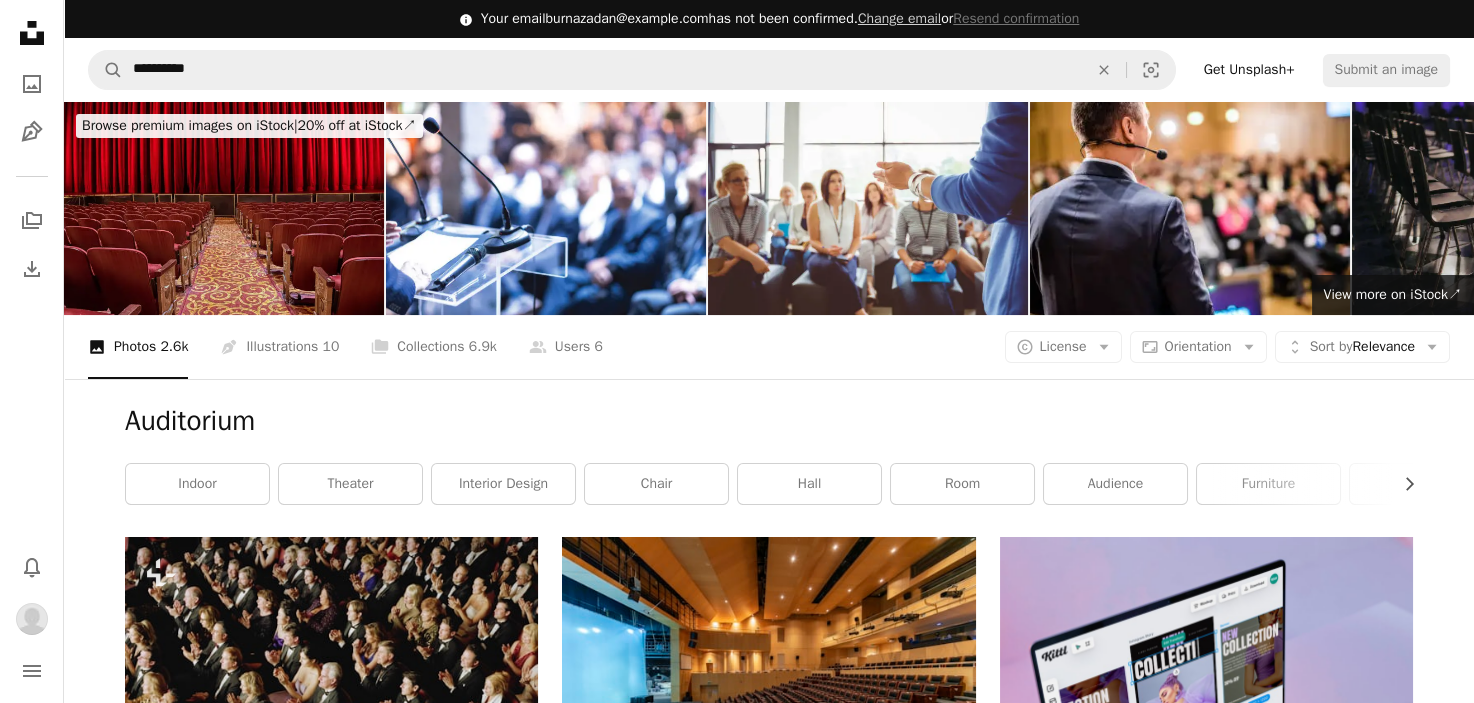 click at bounding box center [1206, 2185] 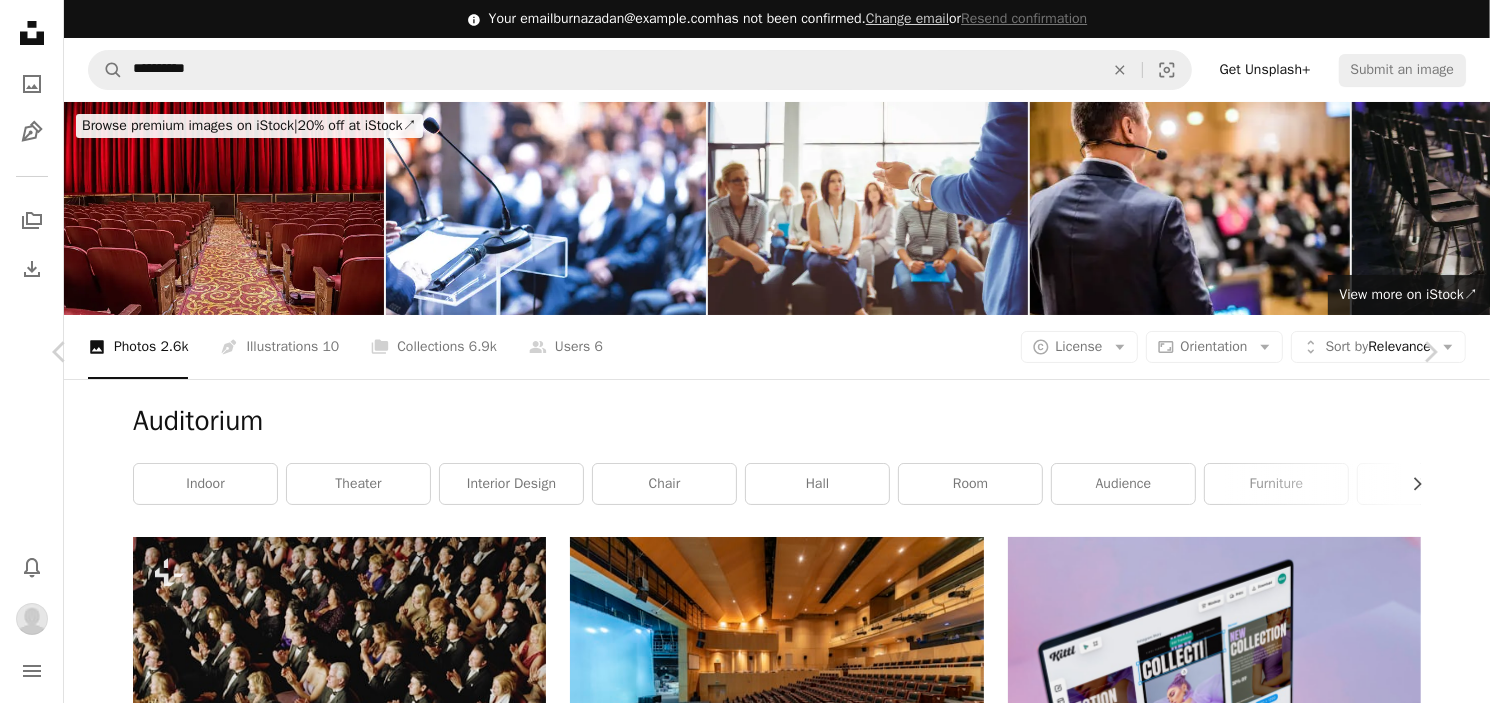 scroll, scrollTop: 1068, scrollLeft: 0, axis: vertical 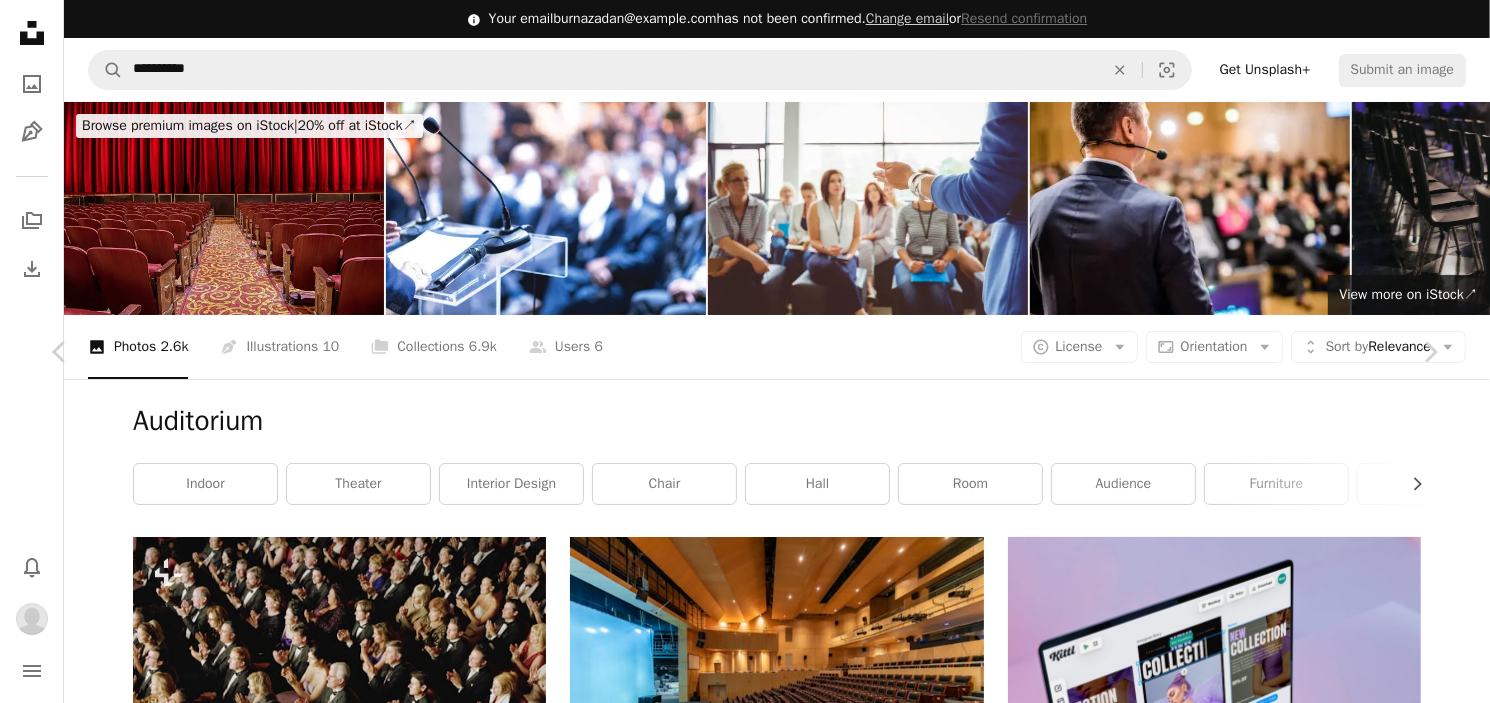 click on "Arts United Center - Angled" at bounding box center [745, 4541] 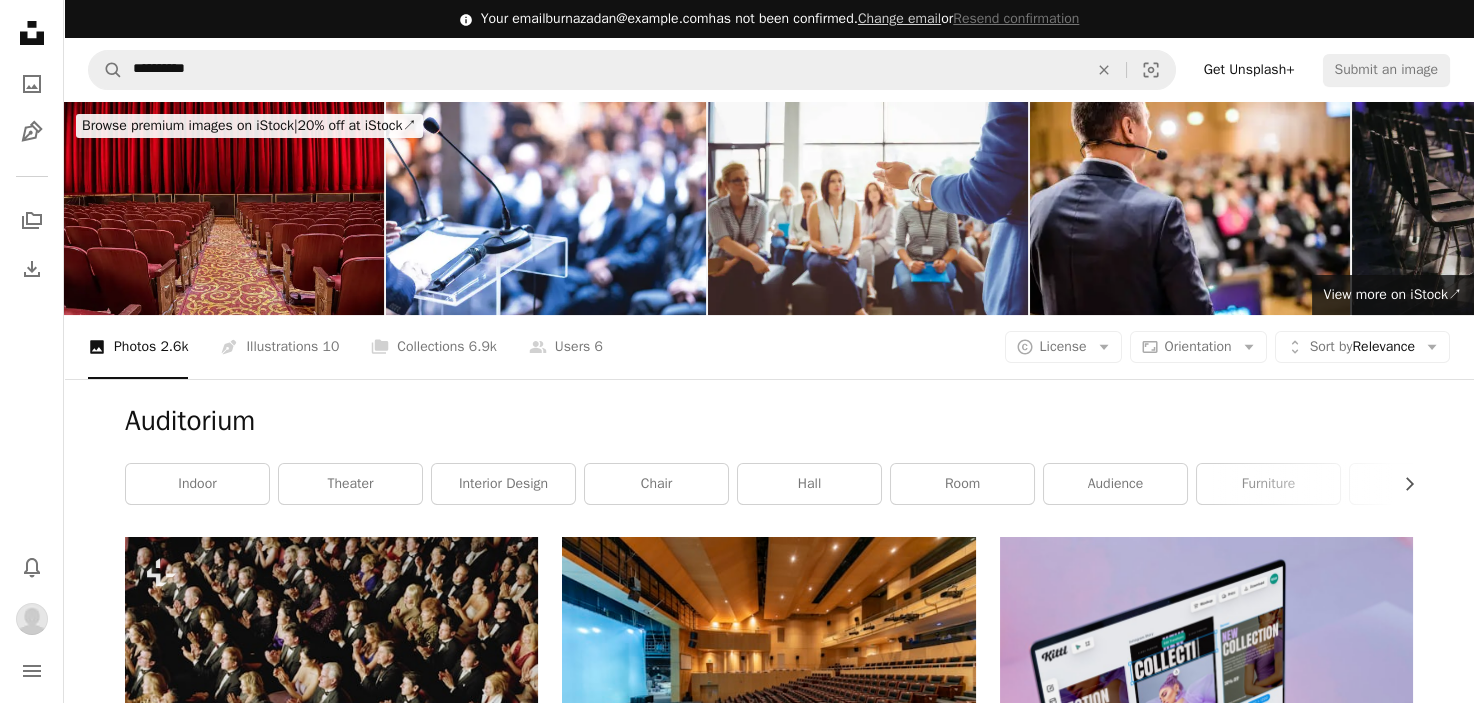 scroll, scrollTop: 0, scrollLeft: 0, axis: both 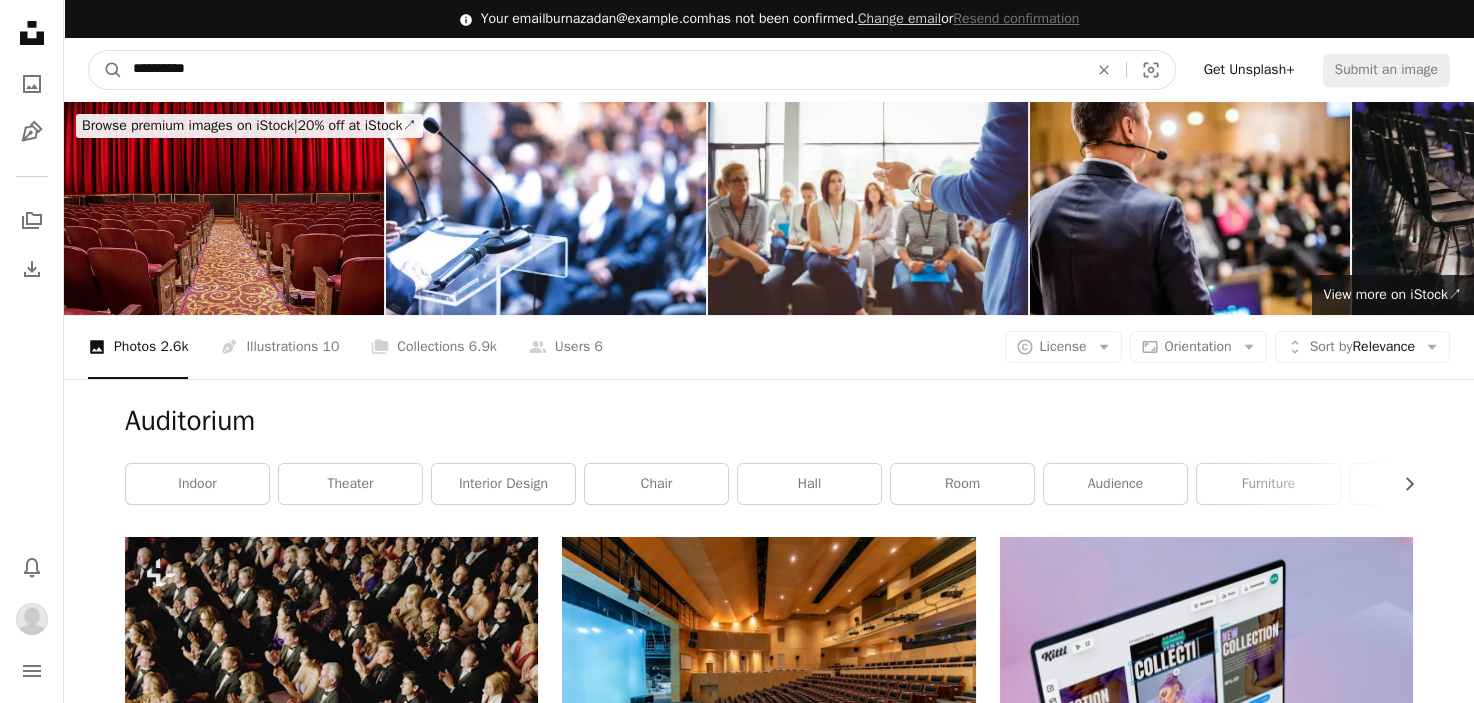 click on "**********" at bounding box center (602, 70) 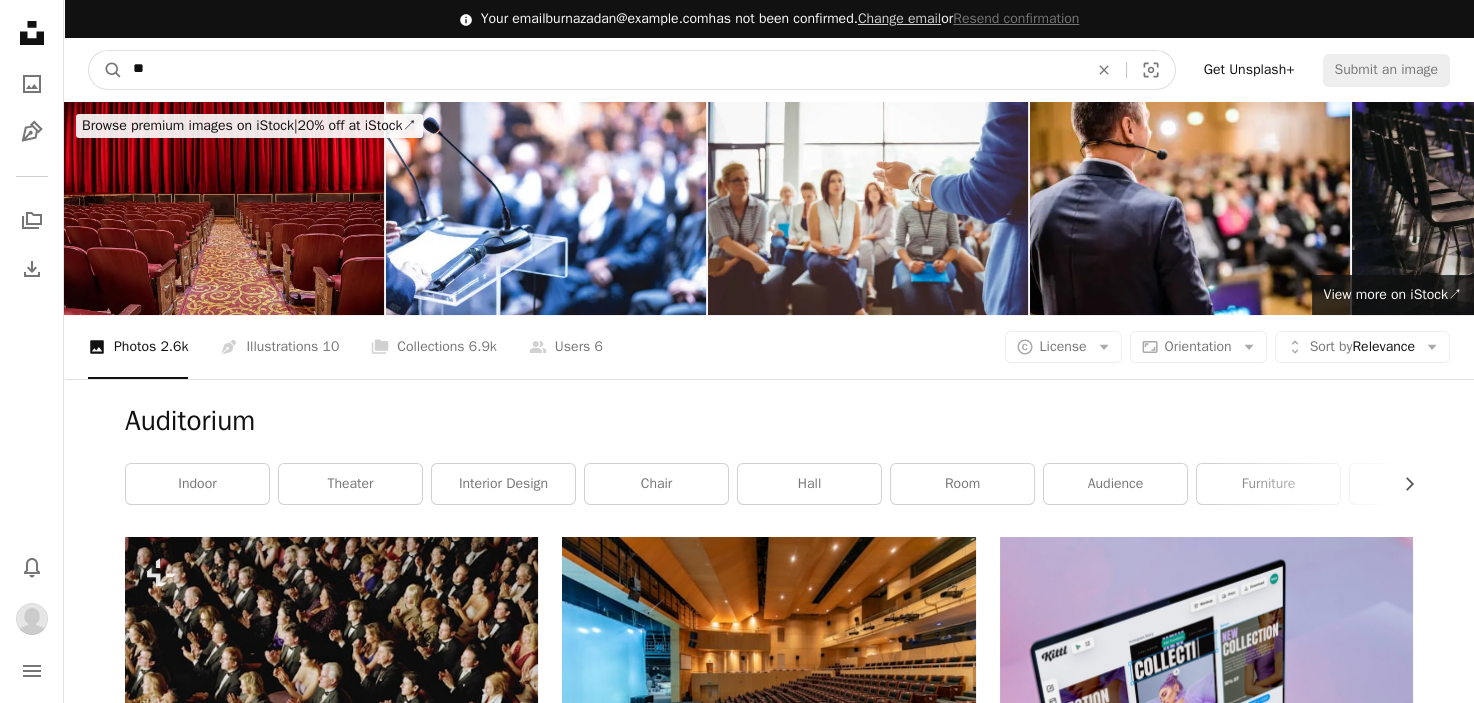 type on "*" 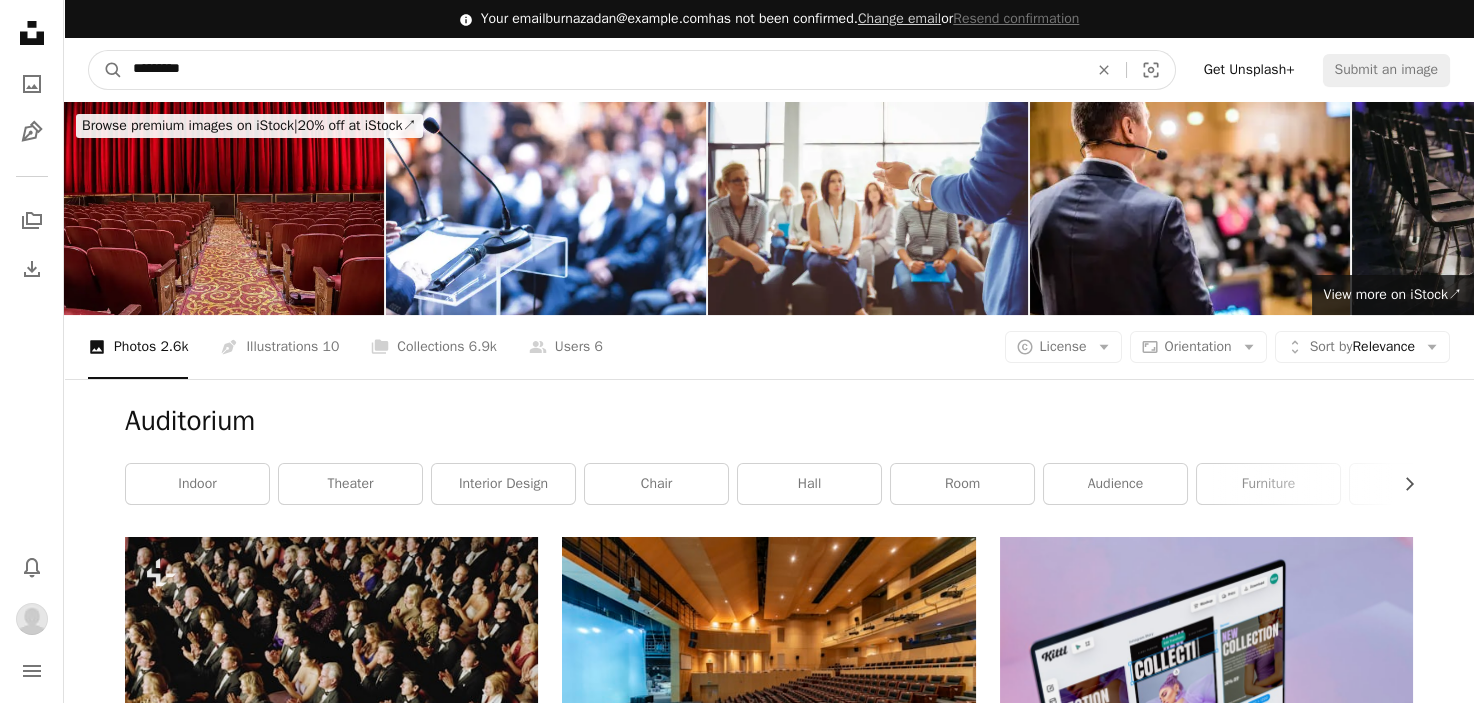type on "**********" 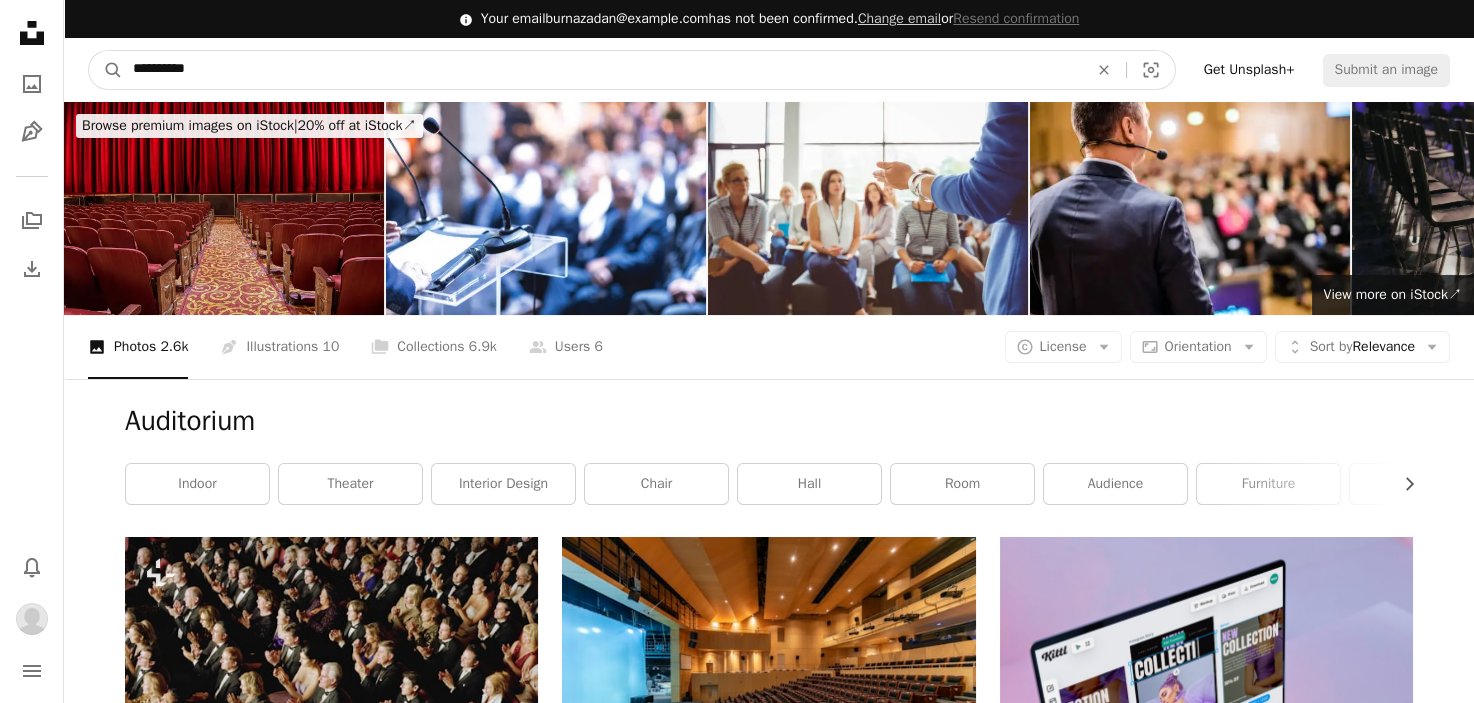 click on "A magnifying glass" at bounding box center [106, 70] 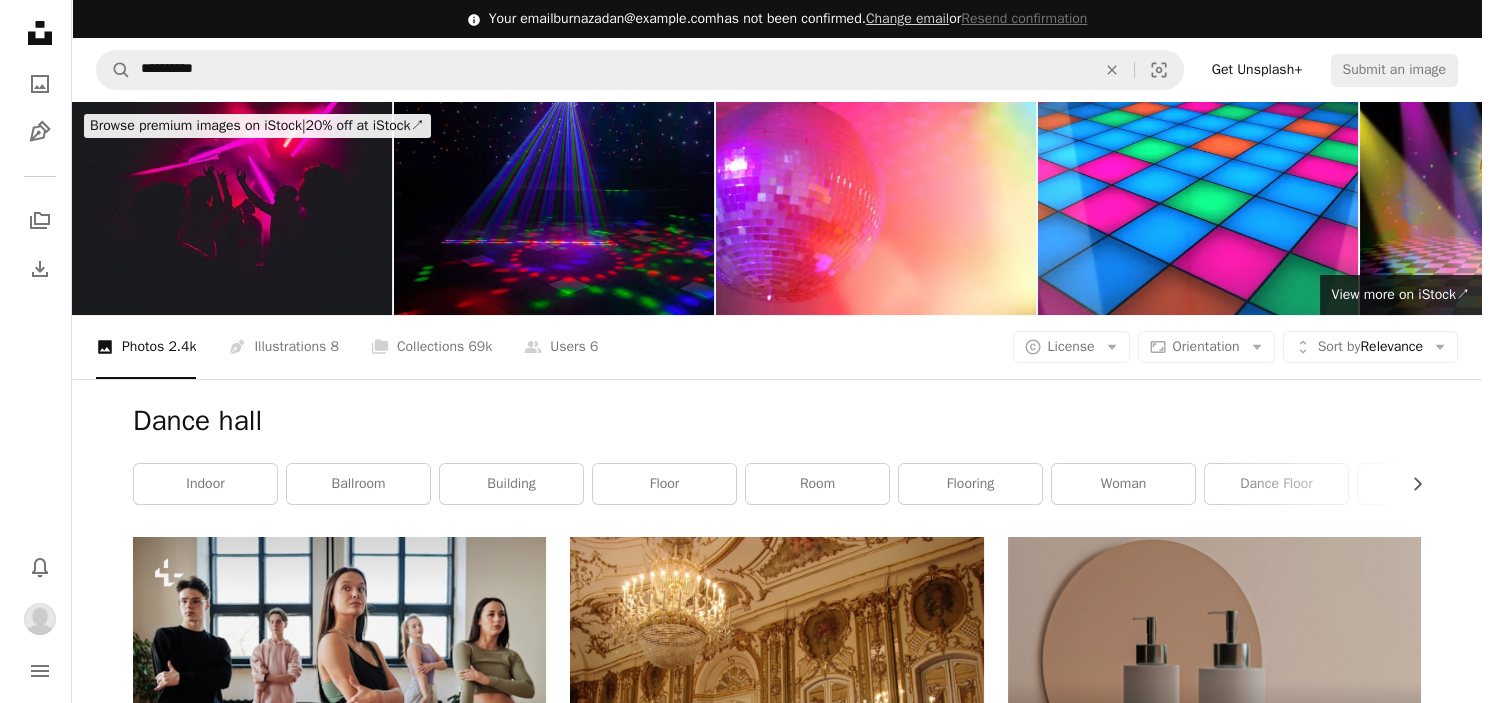 scroll, scrollTop: 871, scrollLeft: 0, axis: vertical 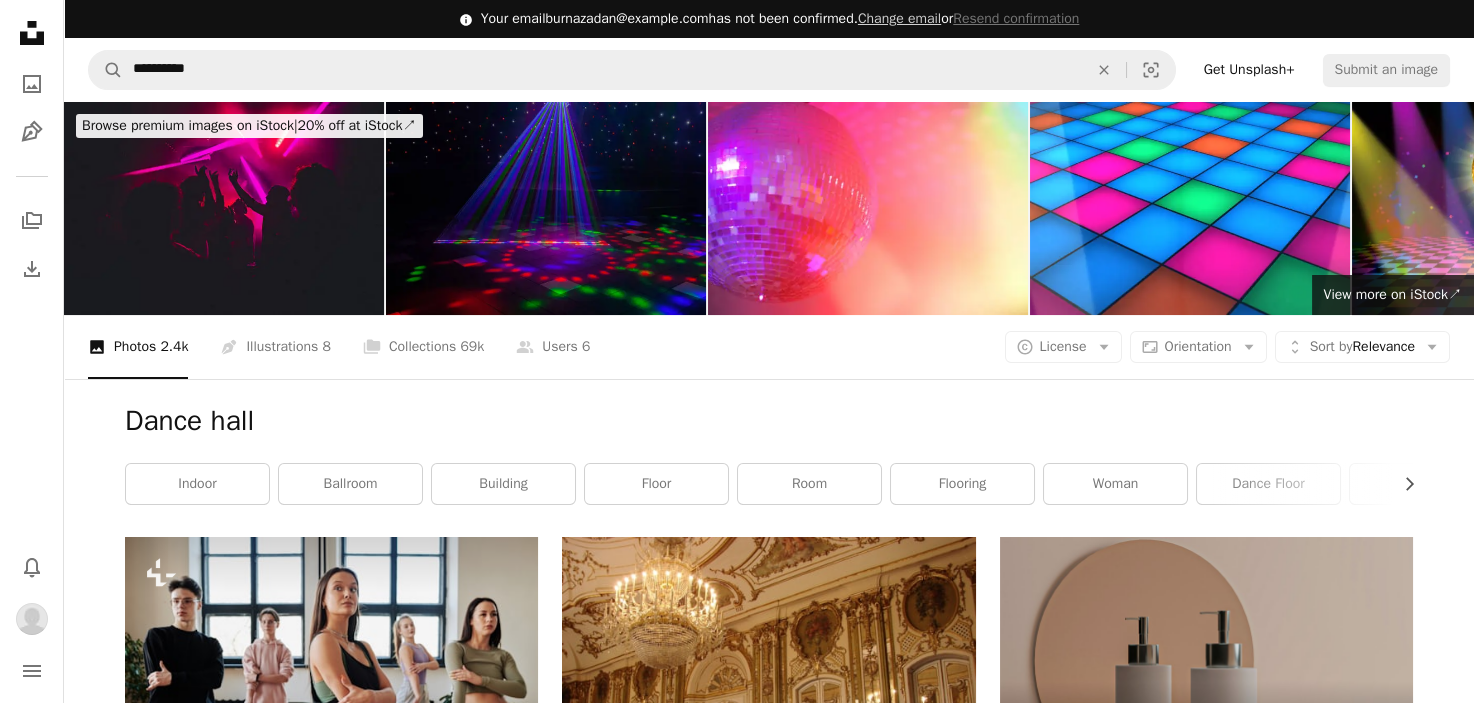 click at bounding box center [1206, 1896] 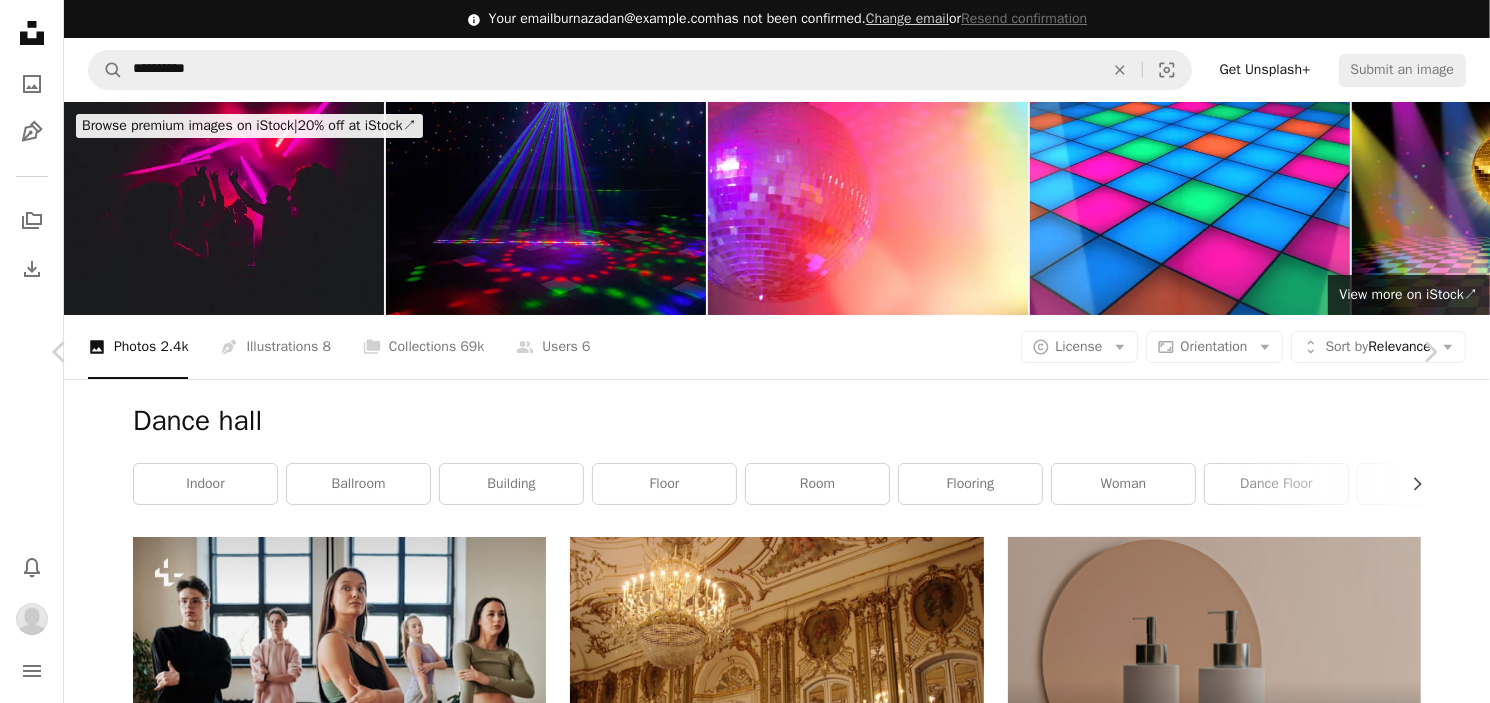 click on "Chevron down" 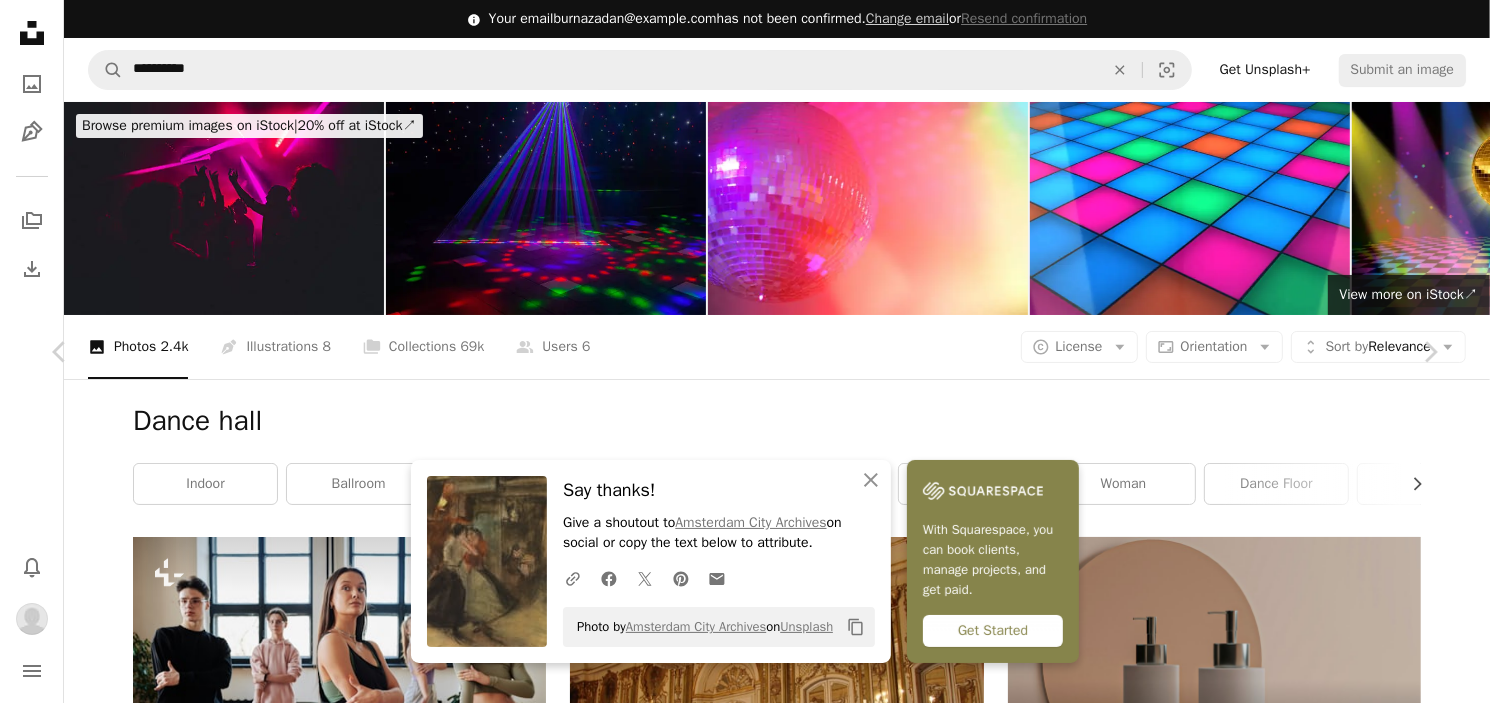 scroll, scrollTop: 536, scrollLeft: 0, axis: vertical 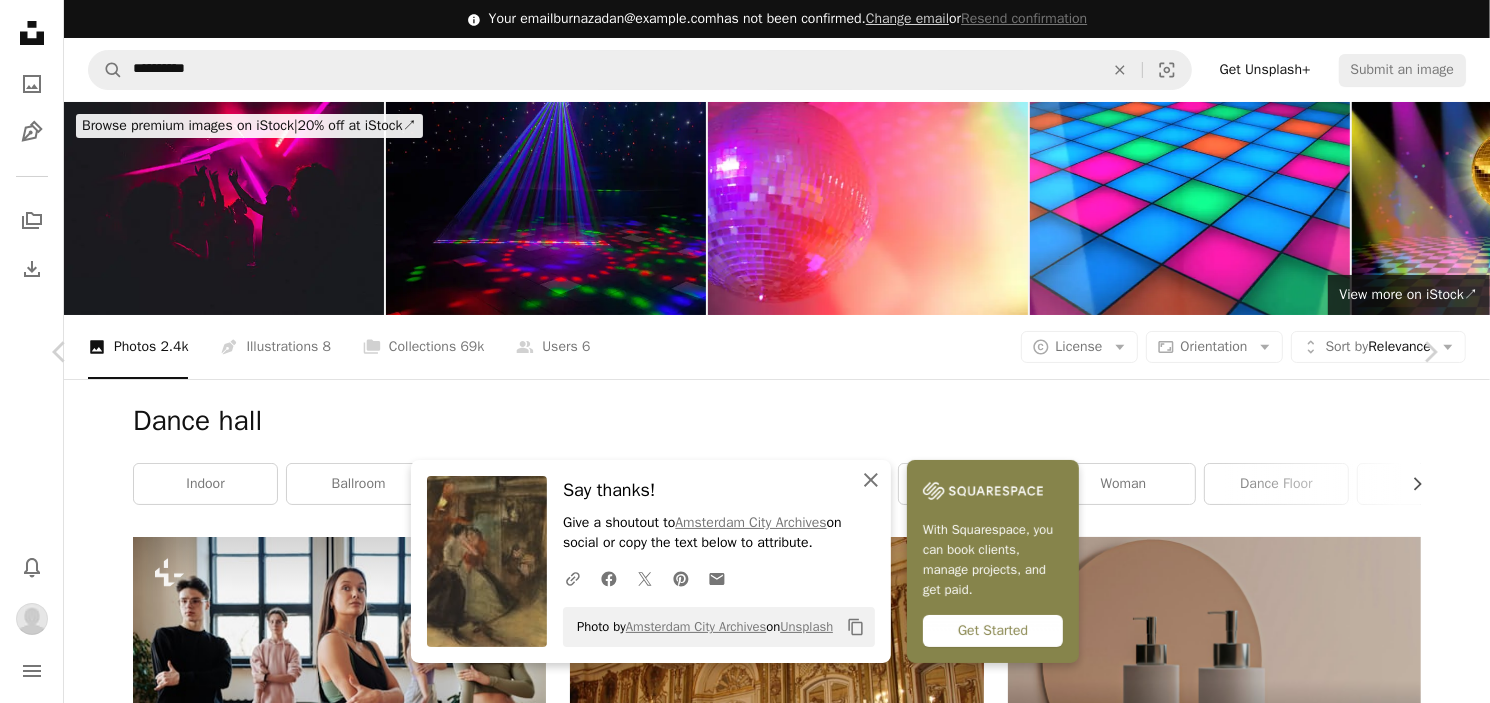 click on "An X shape" 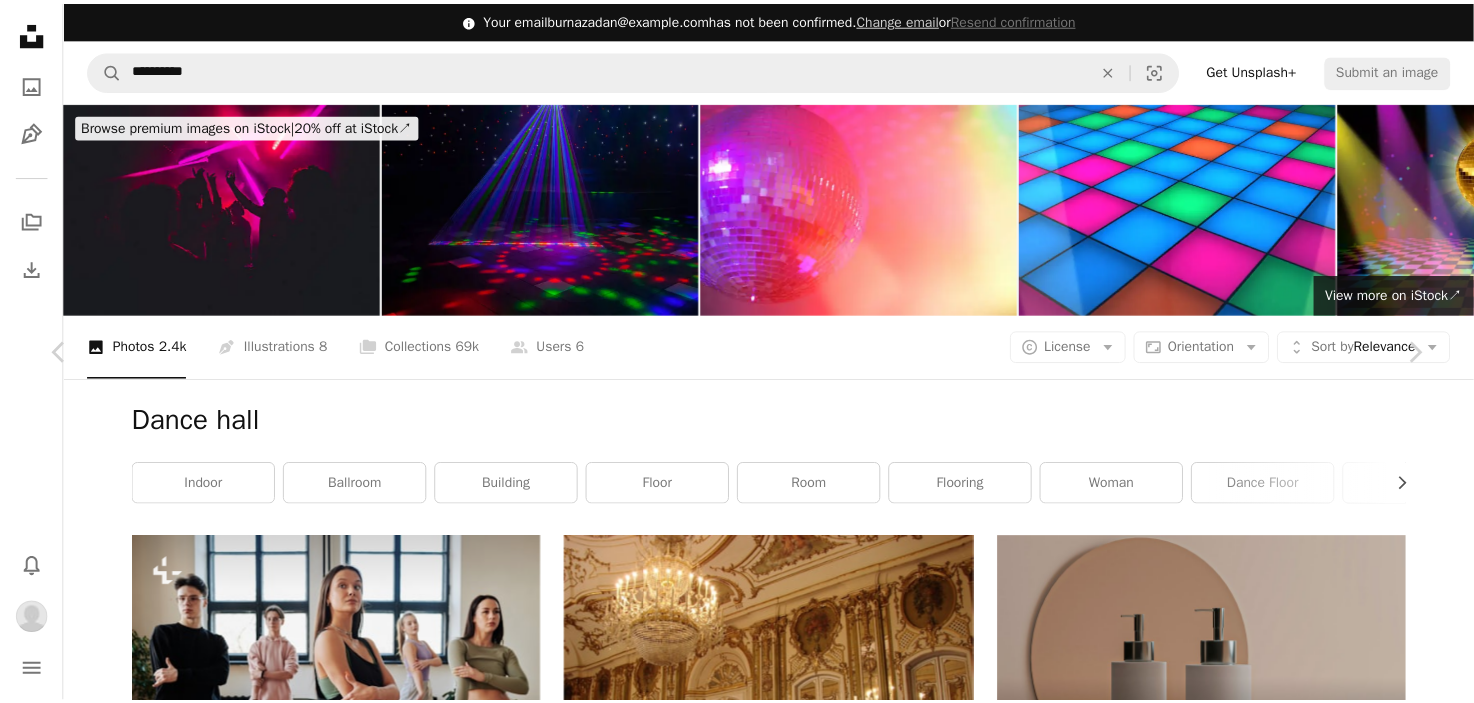 scroll, scrollTop: 1468, scrollLeft: 0, axis: vertical 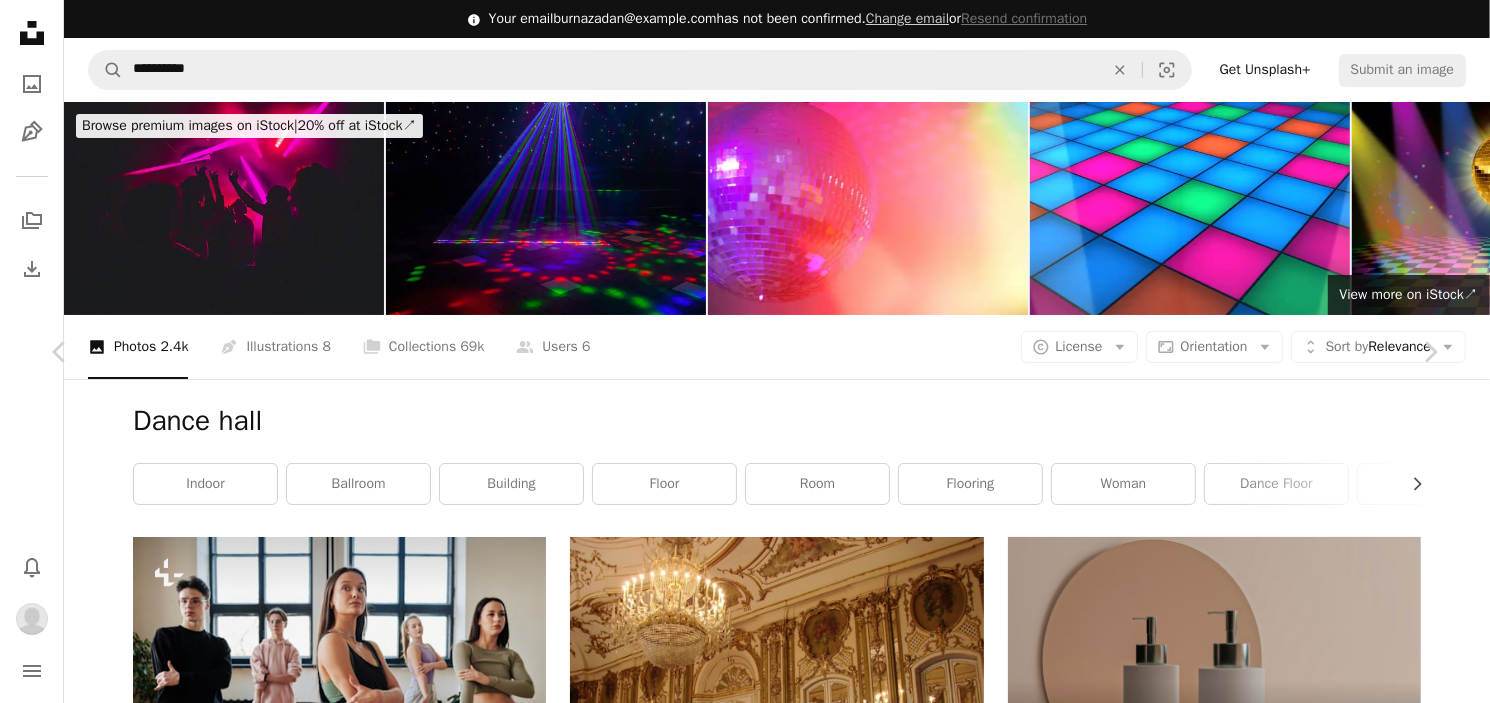 click on "An X shape Chevron left Chevron right Amsterdam City Archives amsterdamcityarchives A heart A plus sign Download Chevron down Zoom in Views 14,492 Downloads 76 A forward-right arrow Share Info icon Info More Actions Titel: Dansende vrouwen op de Zeedijk. Beschrijving: Interieur van een danshuis aan de Zeedijk met twee dansende vrouwen. Links tegen de wand twee zittende vrouwen; midden achter een harmonicaspeler; rechts, bij een gordijn, een man die een vrouw omhelst. Van deze voorstelling zijn meerdere detailschetsen bekend van Isaac Israels. Ook Breitner maakte, wellicht op dezelfde avond, een monumentale schets van dezelfde dansende vrouwen (zie afbeelding 010094000394). Tekening in zwart krijt en pastelkrijt. Gesigneerd recto r.o.: "Isaac Israels". Afmetingen 415 x 430 mm. Read more Calendar outlined Published on July 6, 2024 Safety Free to use under the Unsplash License art artwork netherlands piece of art dancing people dance hall woman girl human face wedding painting grey female adult child kid bride" at bounding box center (745, 4908) 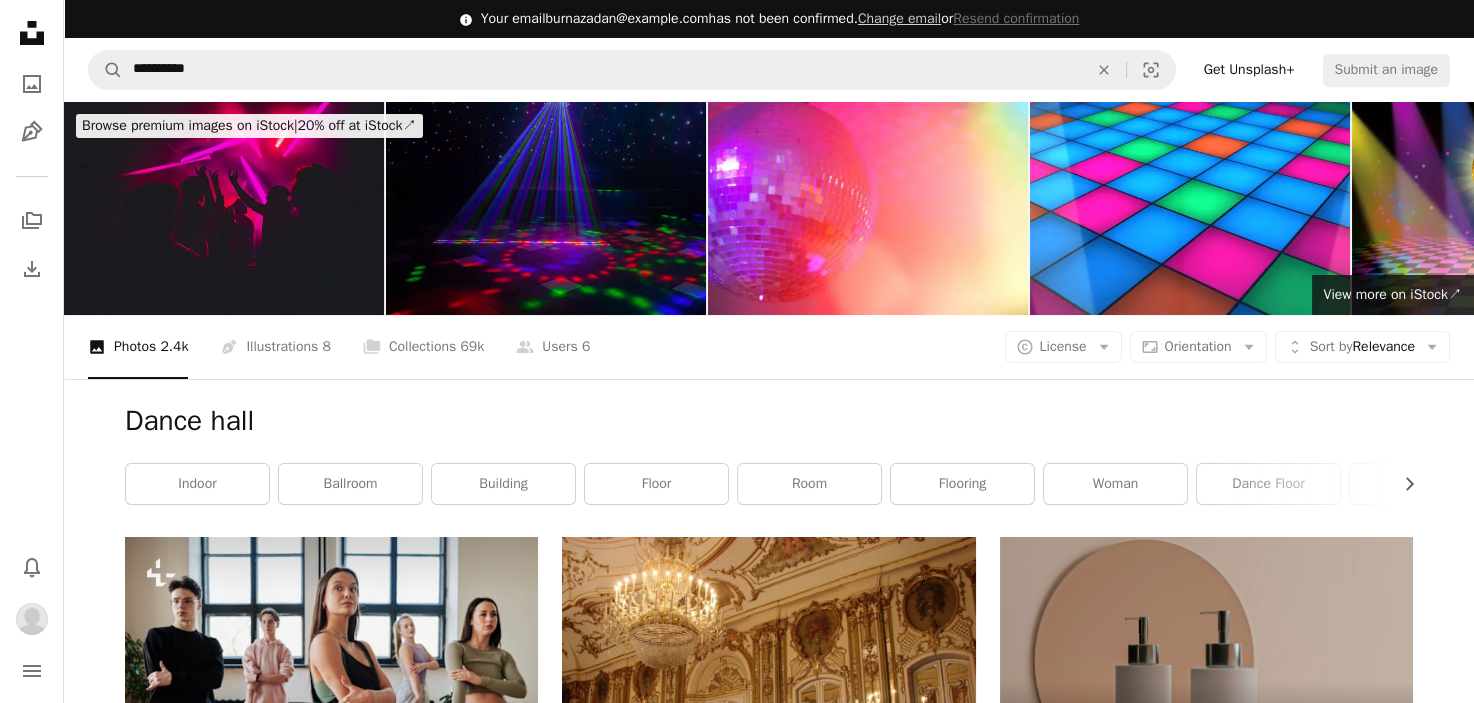 scroll, scrollTop: 0, scrollLeft: 0, axis: both 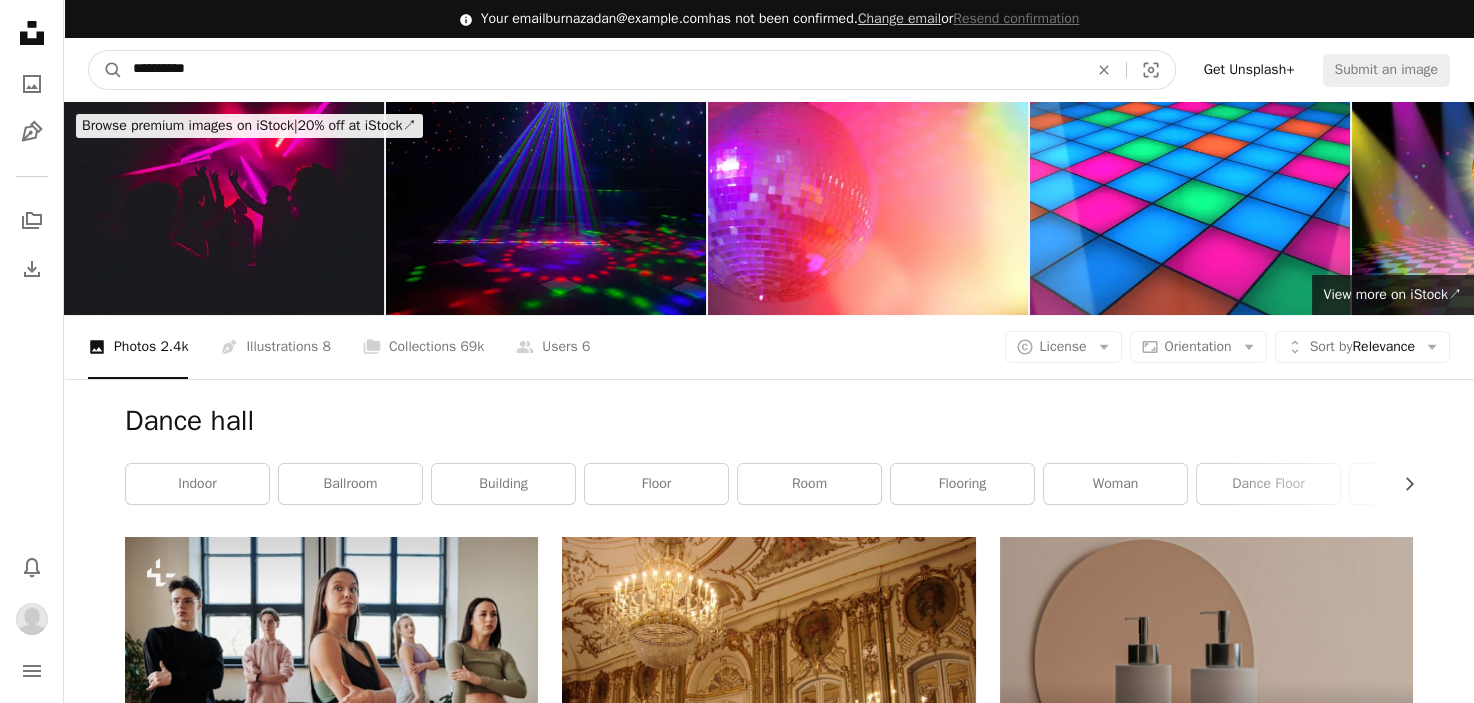 click on "**********" at bounding box center [602, 70] 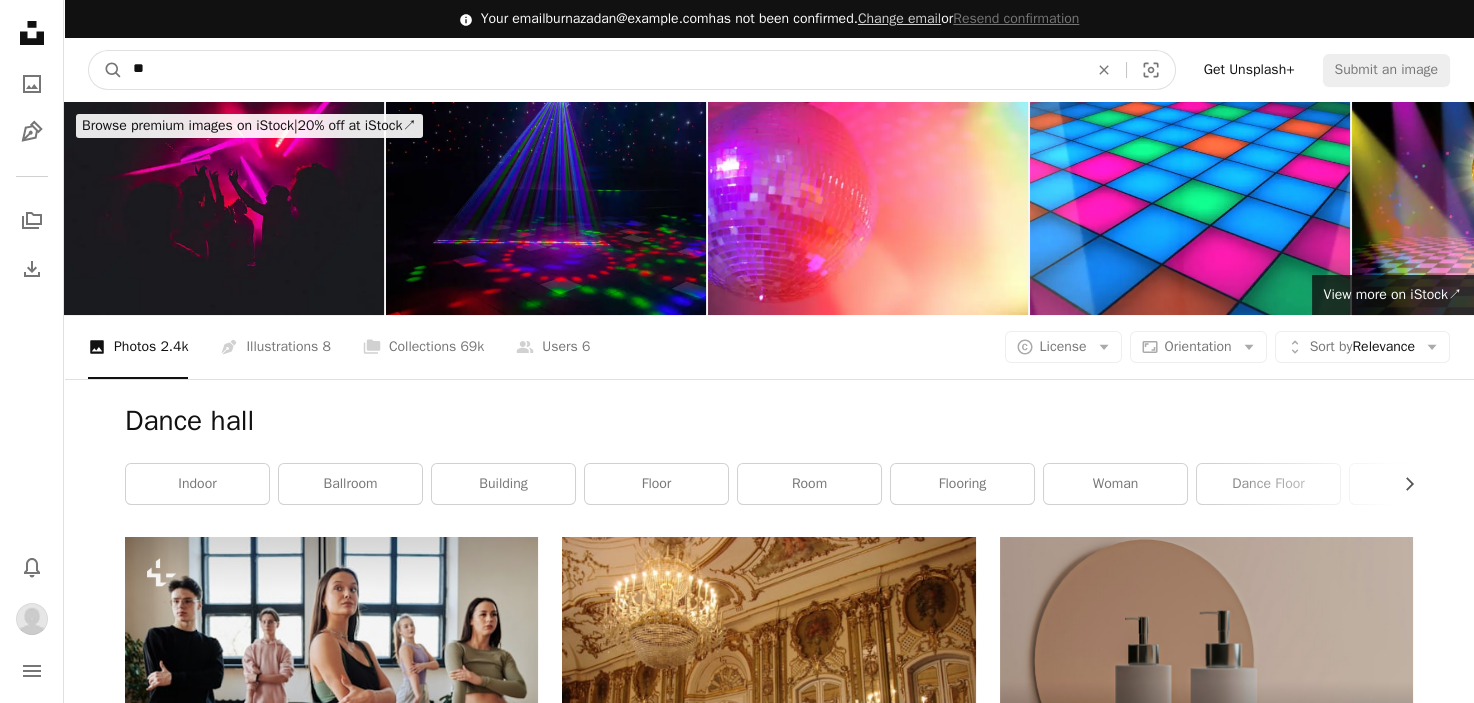 type on "*" 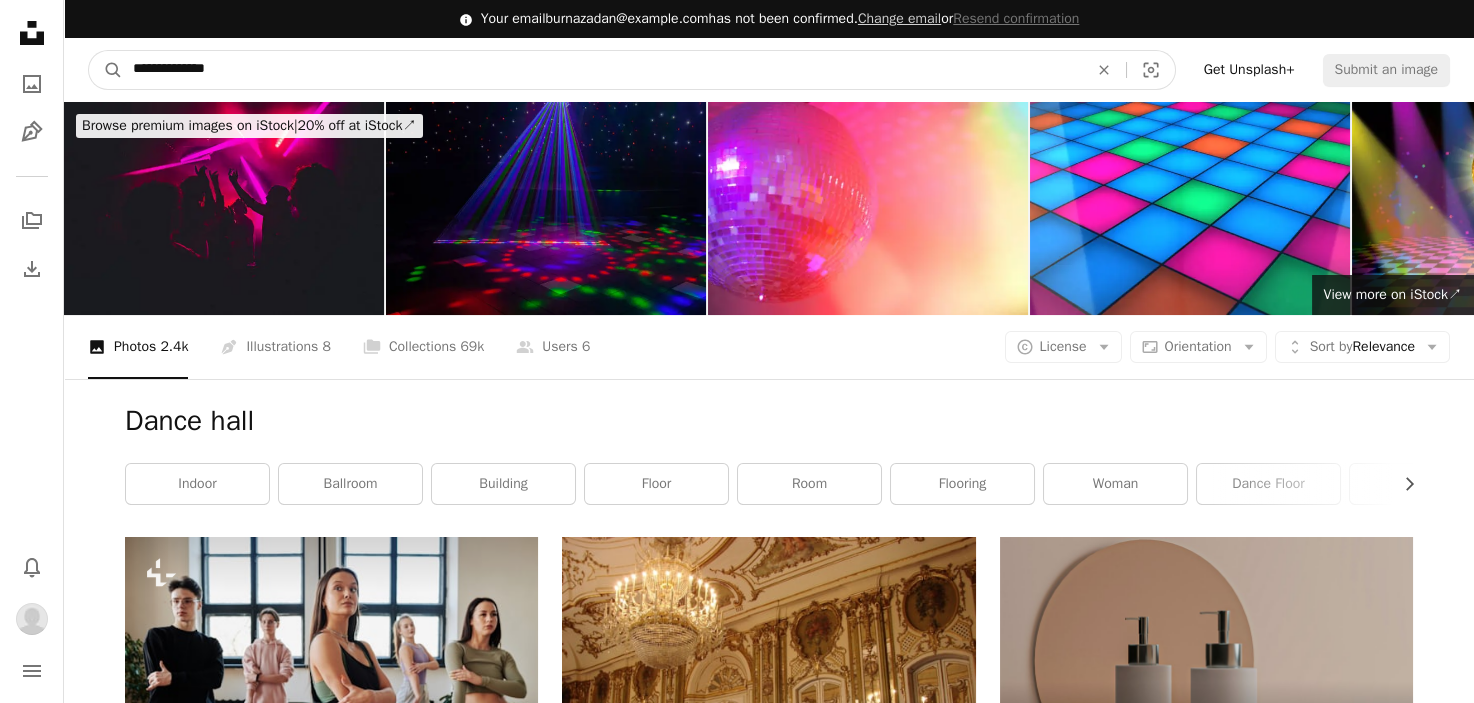 type on "**********" 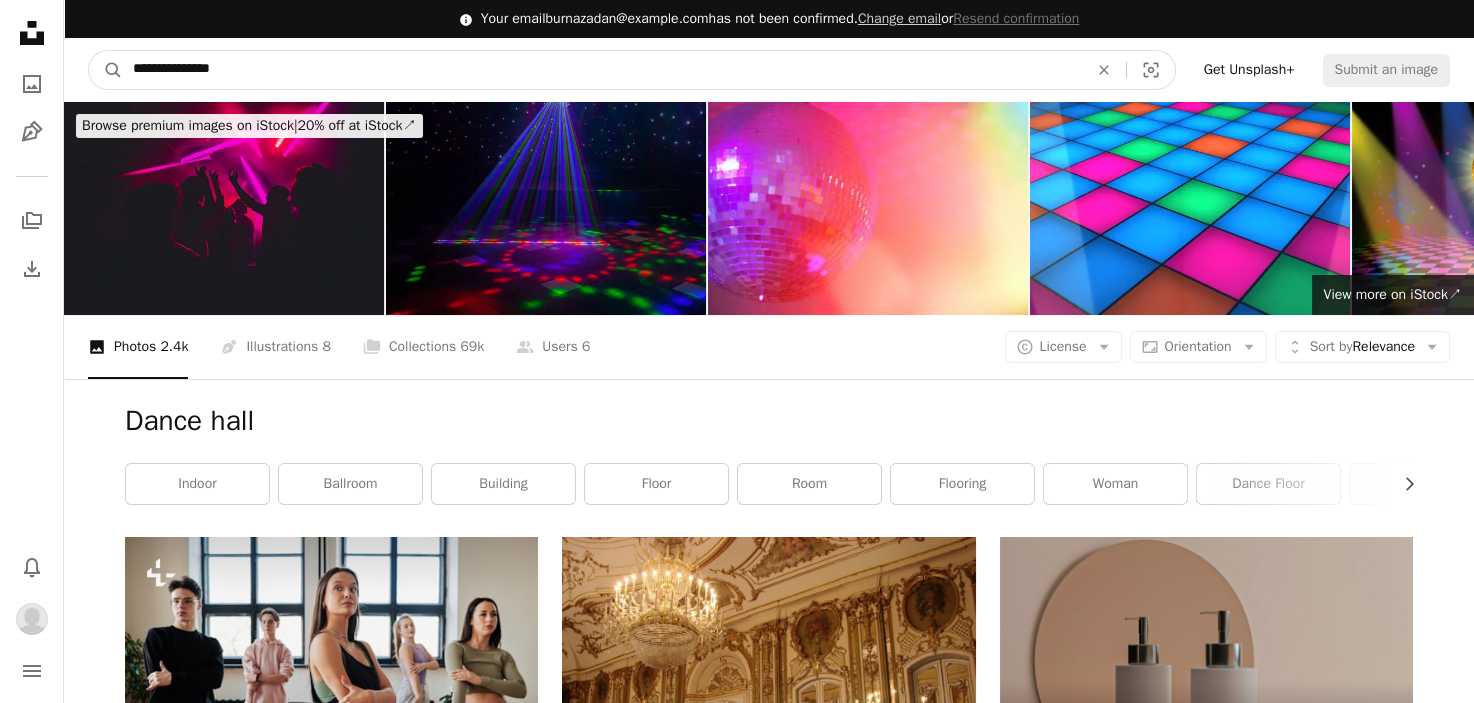 click on "A magnifying glass" at bounding box center (106, 70) 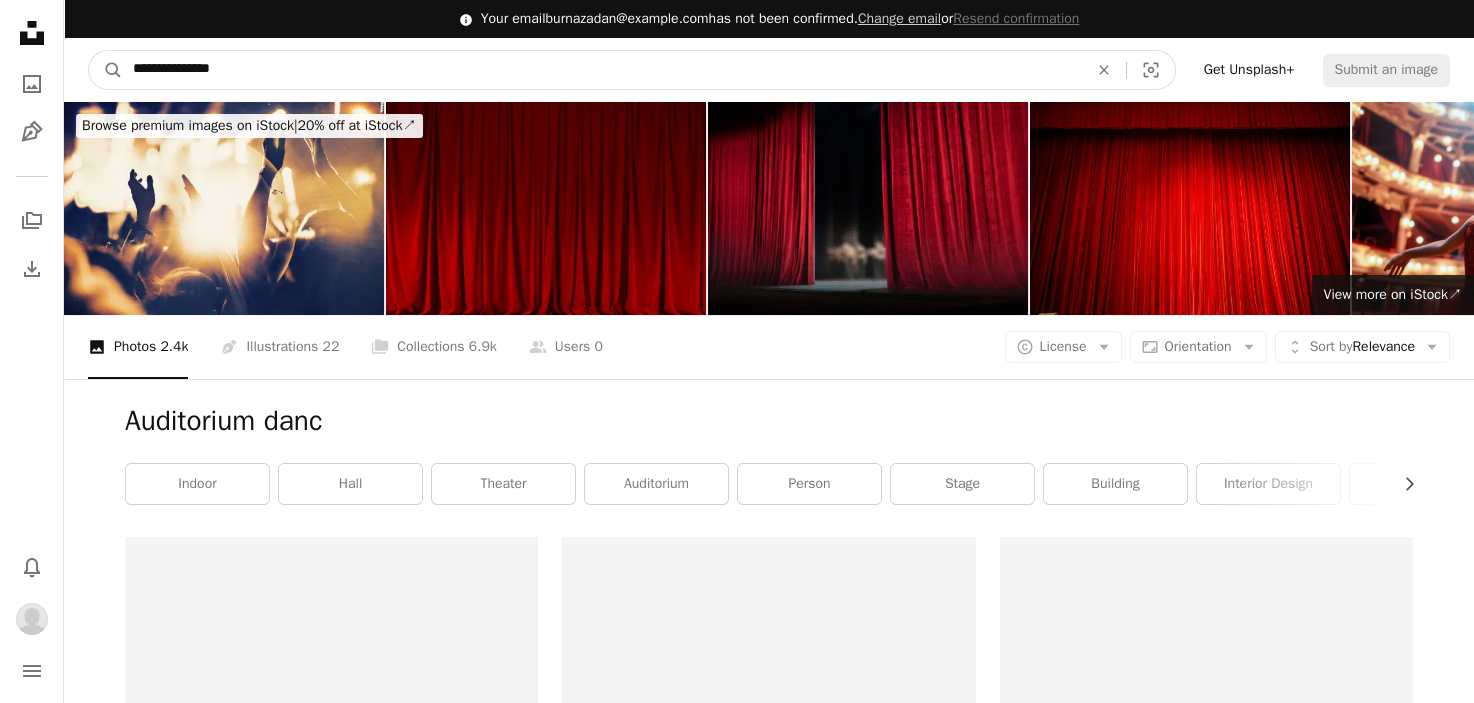 click on "**********" at bounding box center [602, 70] 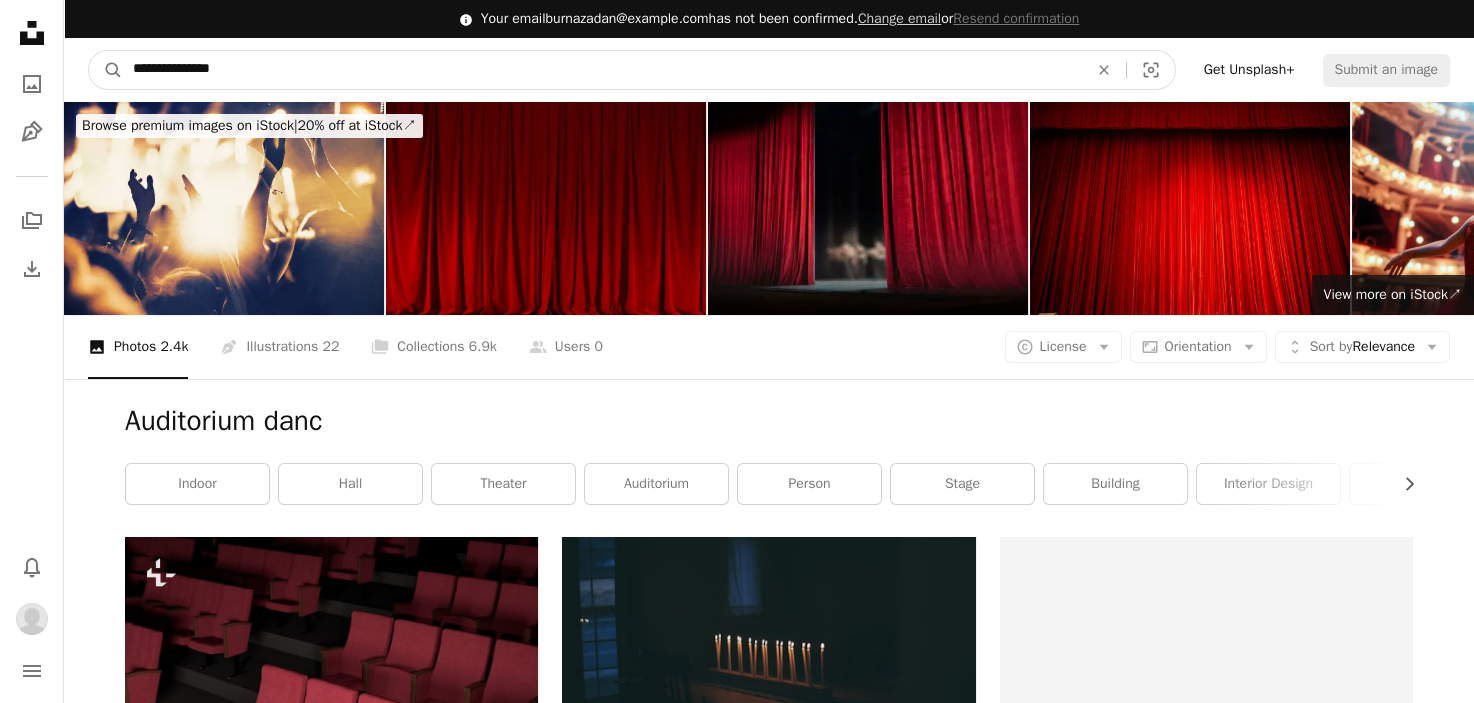 type on "**********" 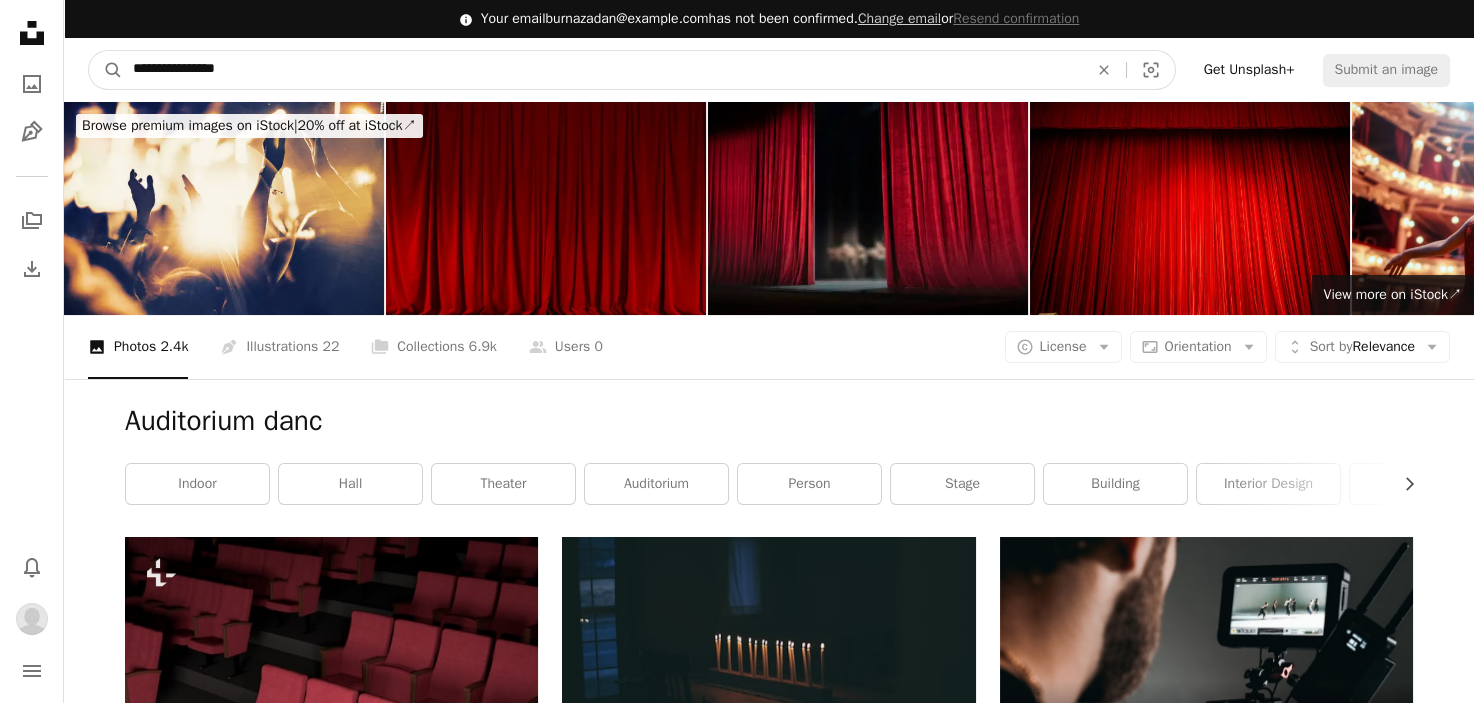 click on "A magnifying glass" at bounding box center [106, 70] 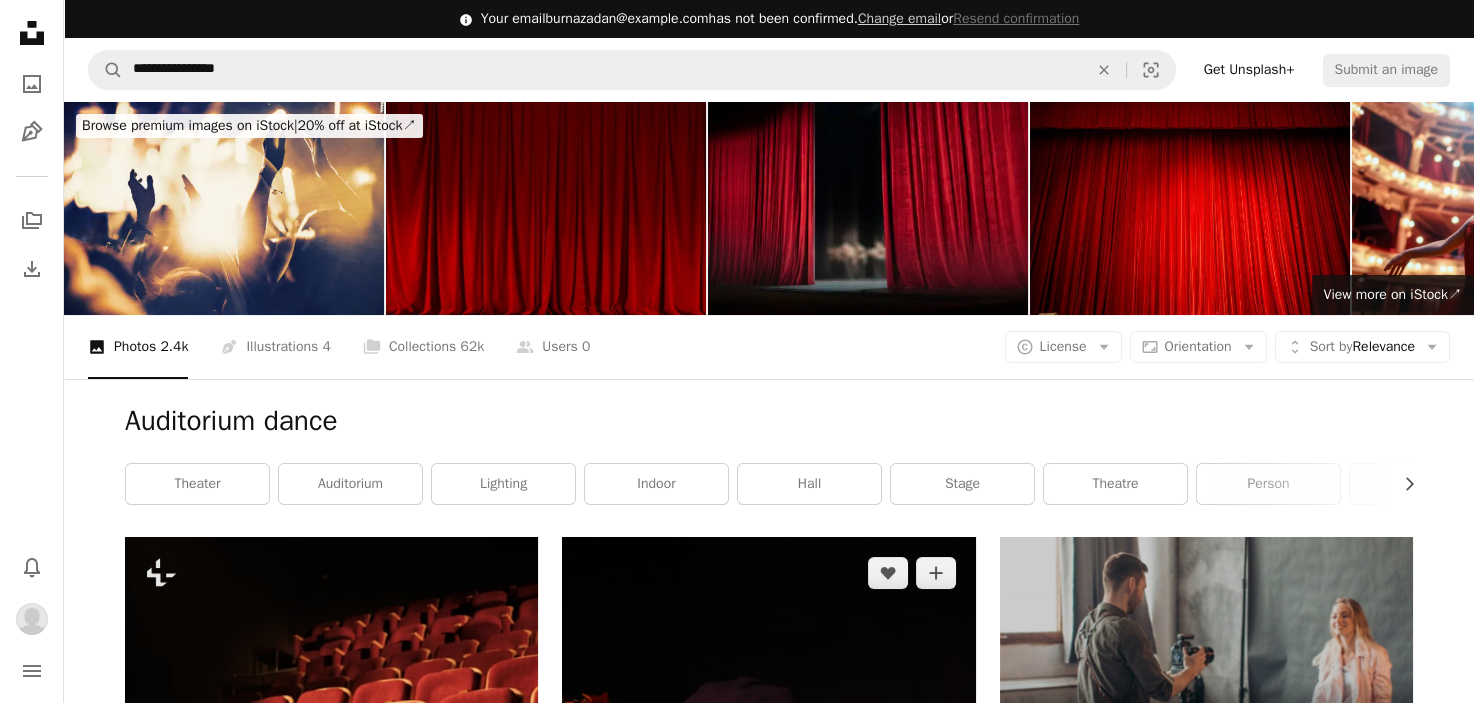scroll, scrollTop: 0, scrollLeft: 0, axis: both 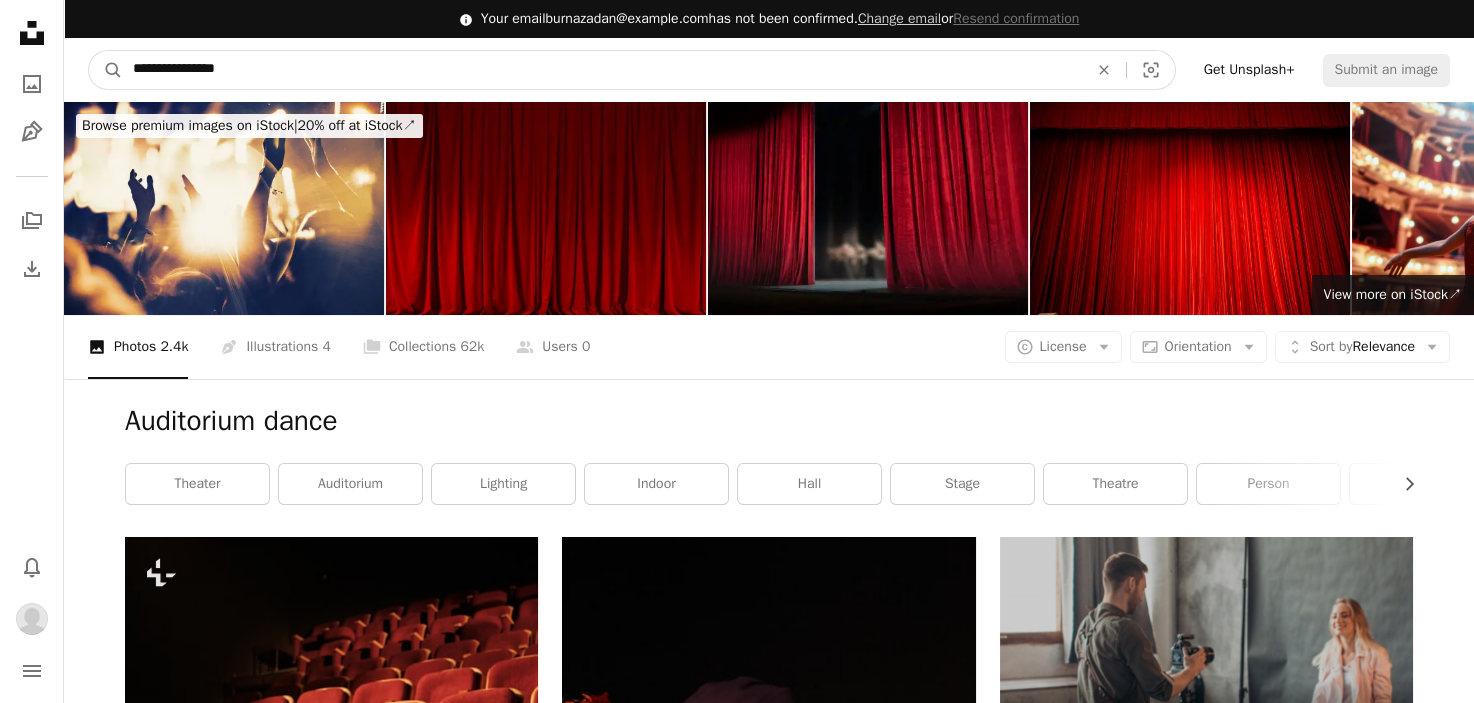 click on "**********" at bounding box center (602, 70) 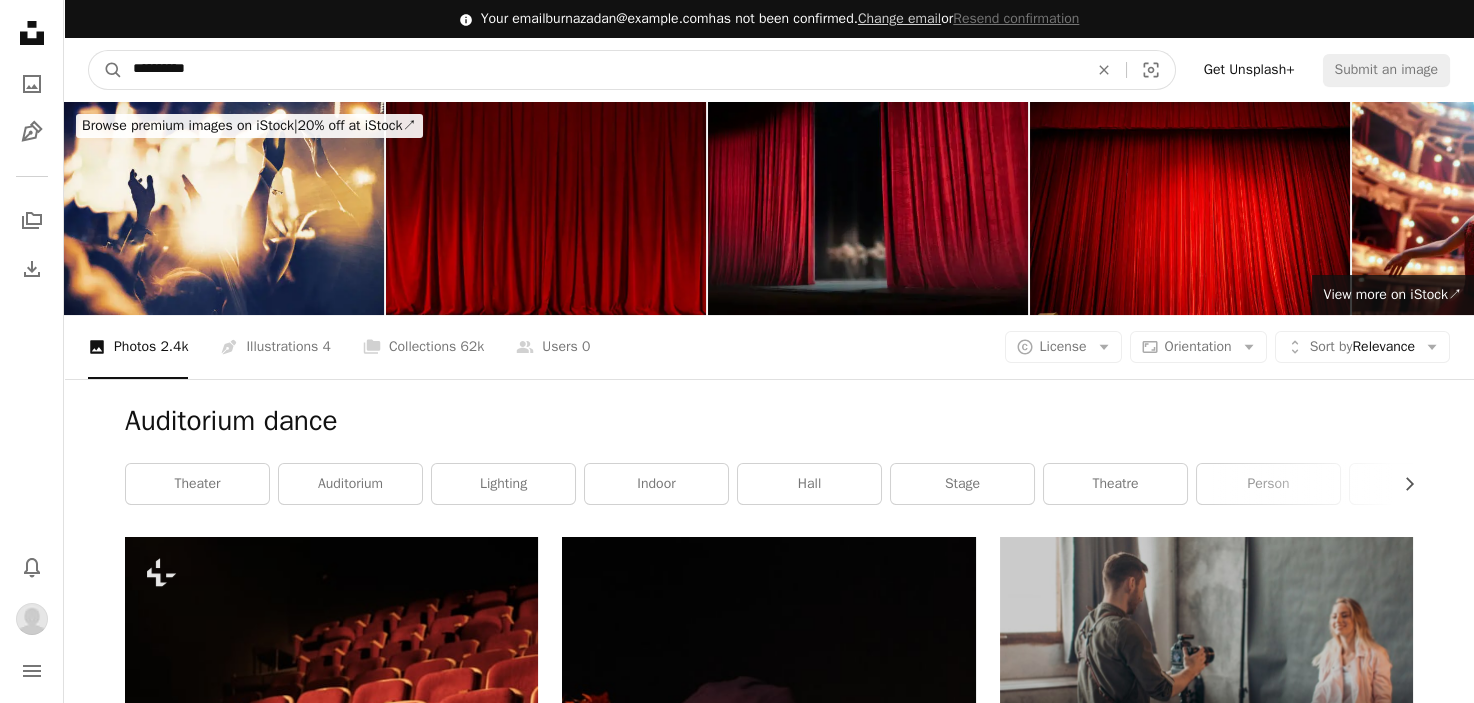 type on "**********" 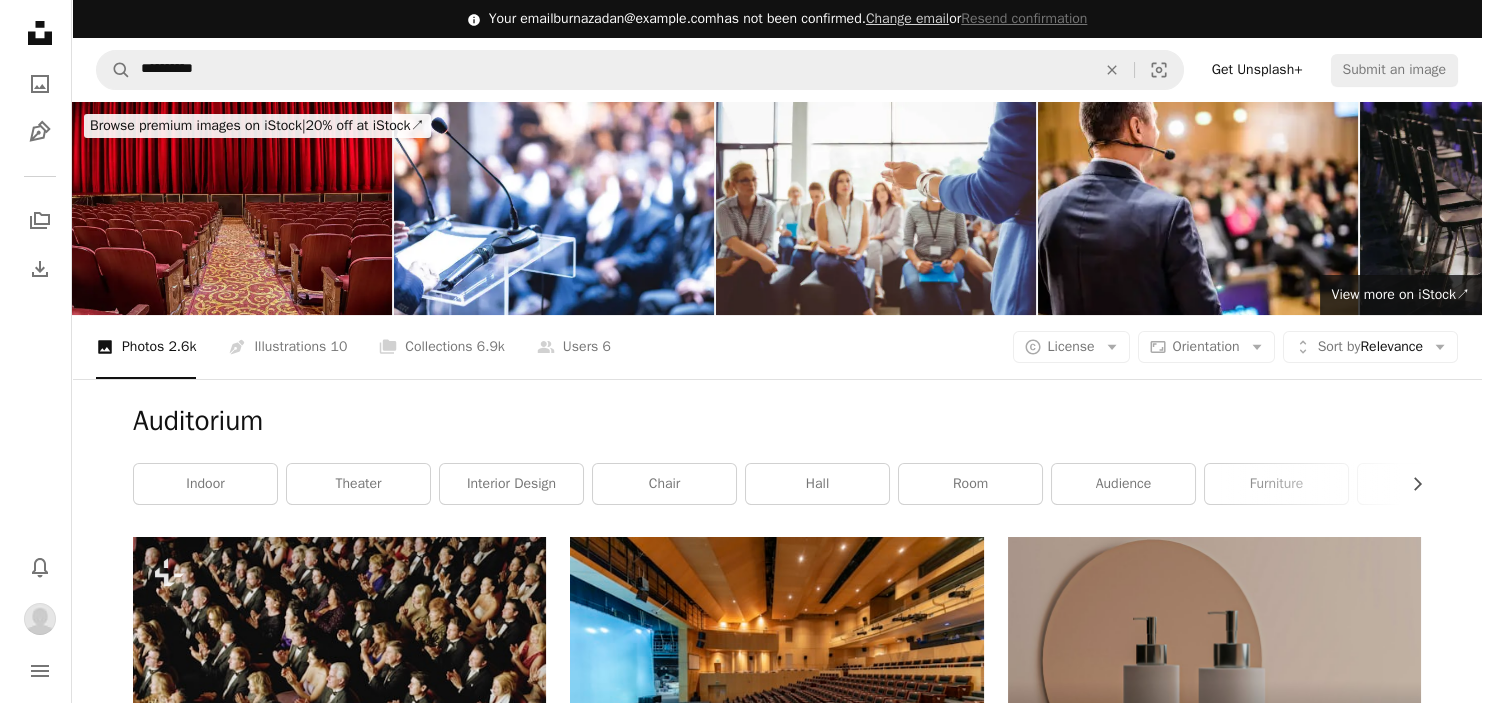 scroll, scrollTop: 1313, scrollLeft: 0, axis: vertical 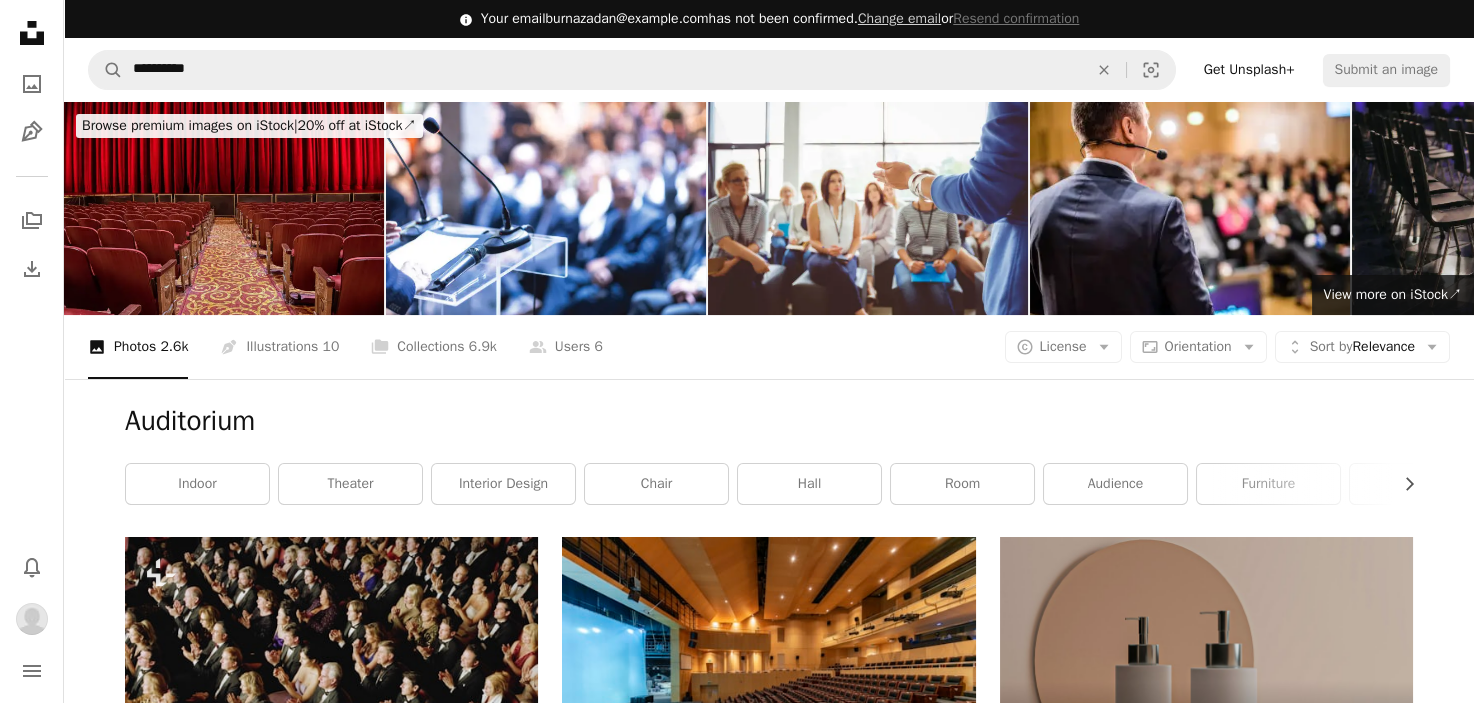 click at bounding box center (1206, 2185) 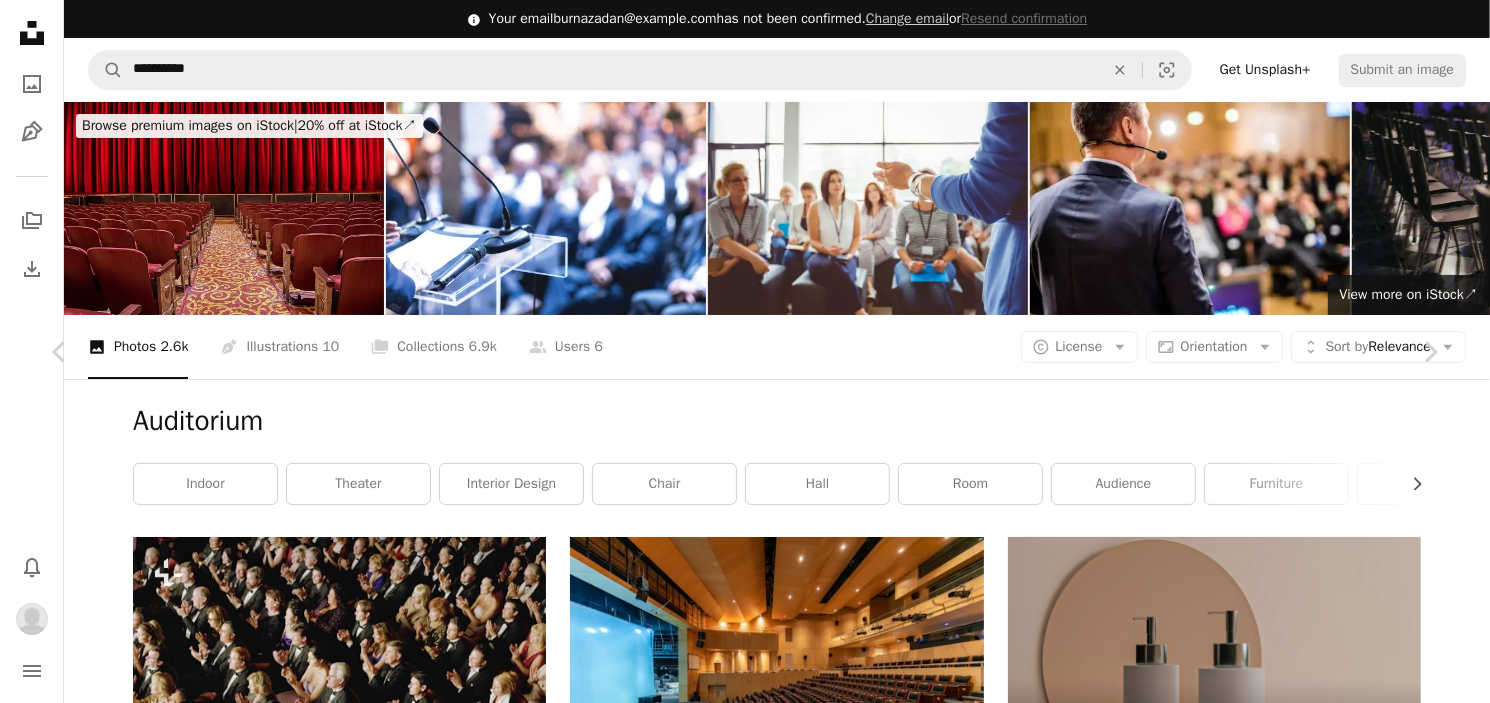 scroll, scrollTop: 1010, scrollLeft: 0, axis: vertical 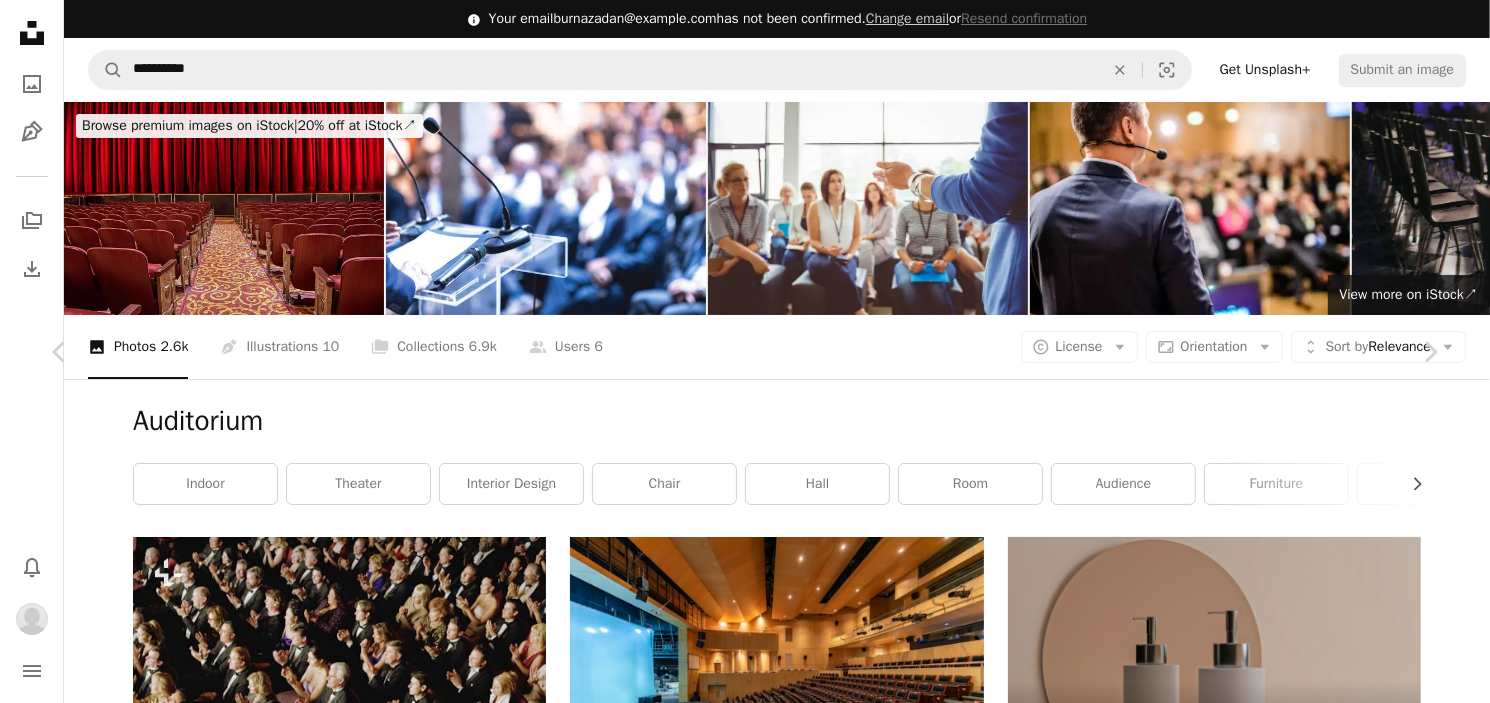 click at bounding box center (738, 4728) 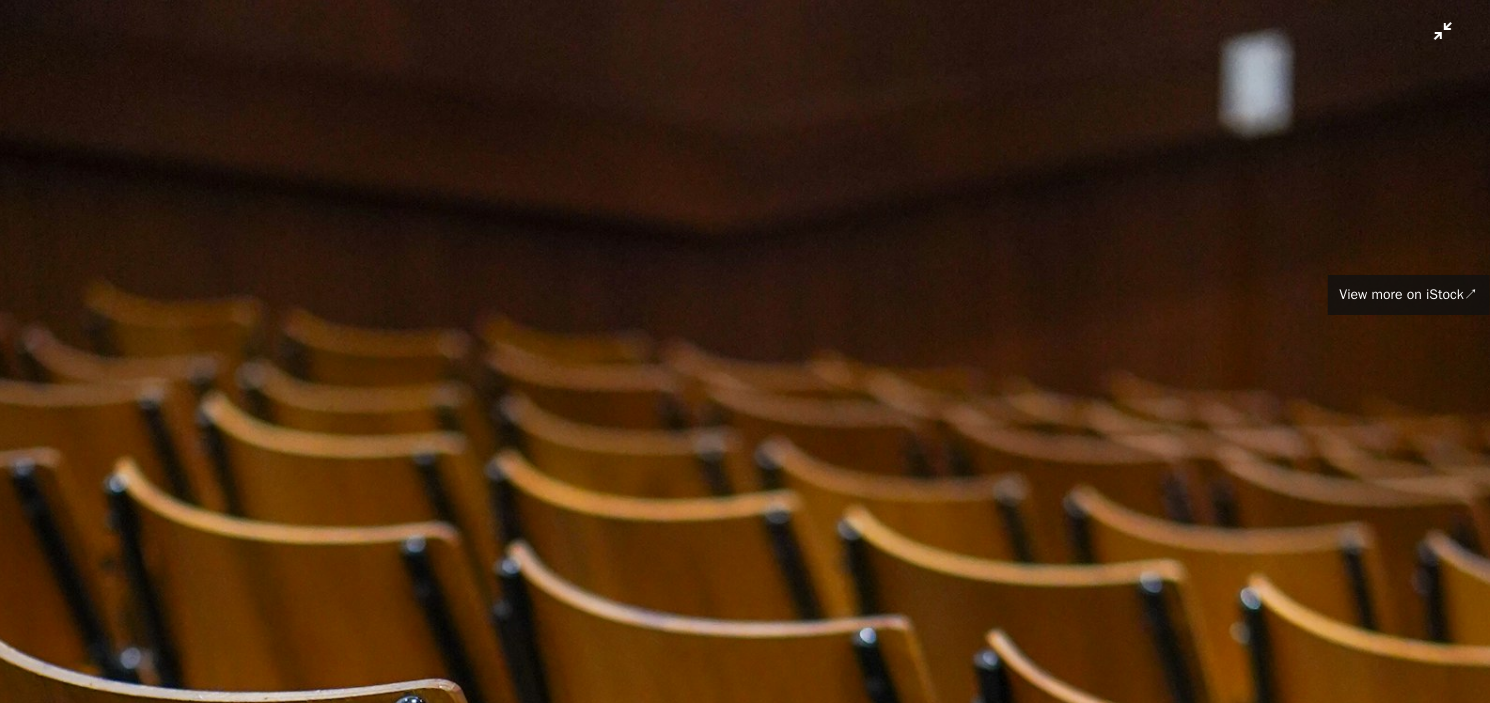 scroll, scrollTop: 743, scrollLeft: 0, axis: vertical 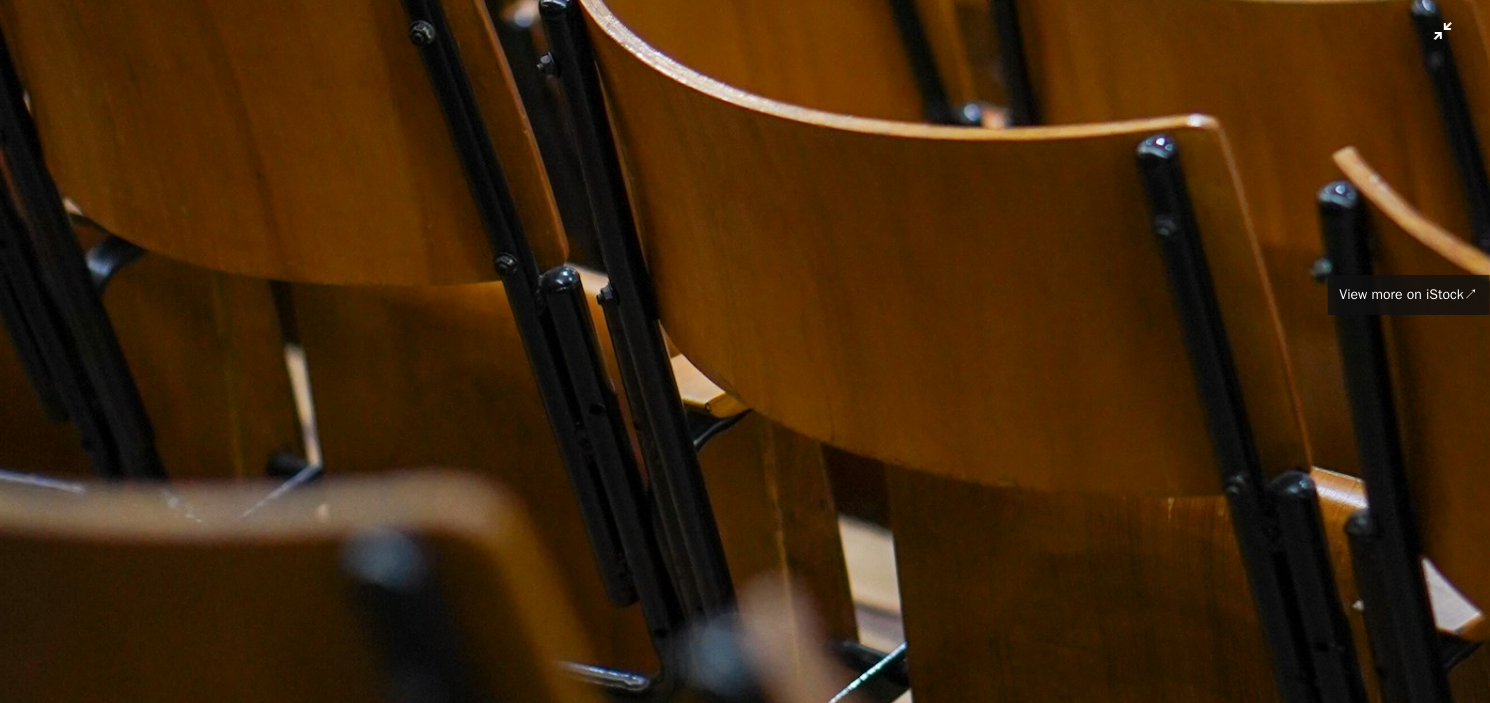 click at bounding box center (745, 375) 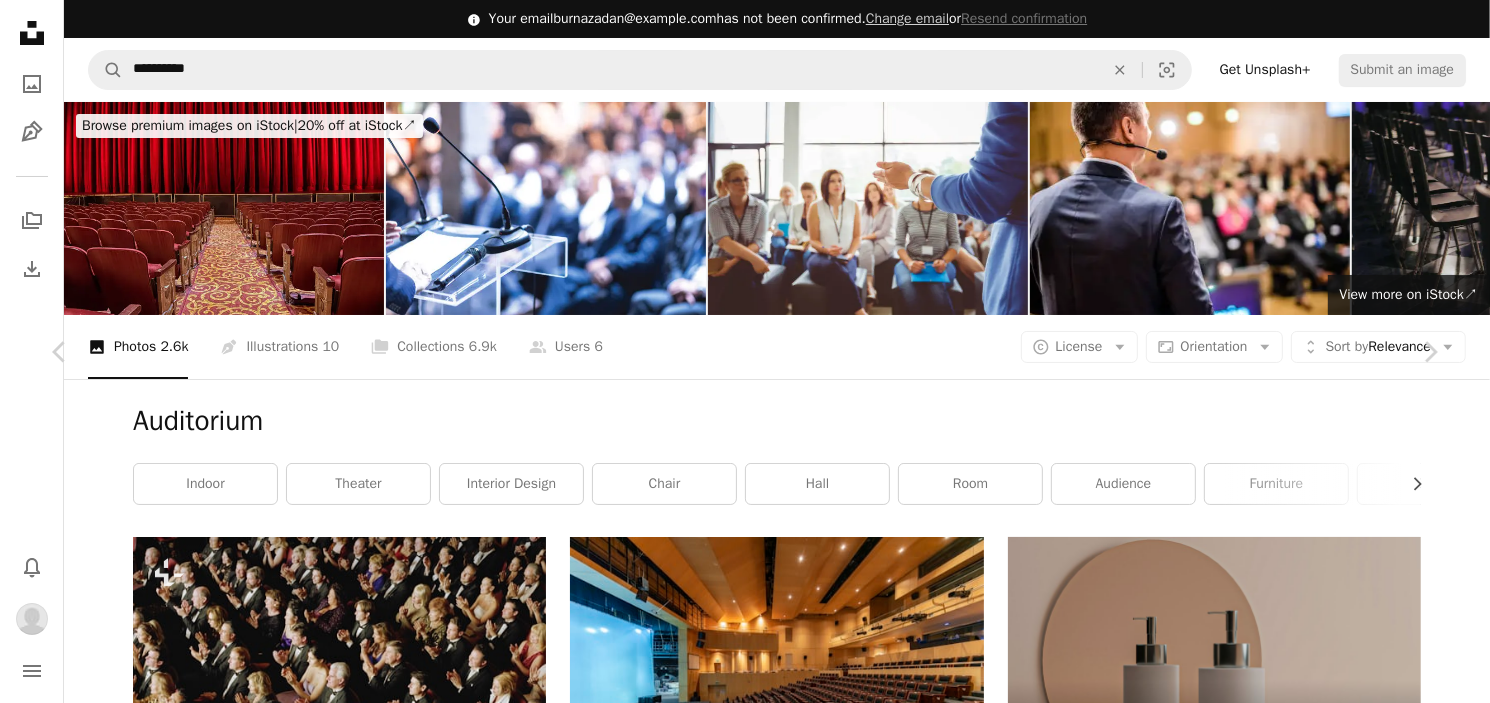 click on "Chevron down" 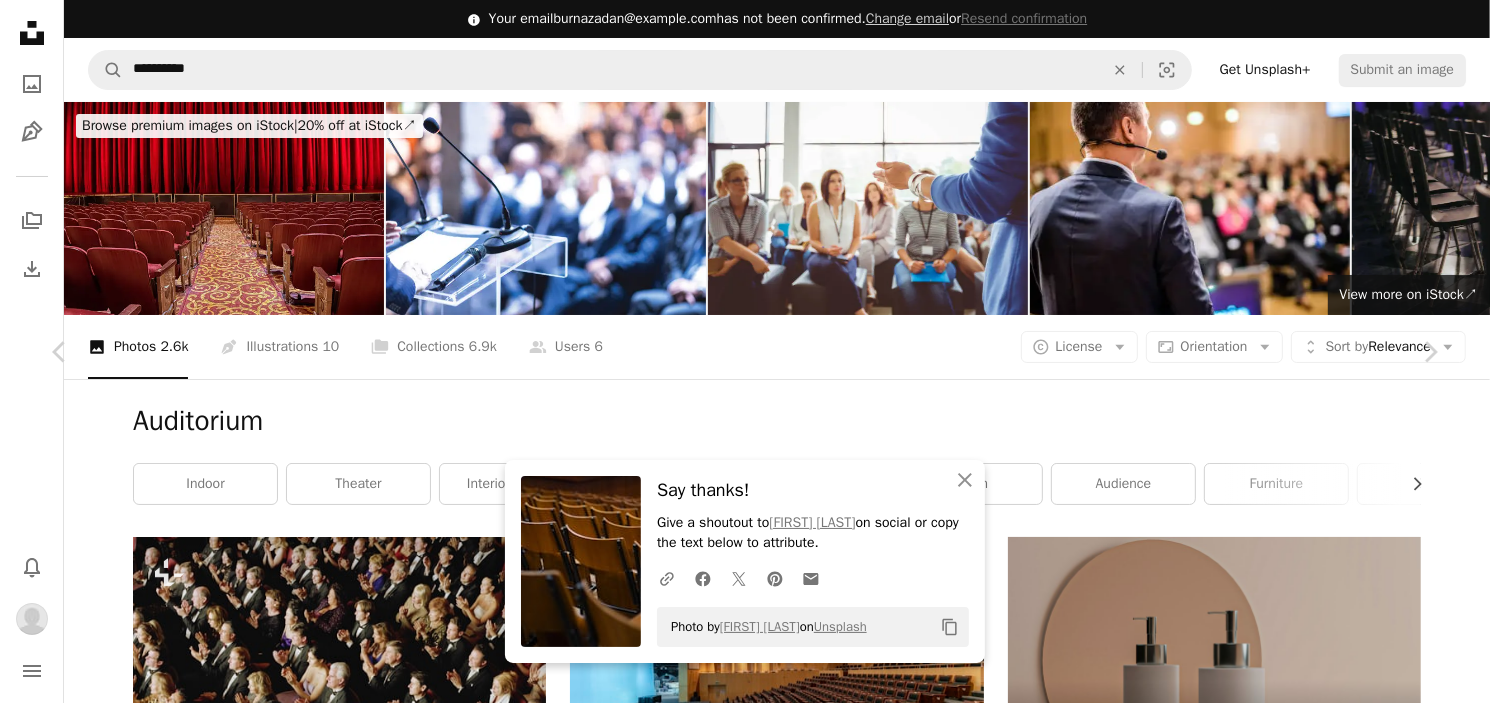 scroll, scrollTop: 1318, scrollLeft: 0, axis: vertical 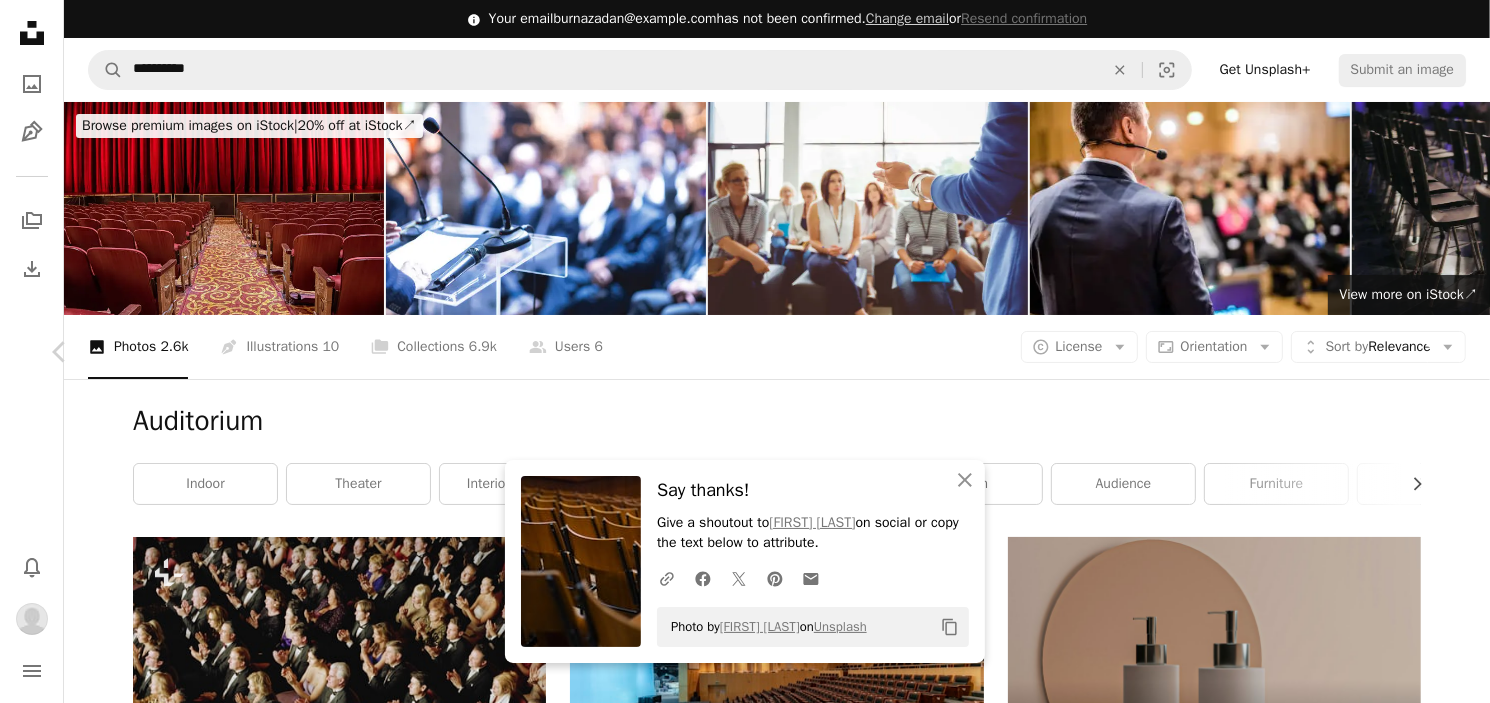 click on "Chevron right" at bounding box center (1430, 352) 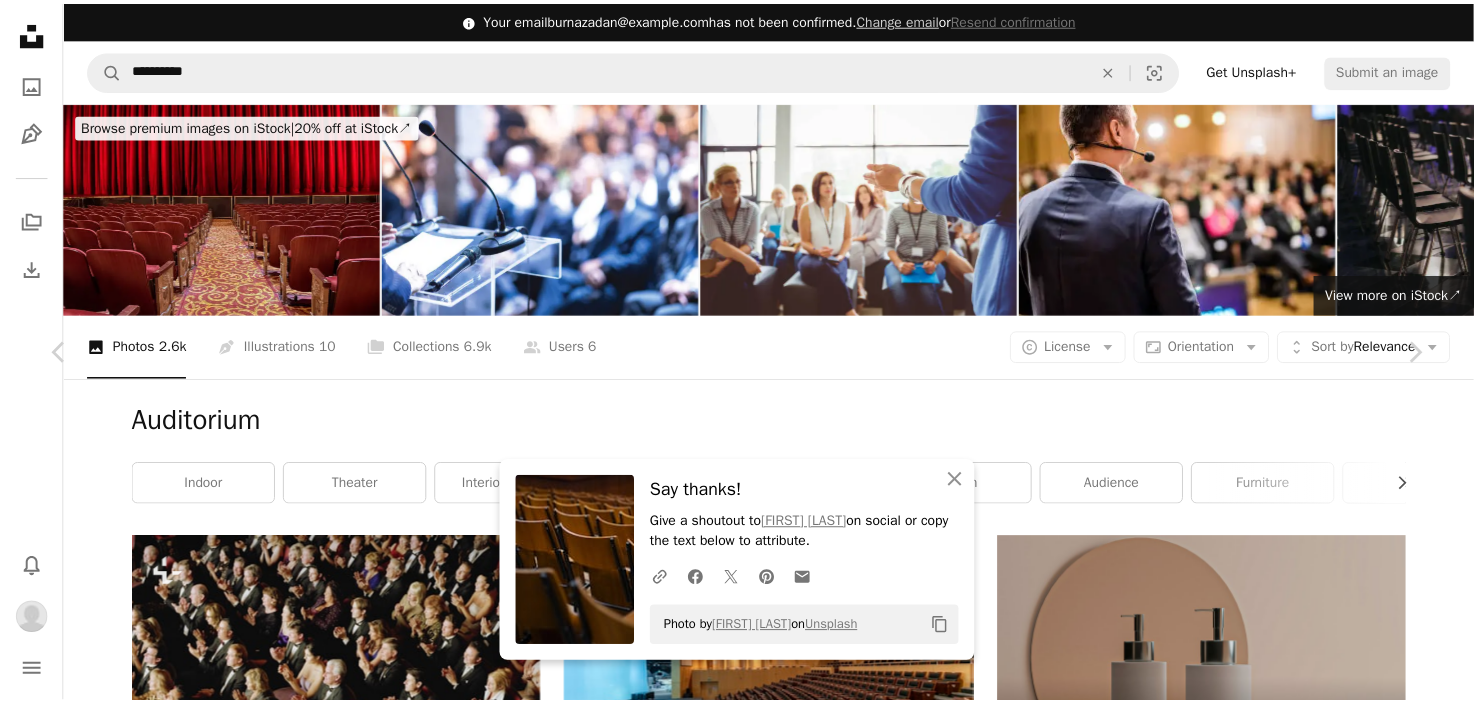scroll, scrollTop: 0, scrollLeft: 0, axis: both 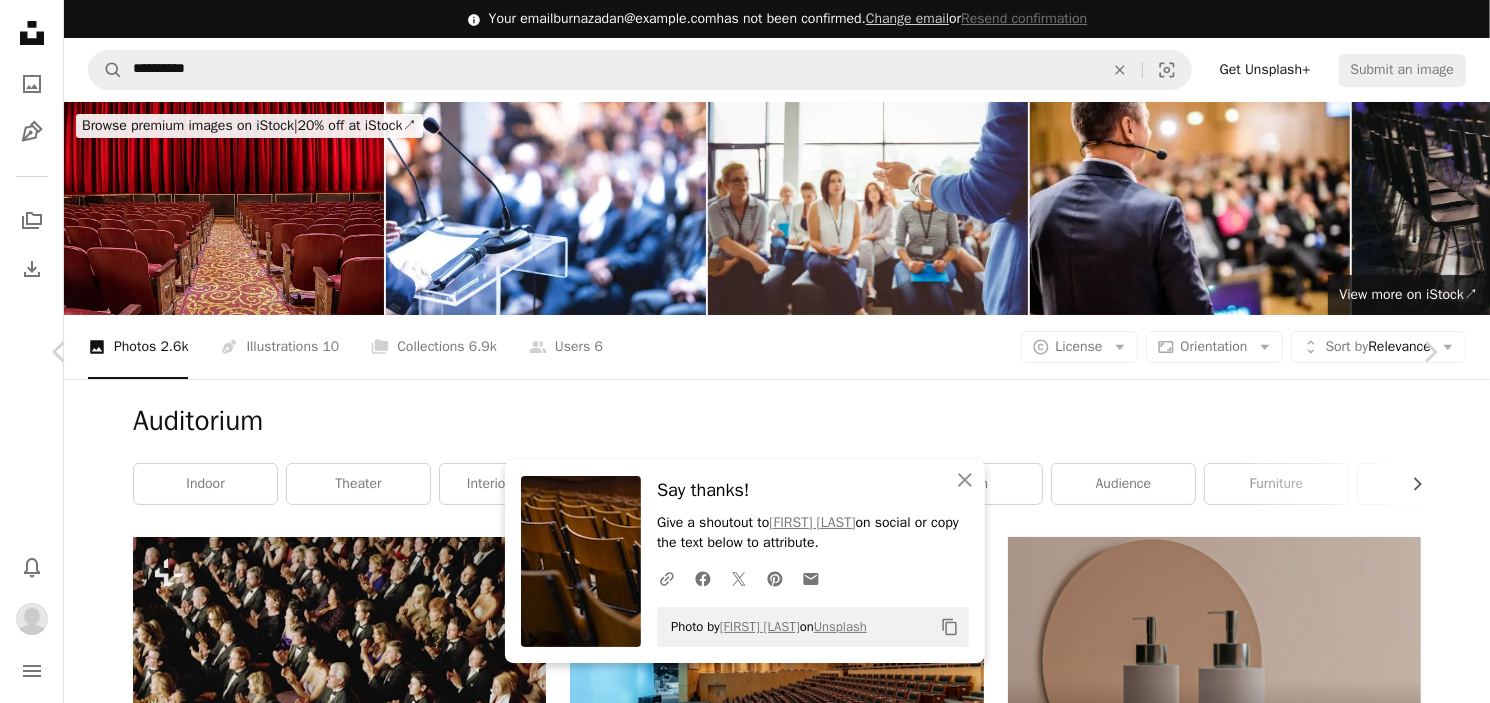 click on "An X shape Chevron left Chevron right An X shape Close Say thanks! Give a shoutout to [USERNAME] on social or copy the text below to attribute. A URL sharing icon (chains) Facebook icon X (formerly Twitter) icon Pinterest icon An envelope Photo by [USERNAME] on Unsplash
Copy content syahmi syahir Available for hire A checkmark inside of a circle A heart A plus sign Download Chevron down Zoom in Views 5,071 Downloads 17 A forward-right arrow Share Info icon Info More Actions Calendar outlined Published on July 2, 2024 Camera Apple, iPhone XS Max Safety Free to use under the Unsplash License people school classroom cinema theater indoors Browse premium related images on iStock | Save 20% with code UNSPLASH20 View more on iStock ↗ Related images" at bounding box center [745, 4541] 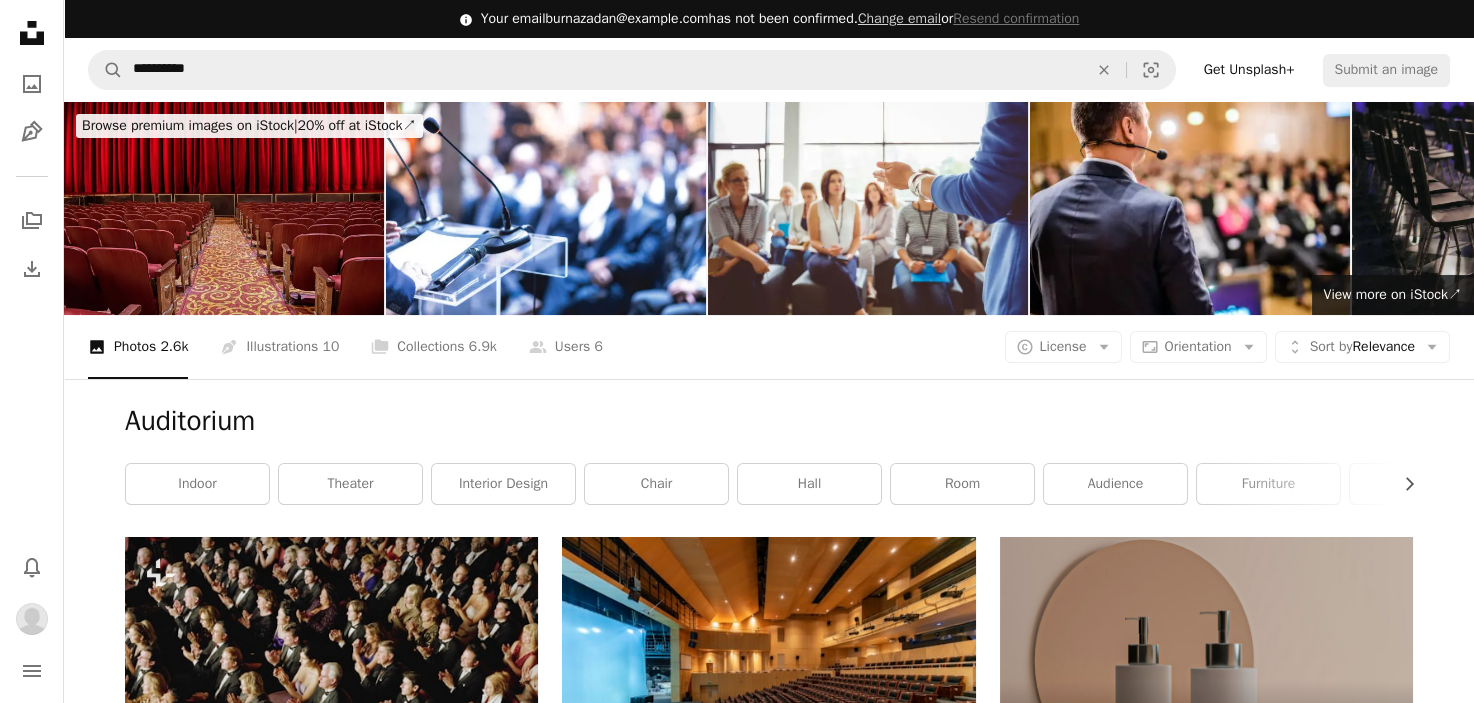 scroll, scrollTop: 0, scrollLeft: 0, axis: both 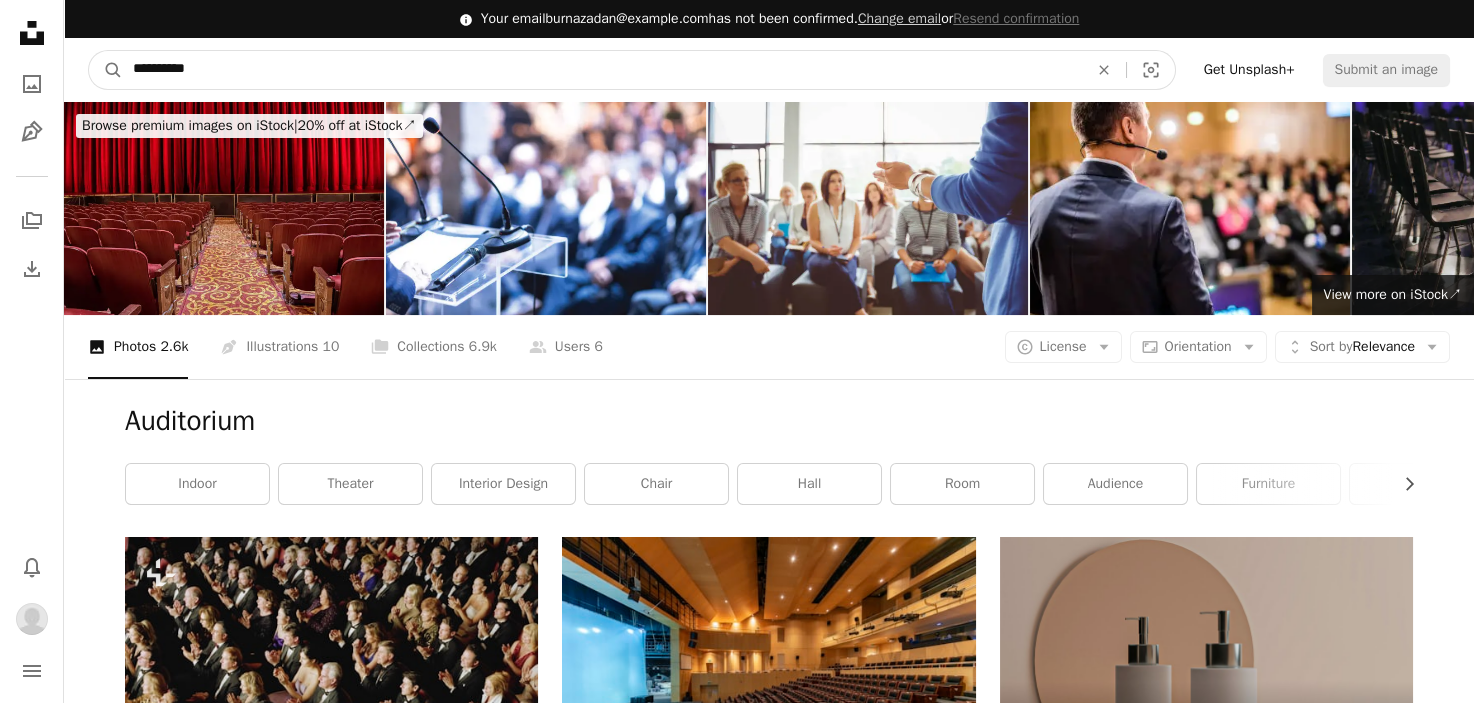 click on "**********" at bounding box center (602, 70) 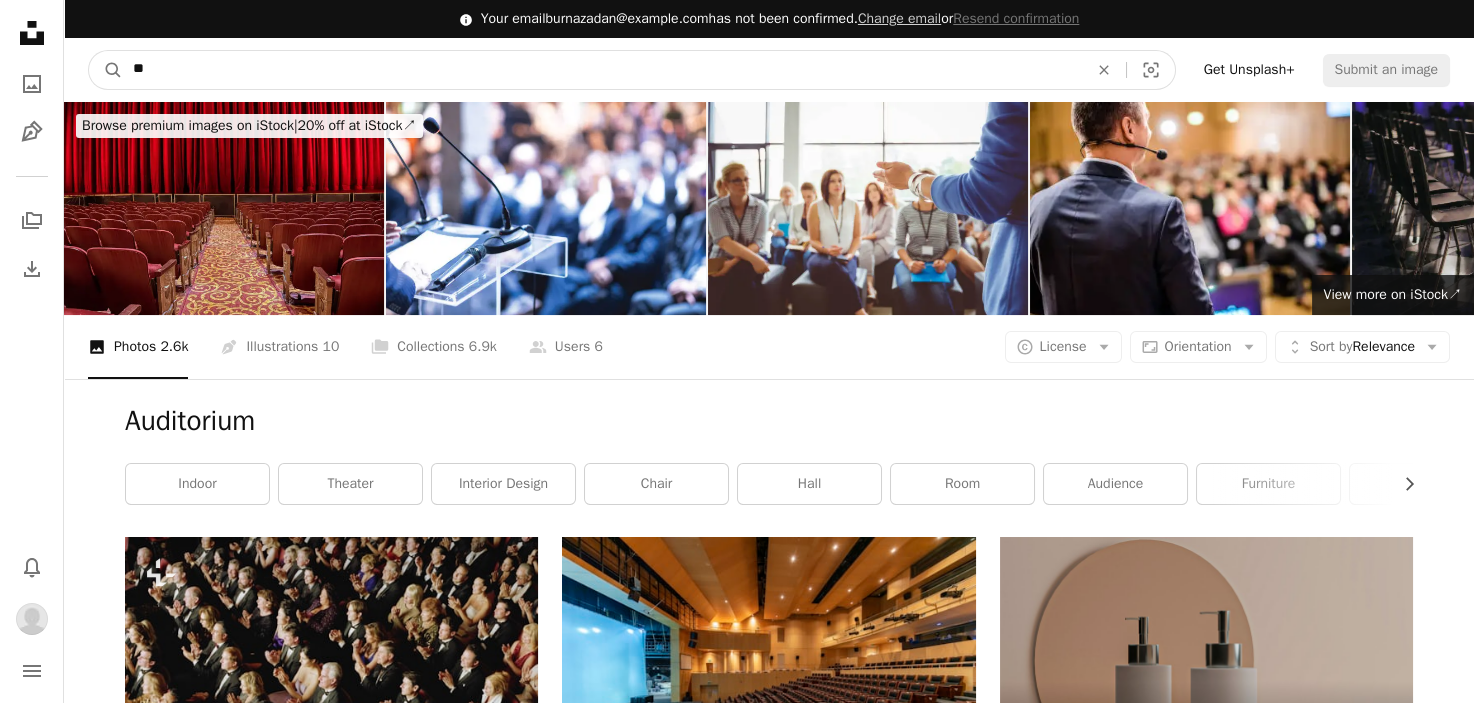 type on "*" 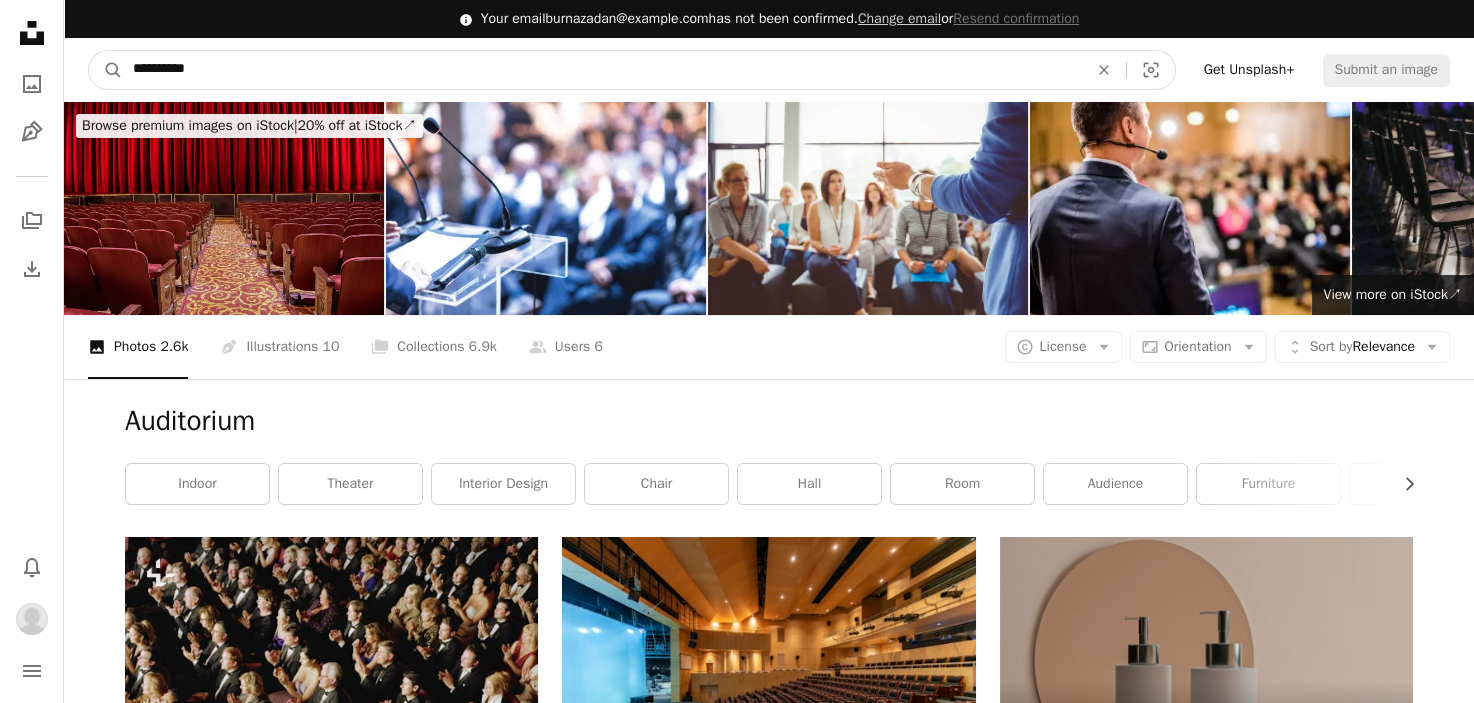type on "**********" 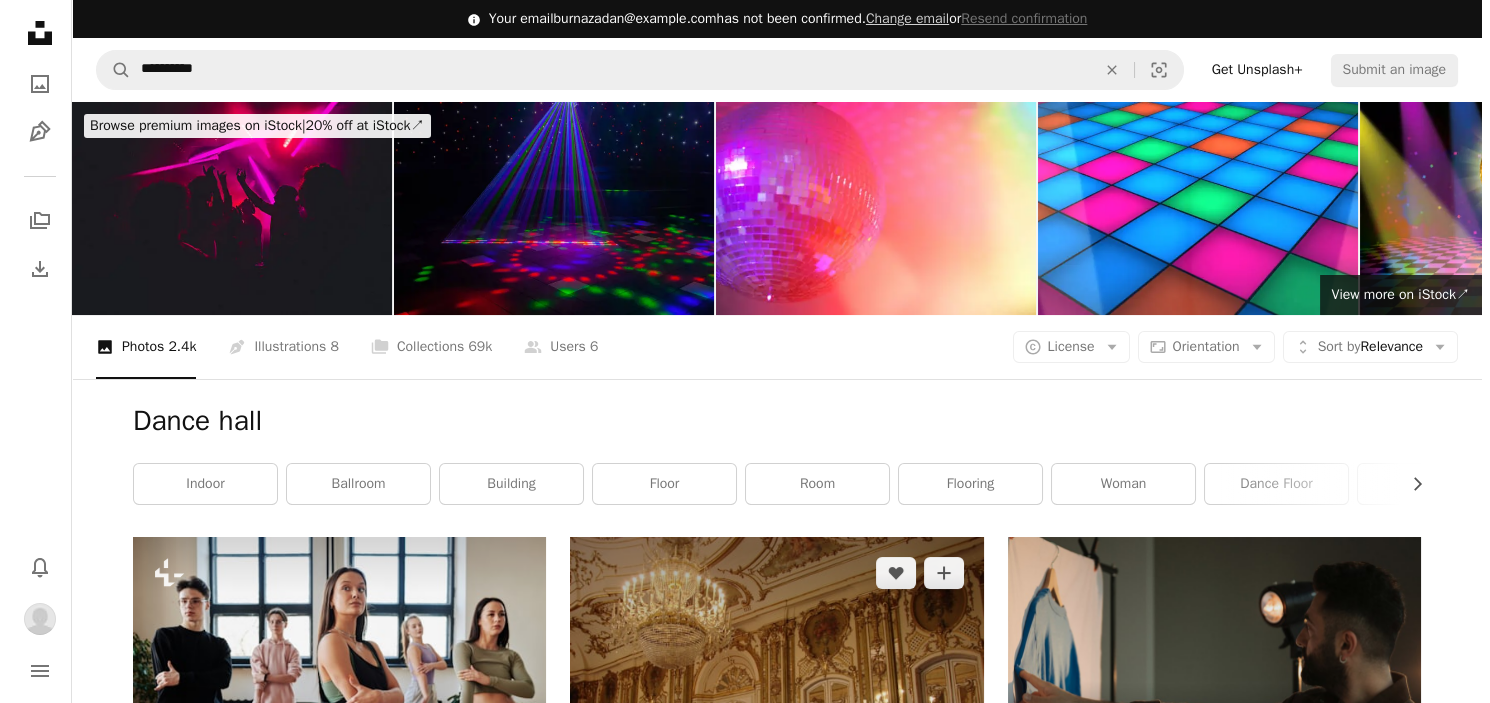scroll, scrollTop: 316, scrollLeft: 0, axis: vertical 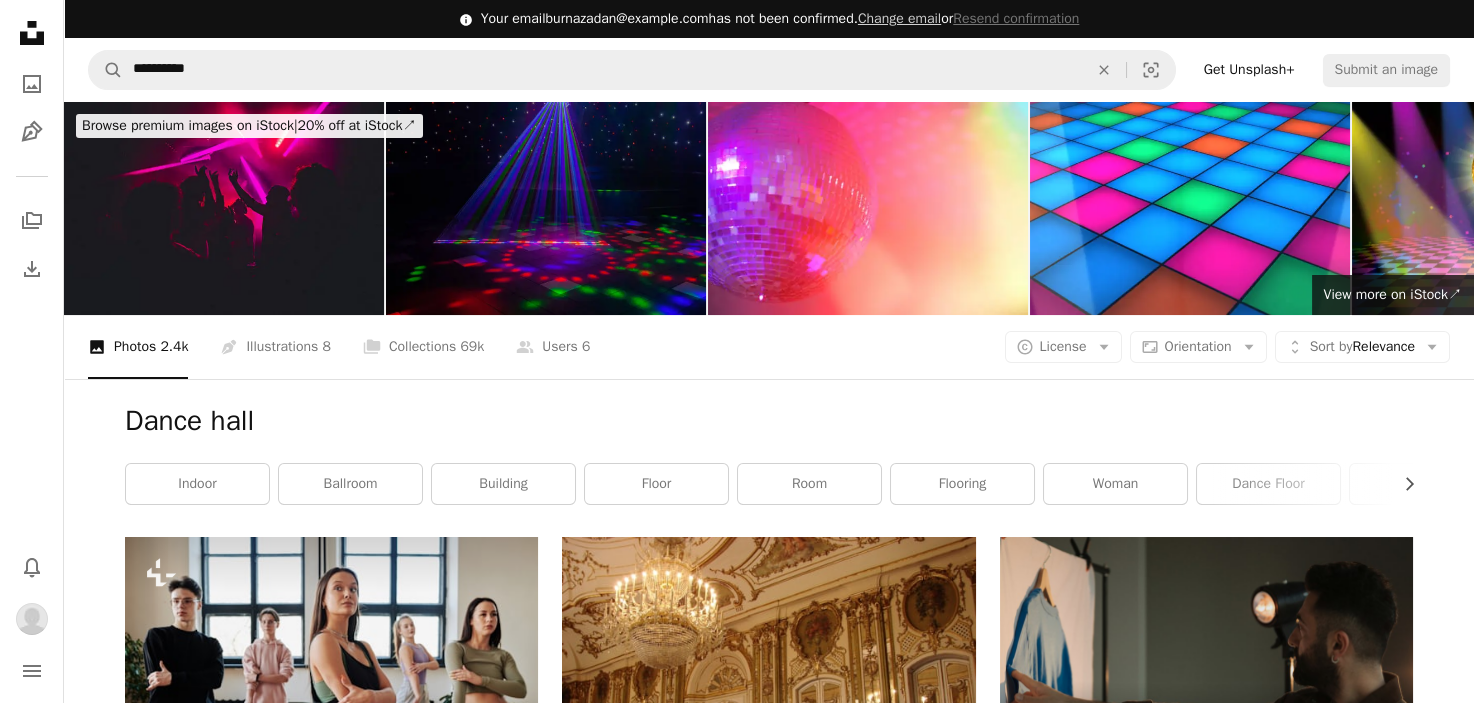 click at bounding box center (331, 1149) 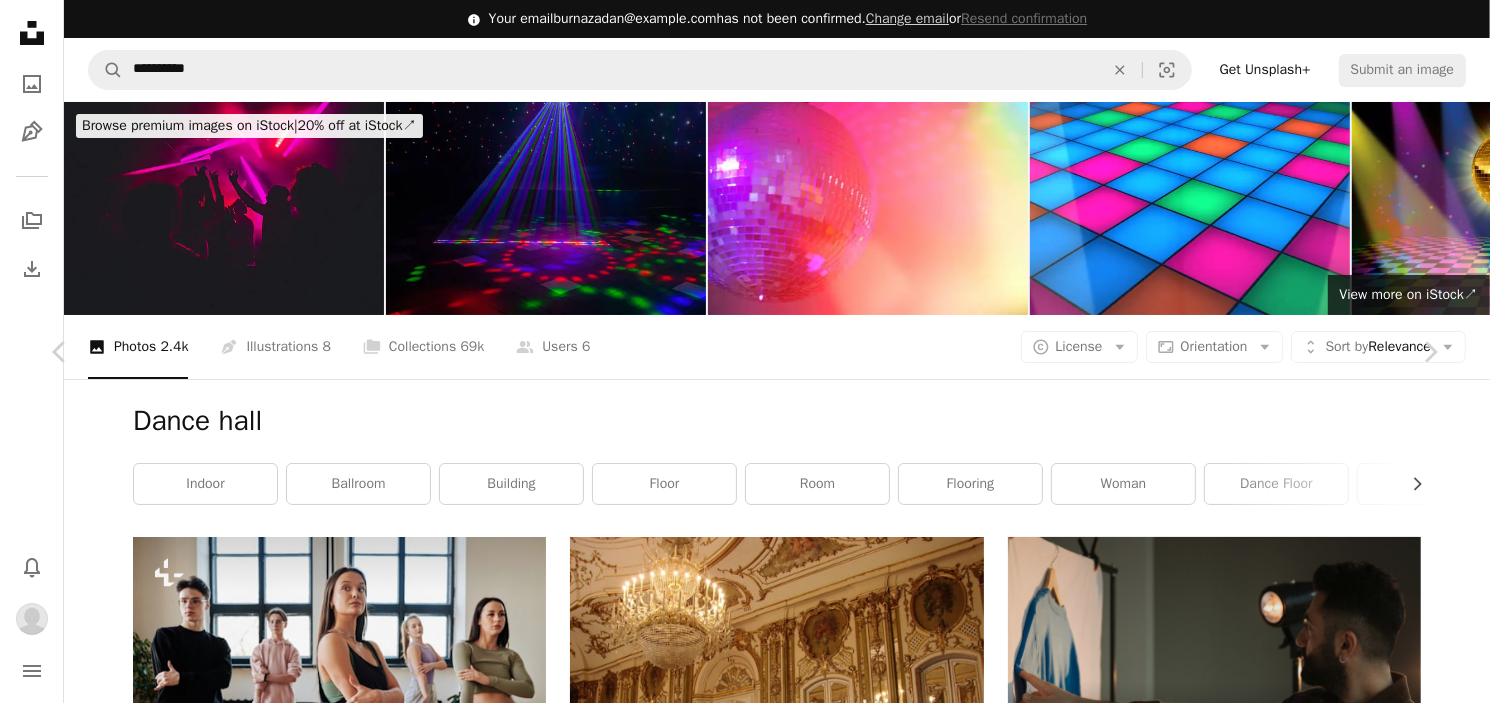 scroll, scrollTop: 0, scrollLeft: 0, axis: both 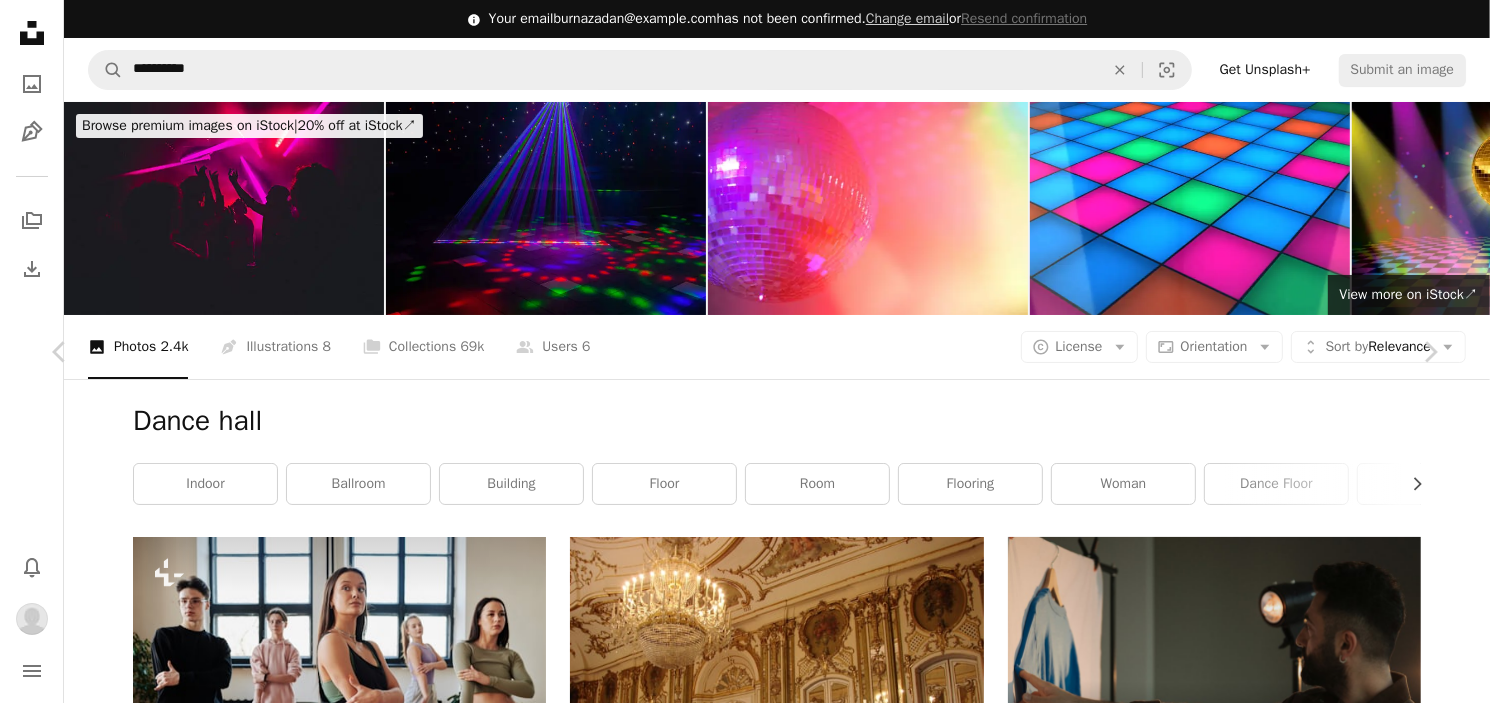 click on "Chevron down" 